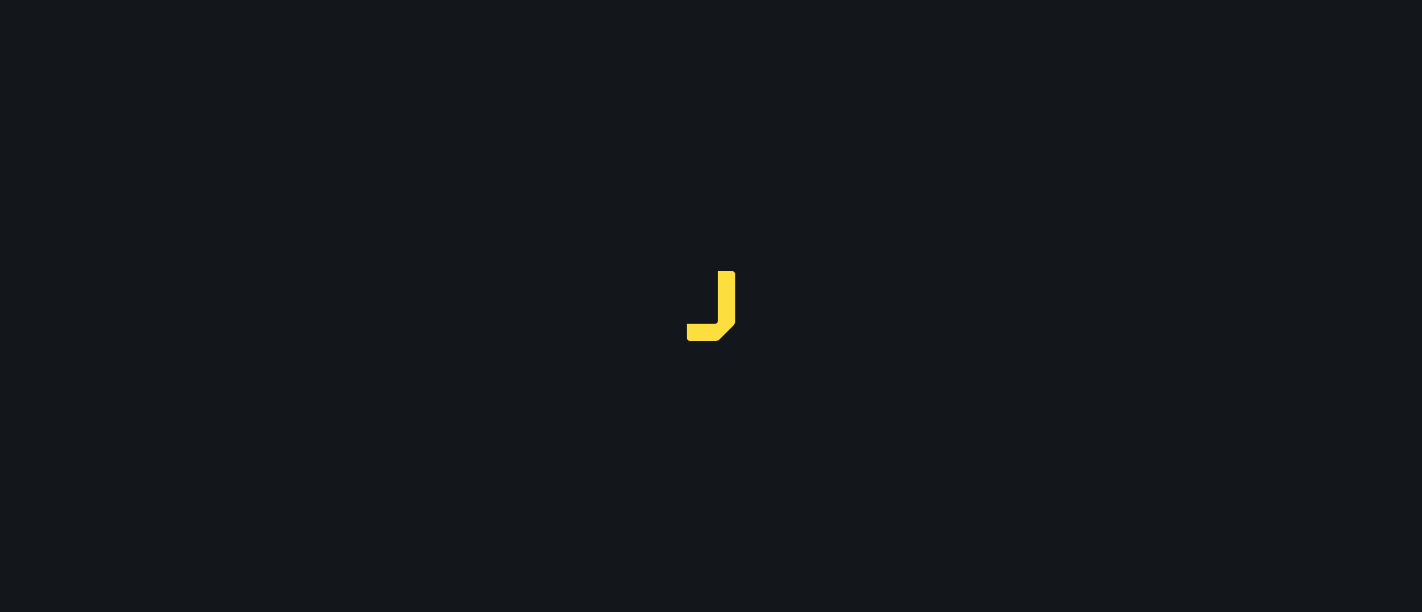 scroll, scrollTop: 0, scrollLeft: 0, axis: both 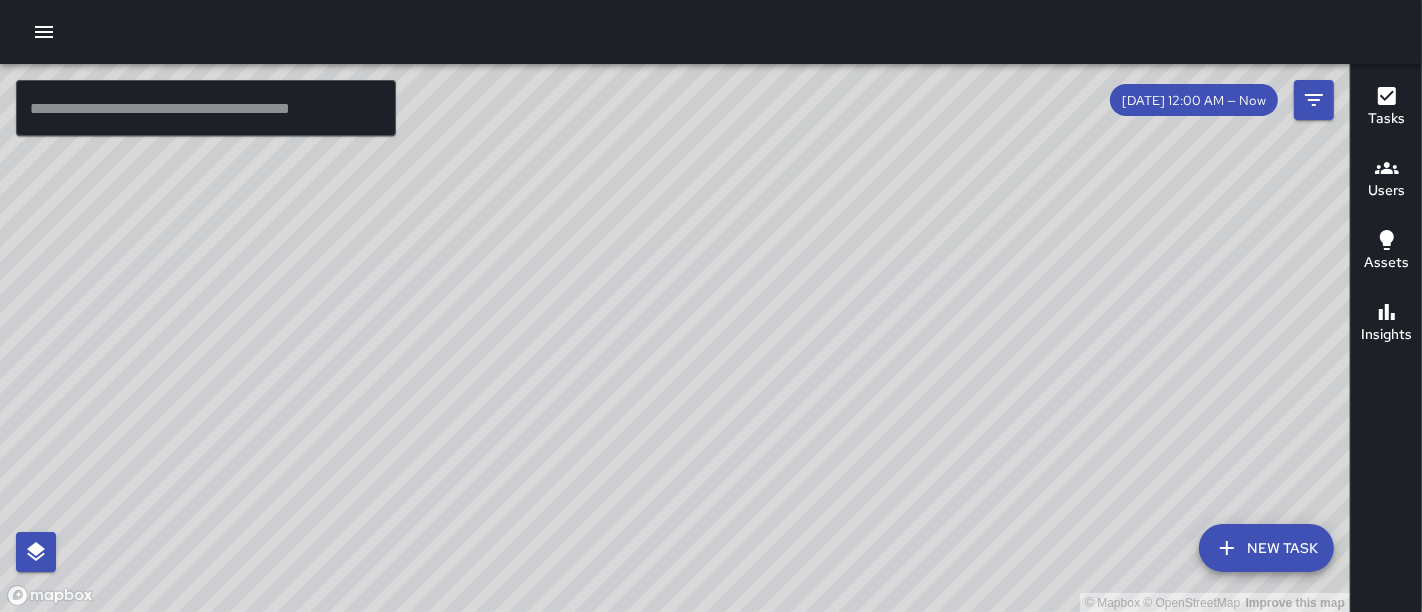 drag, startPoint x: 974, startPoint y: 290, endPoint x: 926, endPoint y: 305, distance: 50.289165 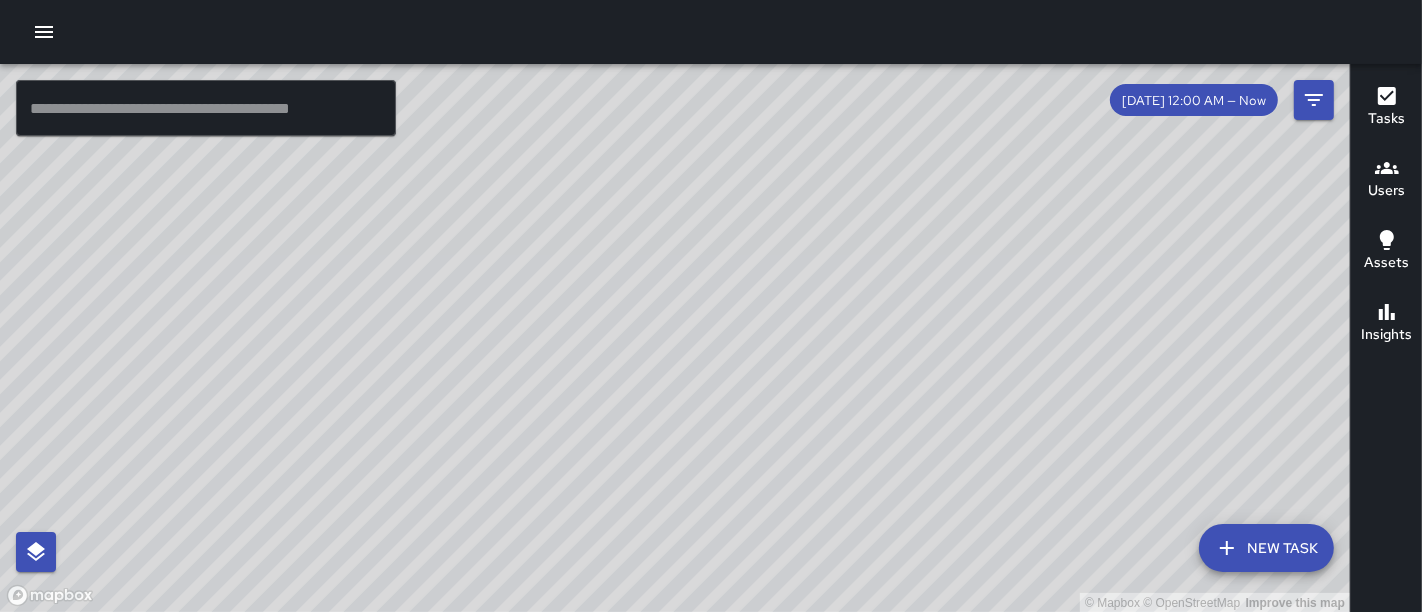 drag, startPoint x: 818, startPoint y: 418, endPoint x: 863, endPoint y: 259, distance: 165.24527 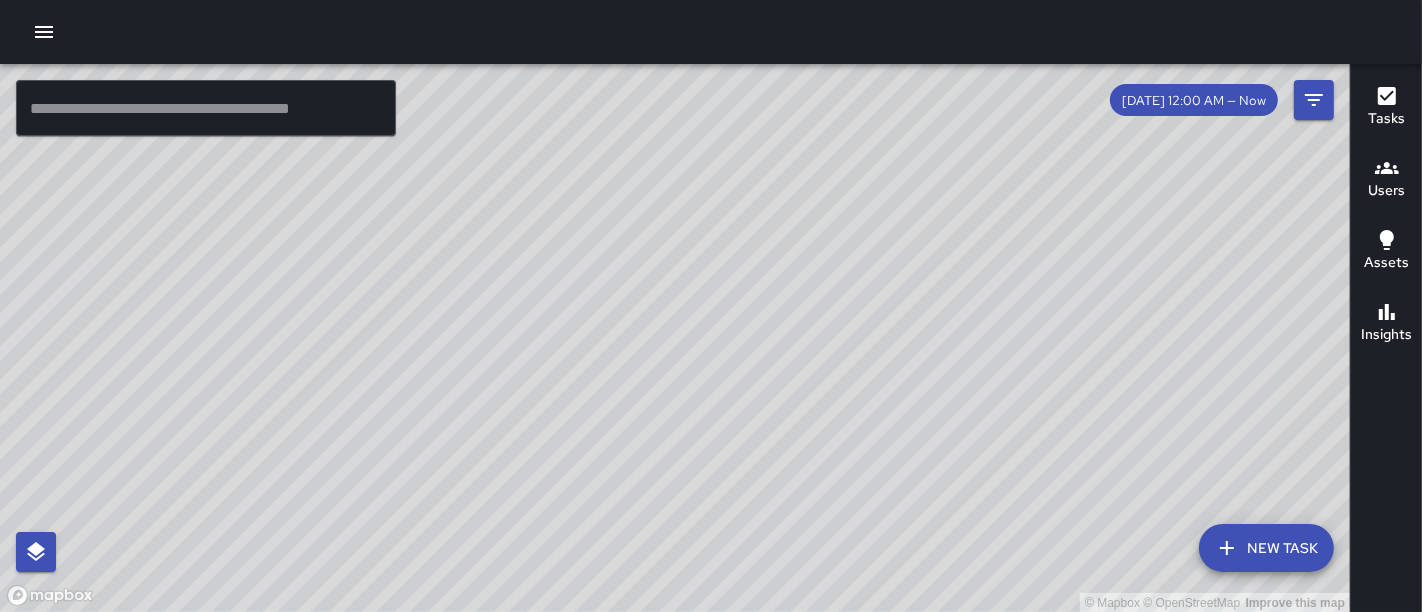 click on "© Mapbox   © OpenStreetMap   Improve this map" at bounding box center (675, 338) 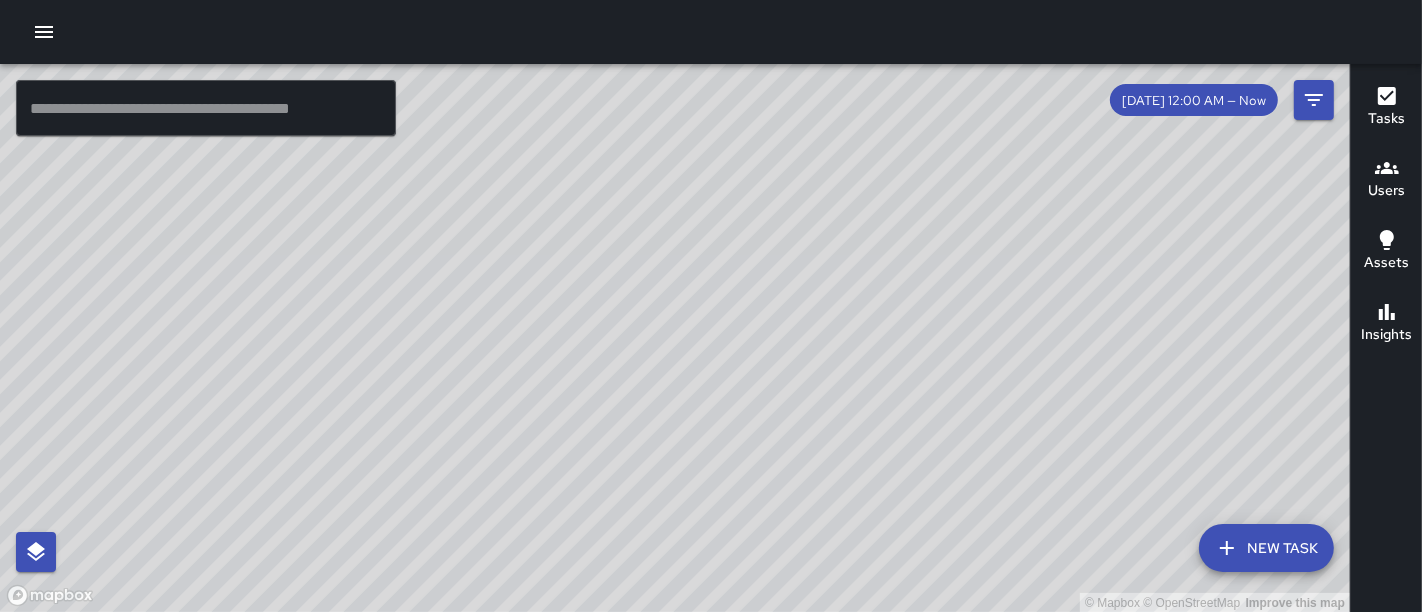 drag, startPoint x: 905, startPoint y: 270, endPoint x: 643, endPoint y: 493, distance: 344.05377 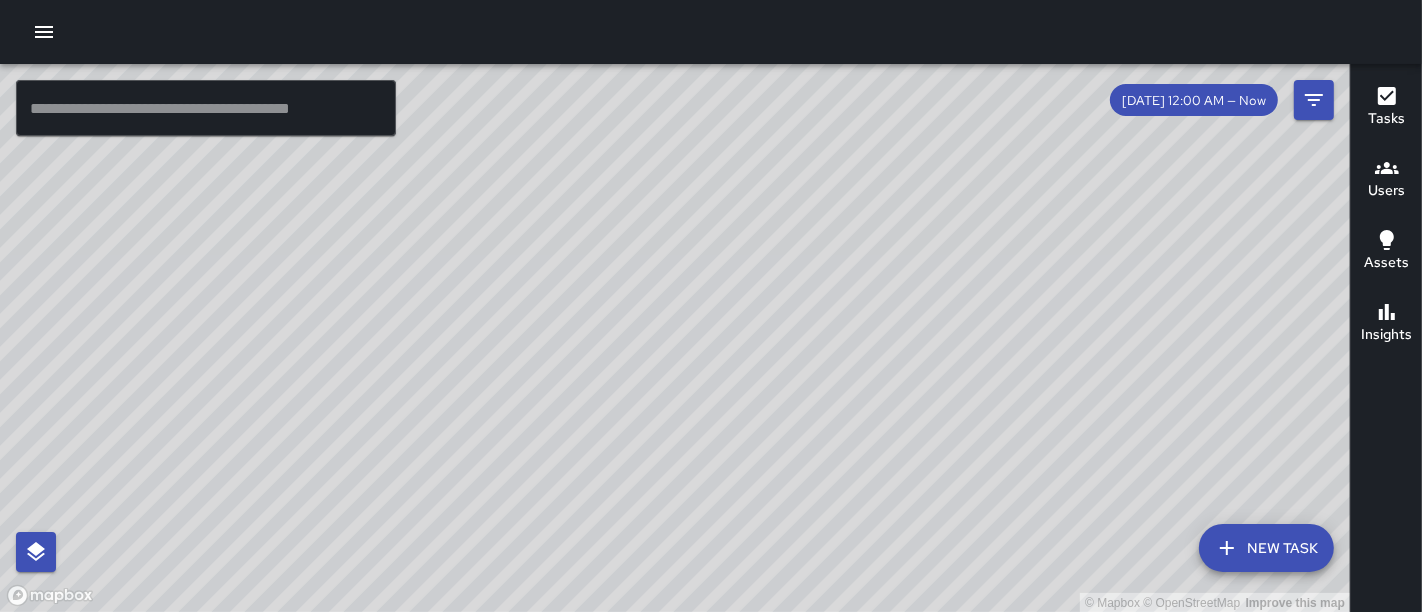 click on "© Mapbox   © OpenStreetMap   Improve this map" at bounding box center [675, 338] 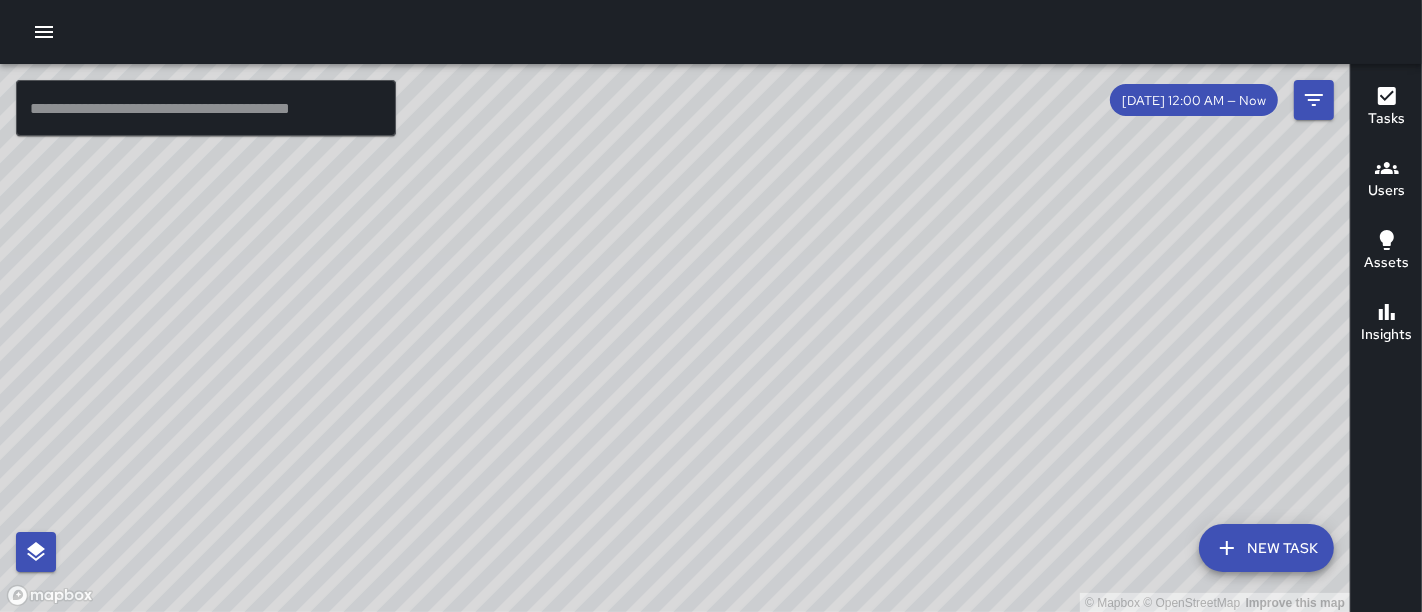 drag, startPoint x: 921, startPoint y: 329, endPoint x: 792, endPoint y: 592, distance: 292.93344 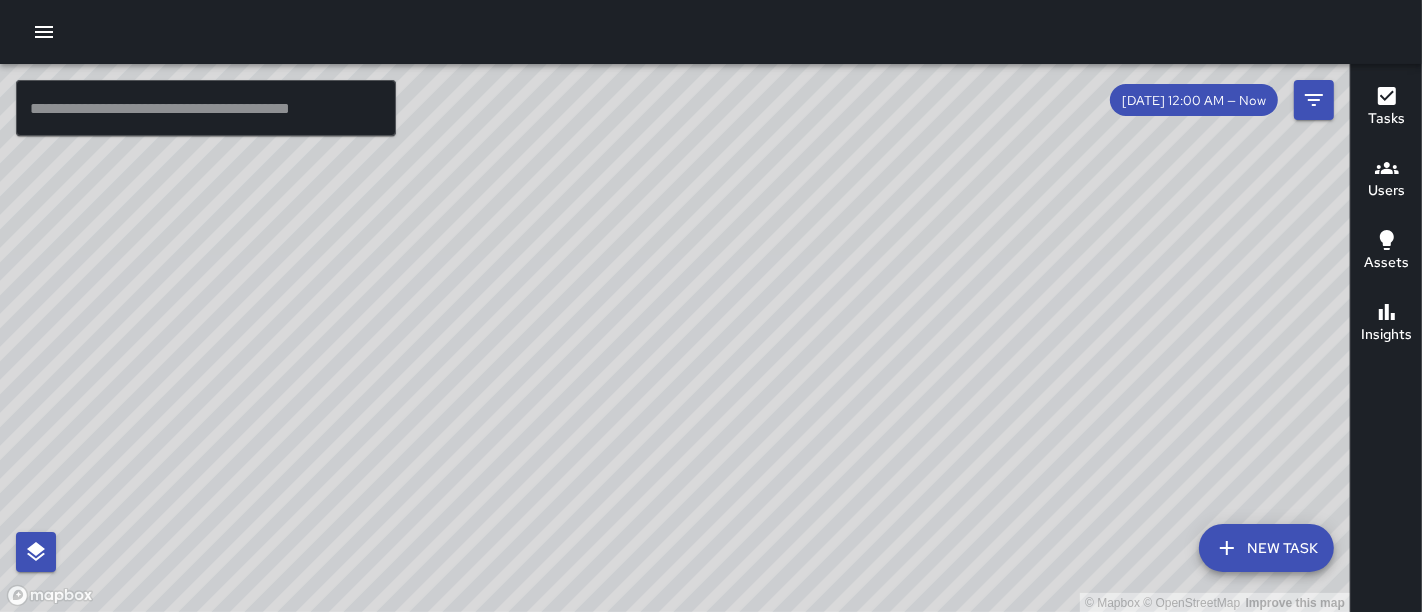 click on "© Mapbox   © OpenStreetMap   Improve this map" at bounding box center (675, 338) 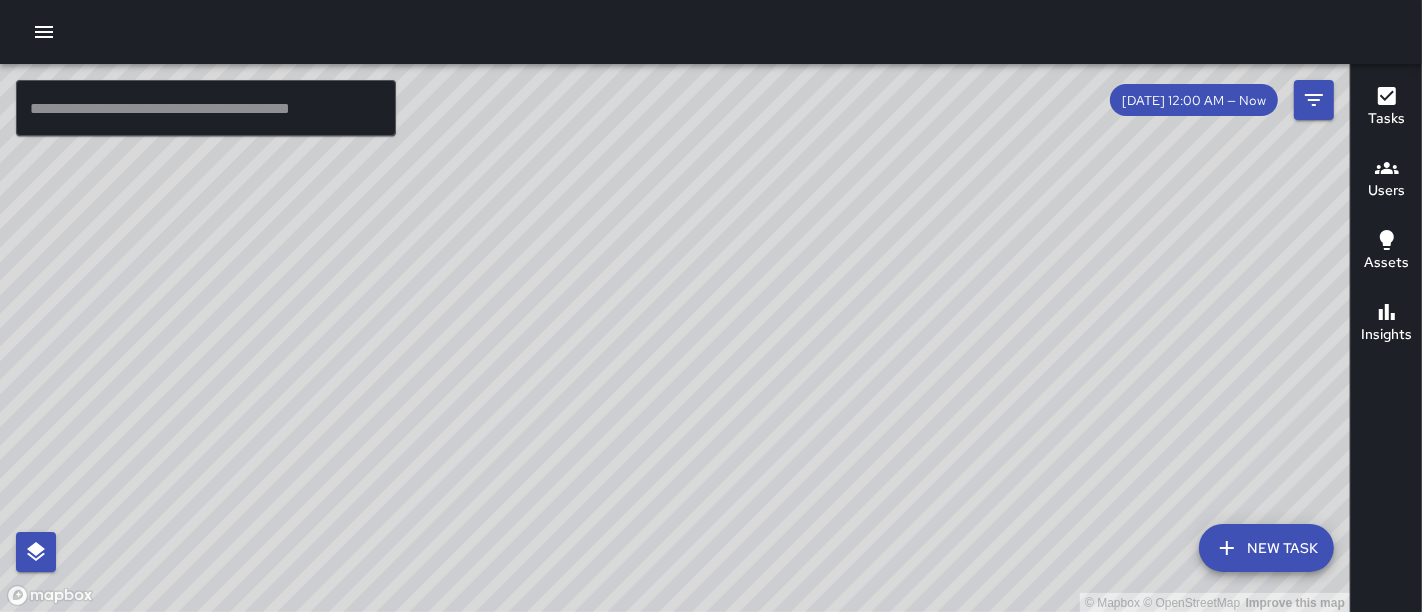 drag, startPoint x: 895, startPoint y: 278, endPoint x: 701, endPoint y: 544, distance: 329.2294 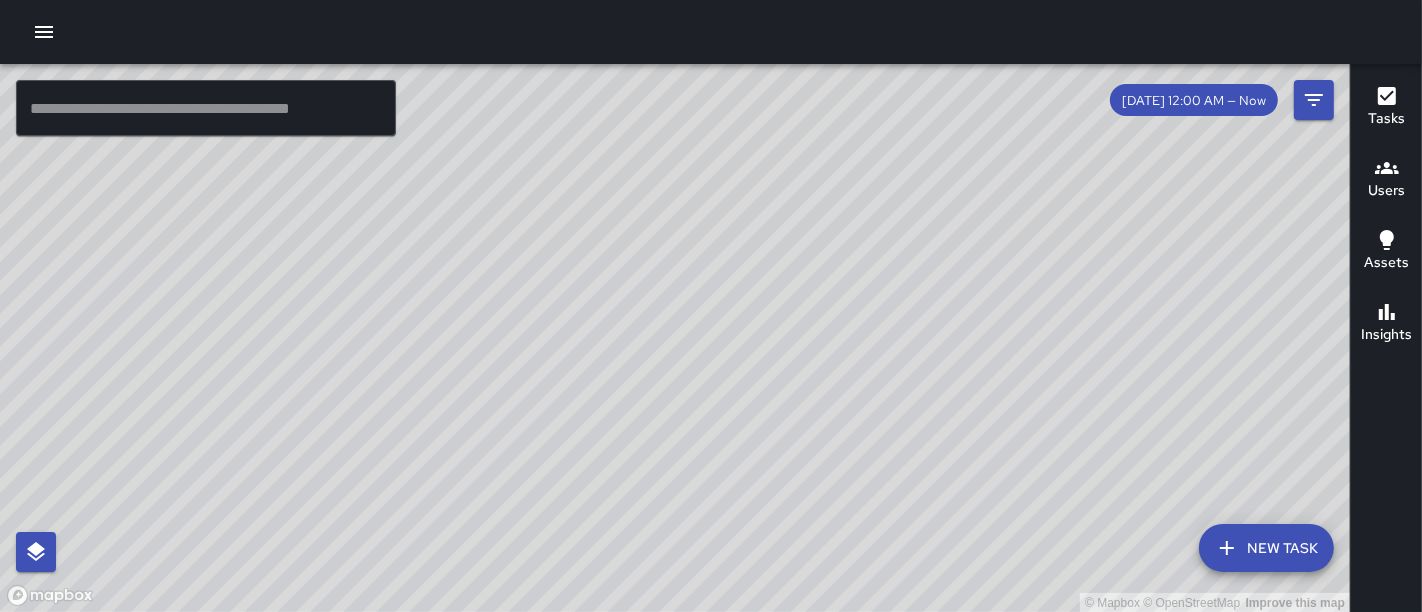 click on "© Mapbox   © OpenStreetMap   Improve this map" at bounding box center [675, 338] 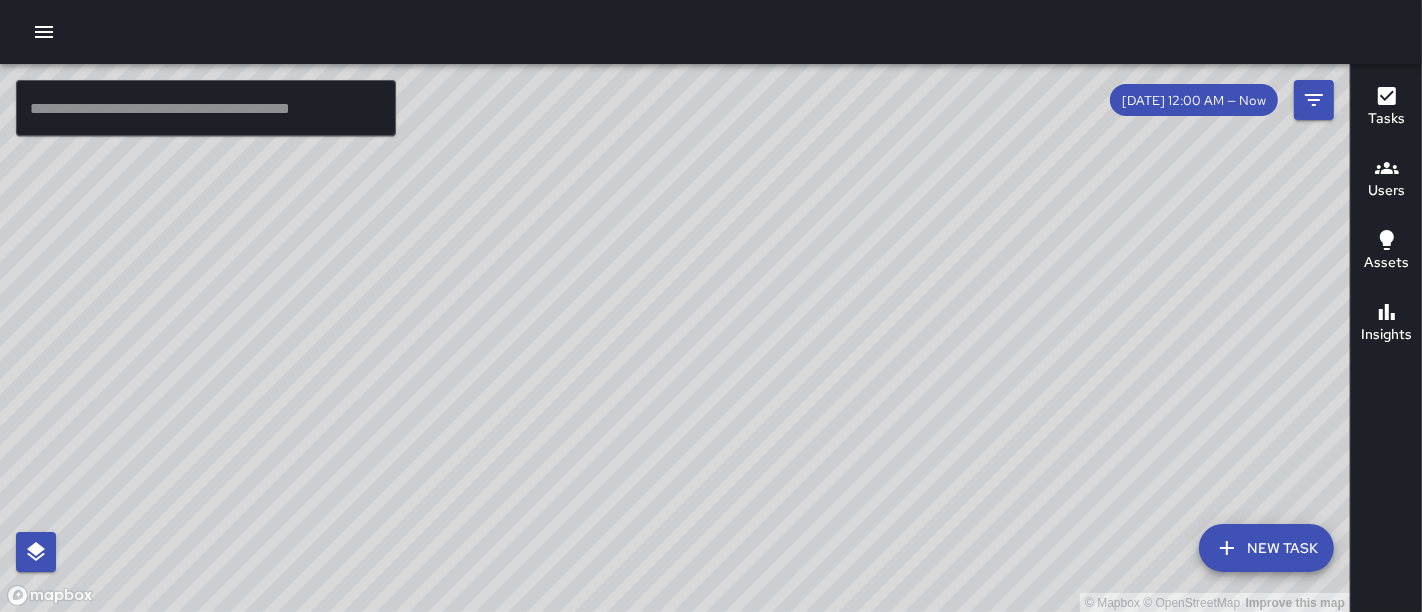 drag, startPoint x: 726, startPoint y: 325, endPoint x: 960, endPoint y: 432, distance: 257.3033 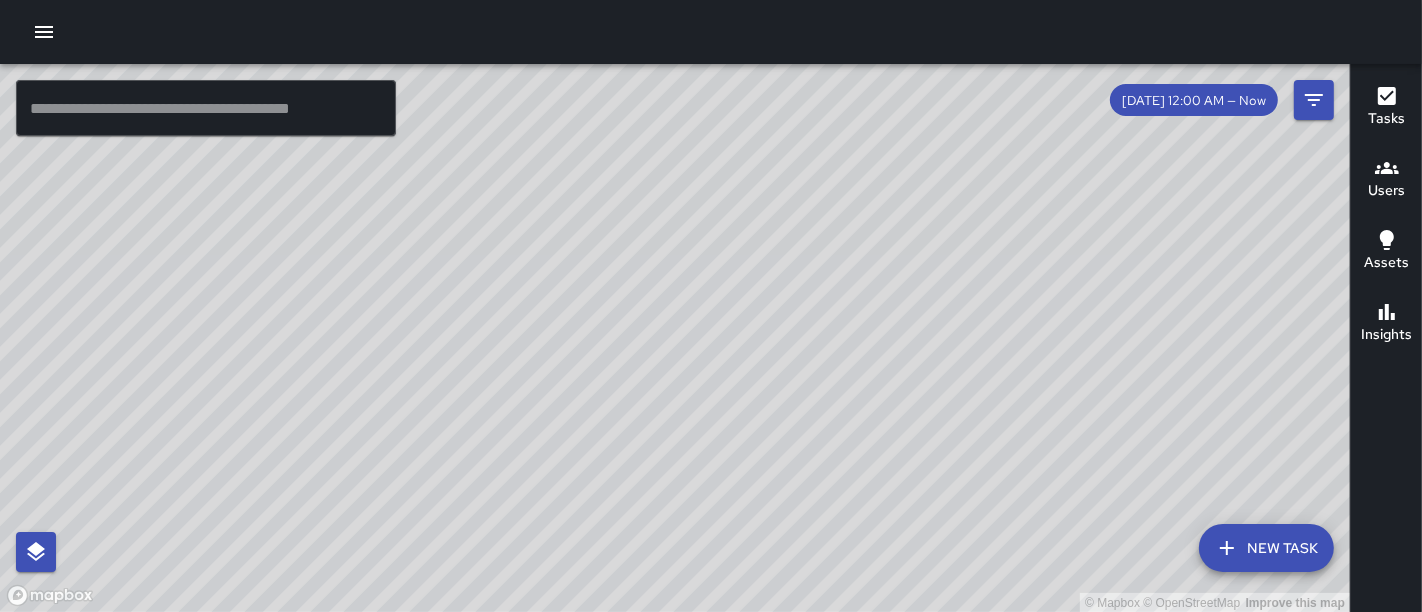 click on "© Mapbox   © OpenStreetMap   Improve this map" at bounding box center (675, 338) 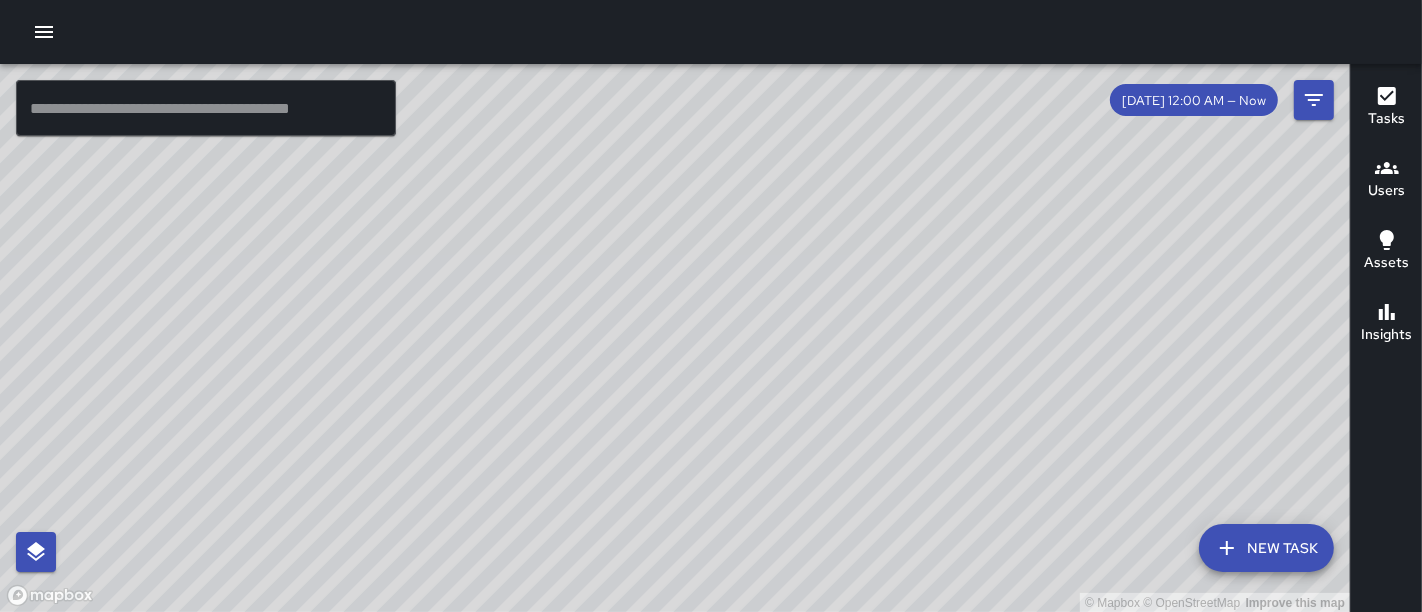 drag, startPoint x: 628, startPoint y: 315, endPoint x: 851, endPoint y: 578, distance: 344.8159 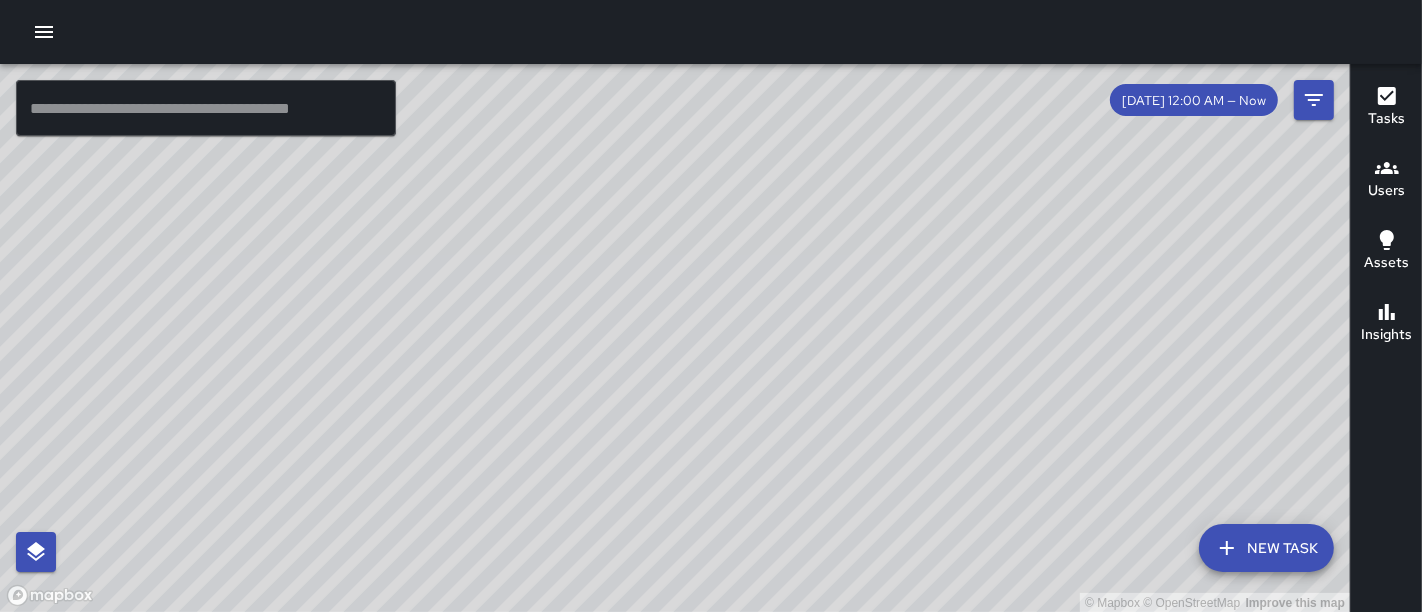 click on "© Mapbox   © OpenStreetMap   Improve this map" at bounding box center (675, 338) 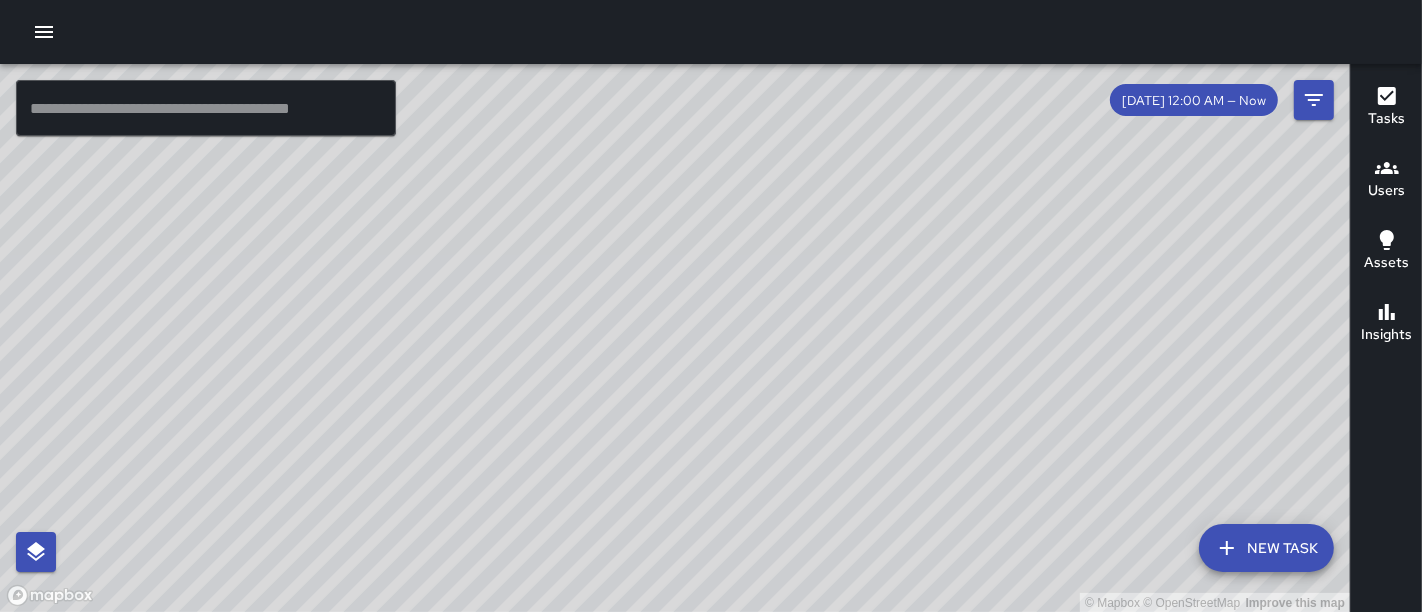 drag, startPoint x: 815, startPoint y: 302, endPoint x: 585, endPoint y: 237, distance: 239.00836 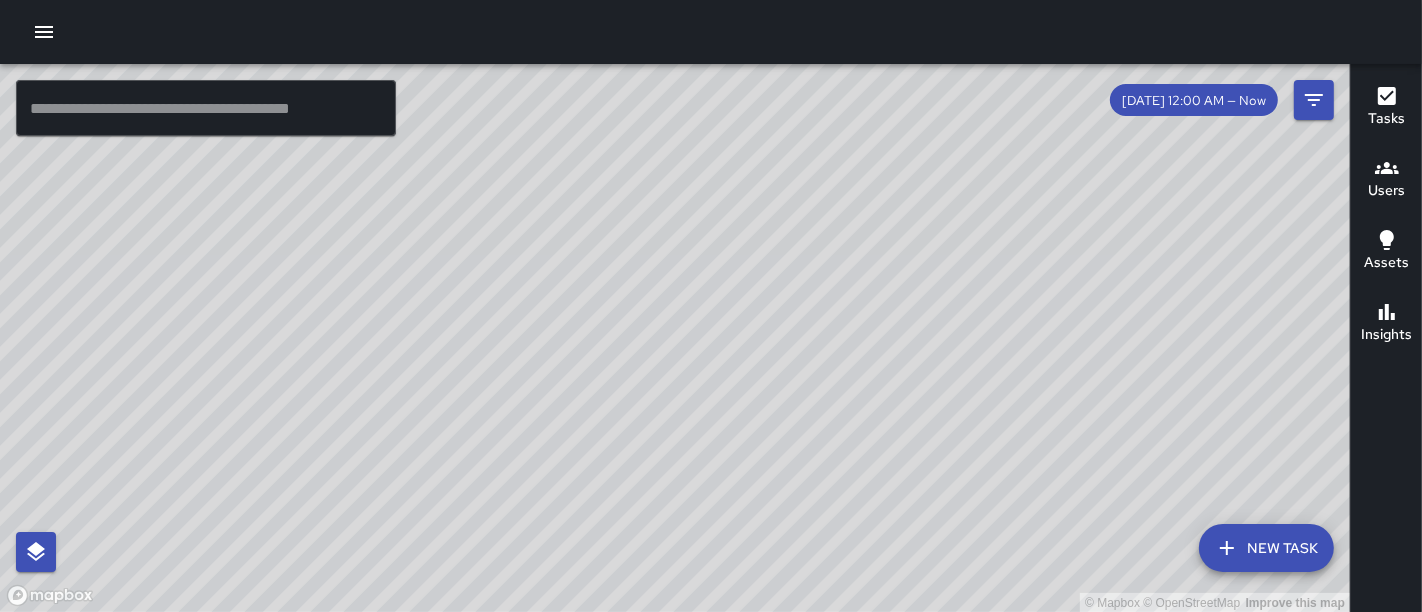 click on "© Mapbox   © OpenStreetMap   Improve this map" at bounding box center (675, 338) 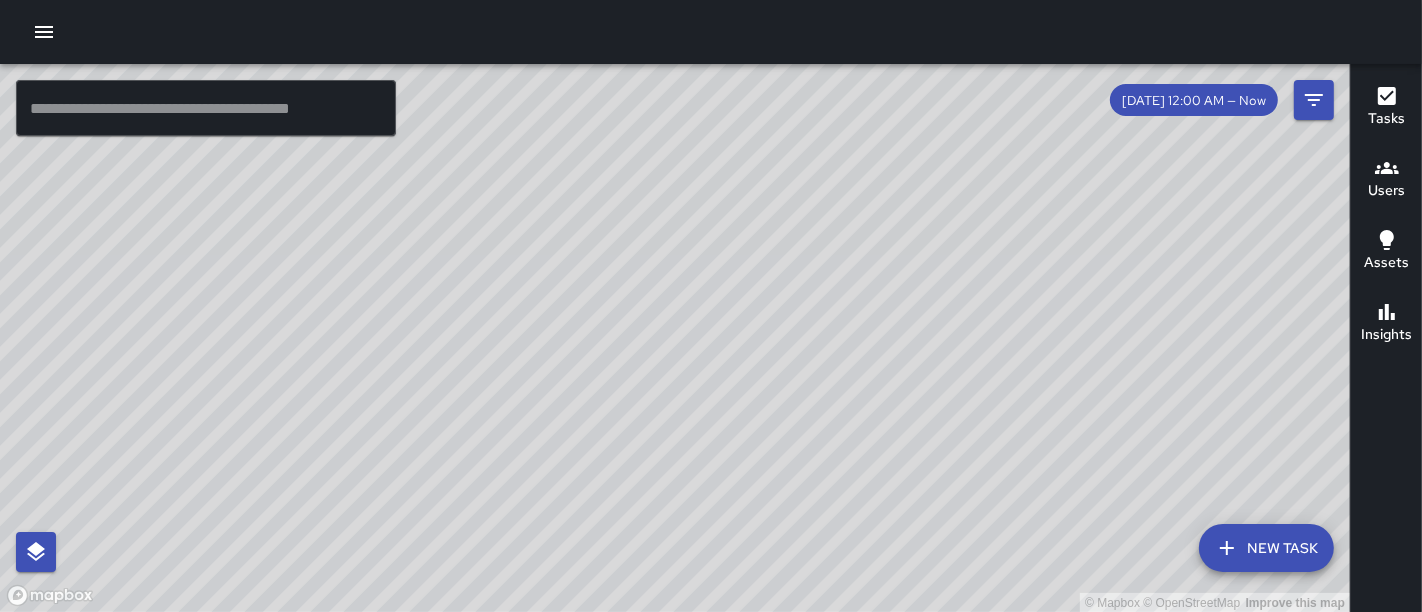 drag, startPoint x: 585, startPoint y: 237, endPoint x: 511, endPoint y: 158, distance: 108.245094 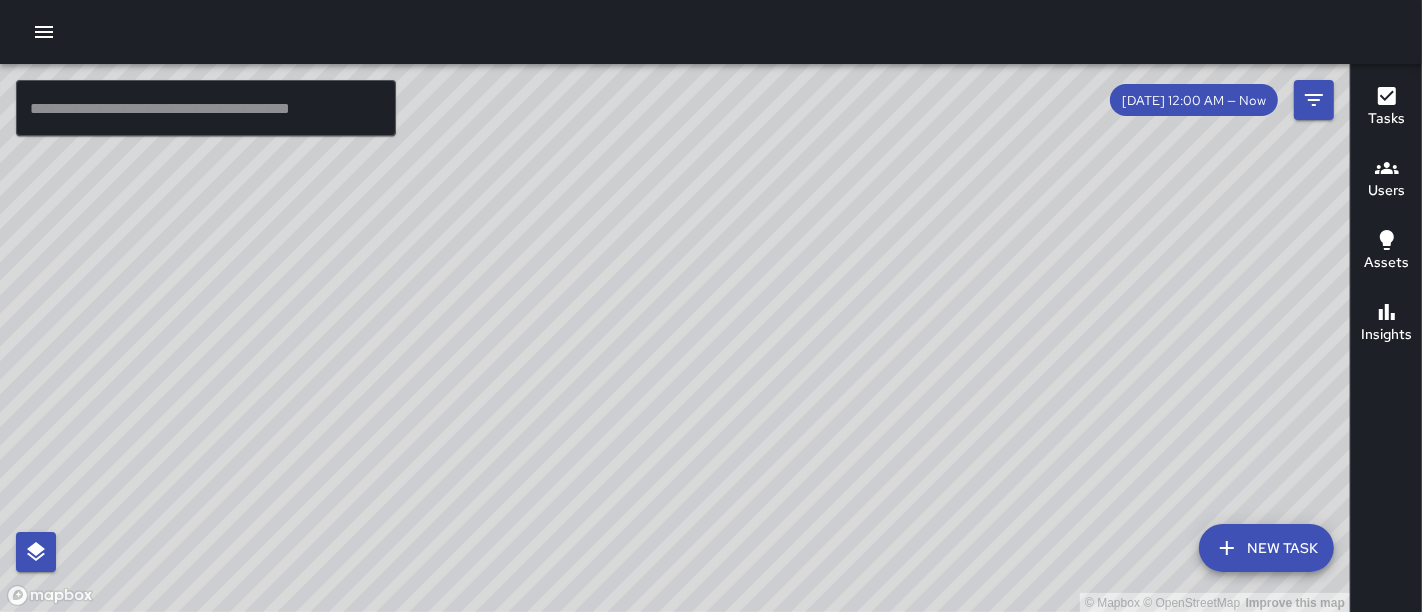 click on "© Mapbox   © OpenStreetMap   Improve this map" at bounding box center [675, 338] 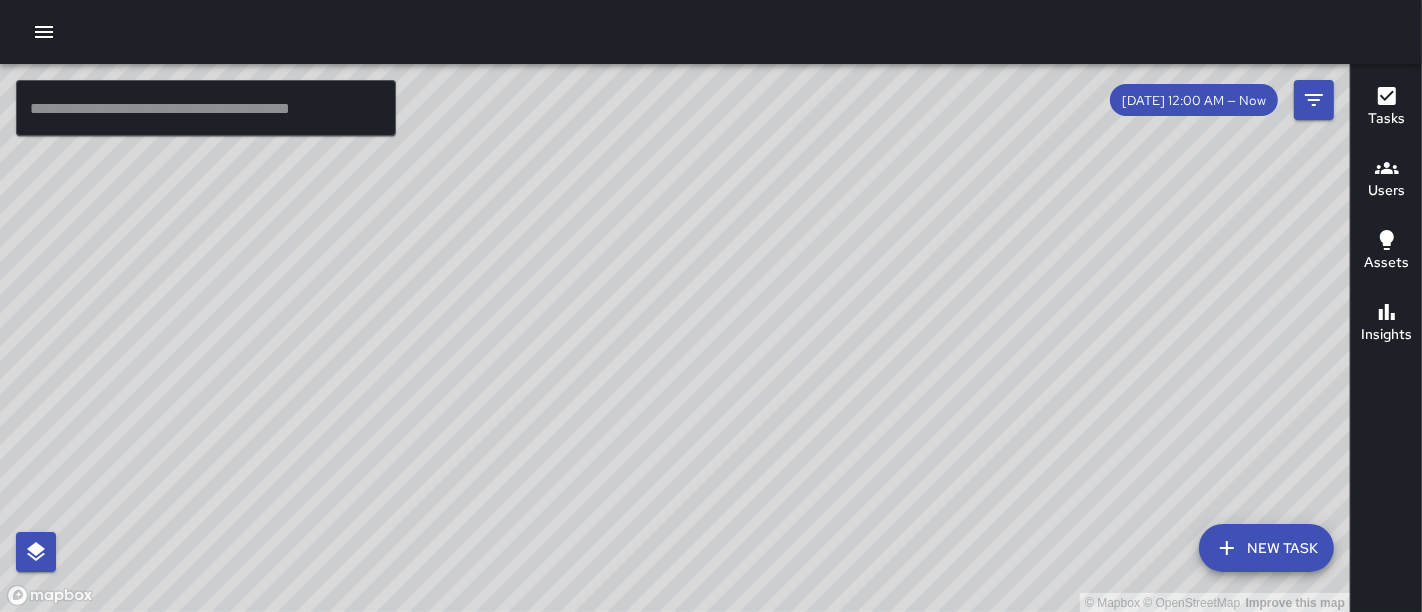 drag, startPoint x: 860, startPoint y: 404, endPoint x: 732, endPoint y: 458, distance: 138.92444 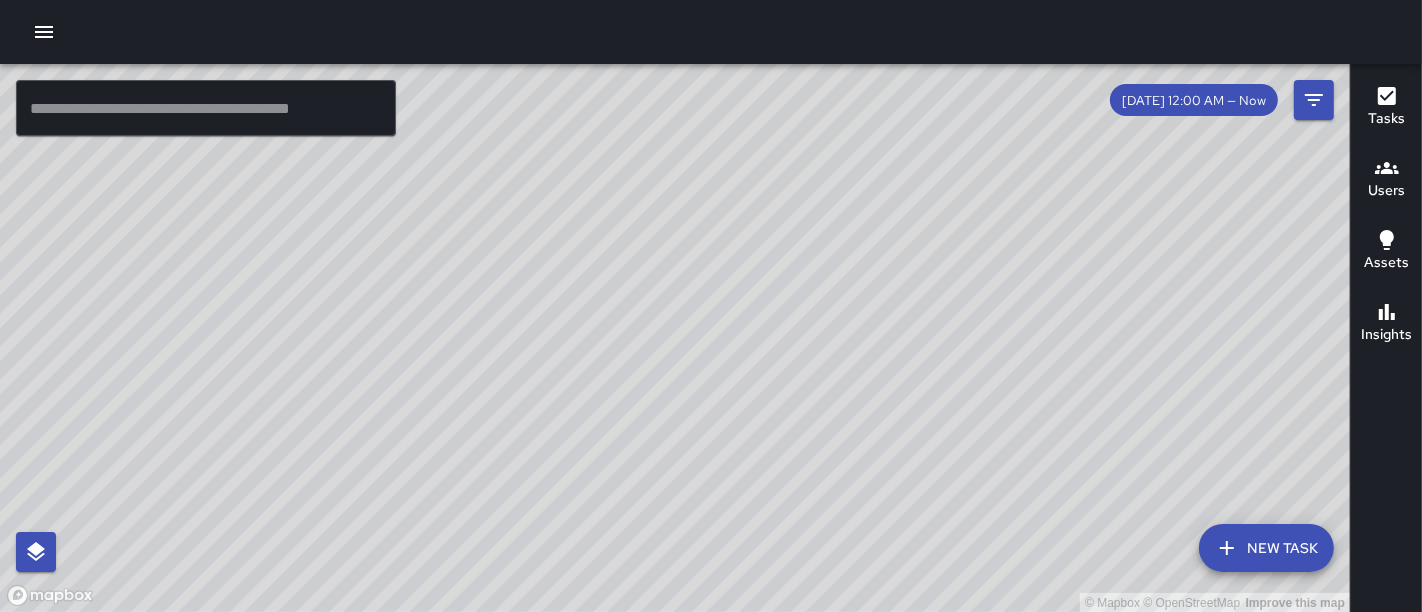 click on "© Mapbox   © OpenStreetMap   Improve this map" at bounding box center [675, 338] 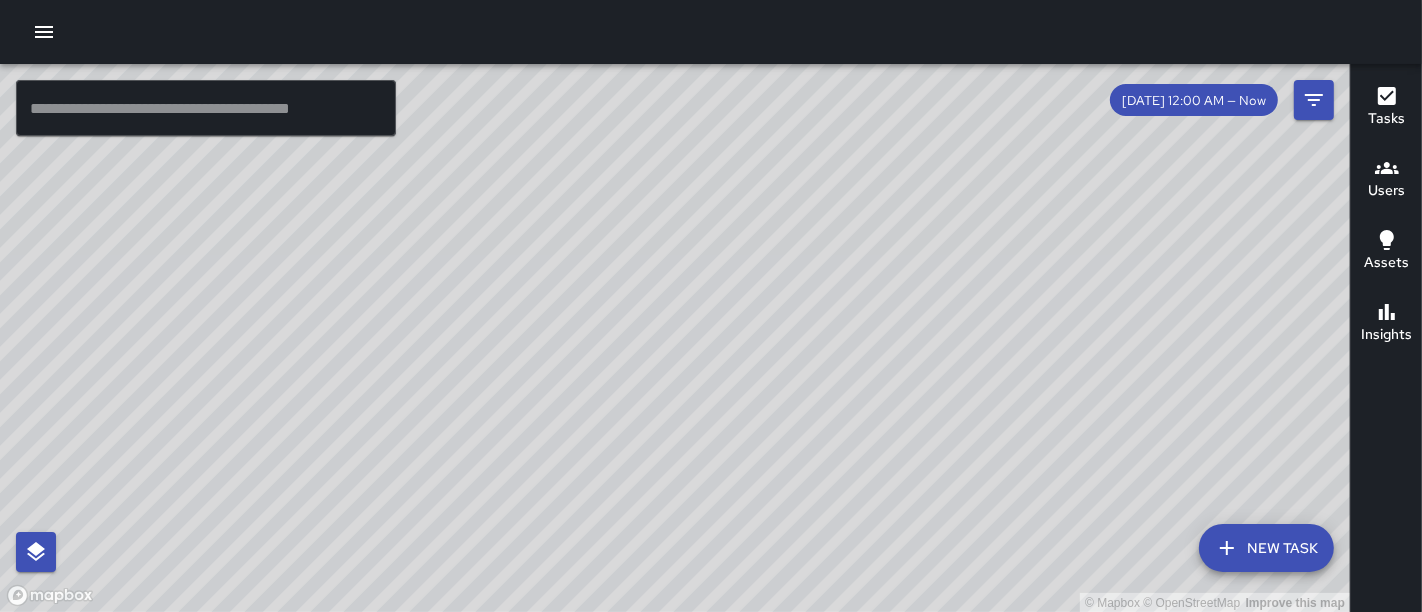 drag, startPoint x: 806, startPoint y: 254, endPoint x: 705, endPoint y: 456, distance: 225.84286 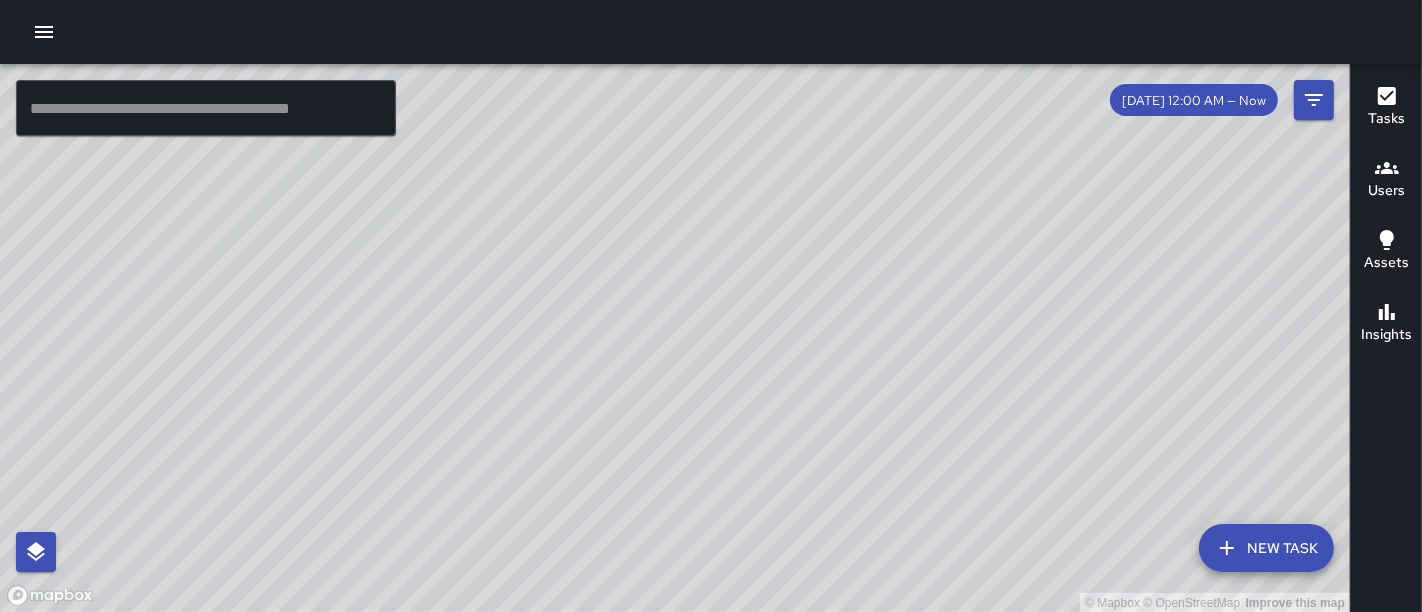 click on "© Mapbox   © OpenStreetMap   Improve this map" at bounding box center [675, 338] 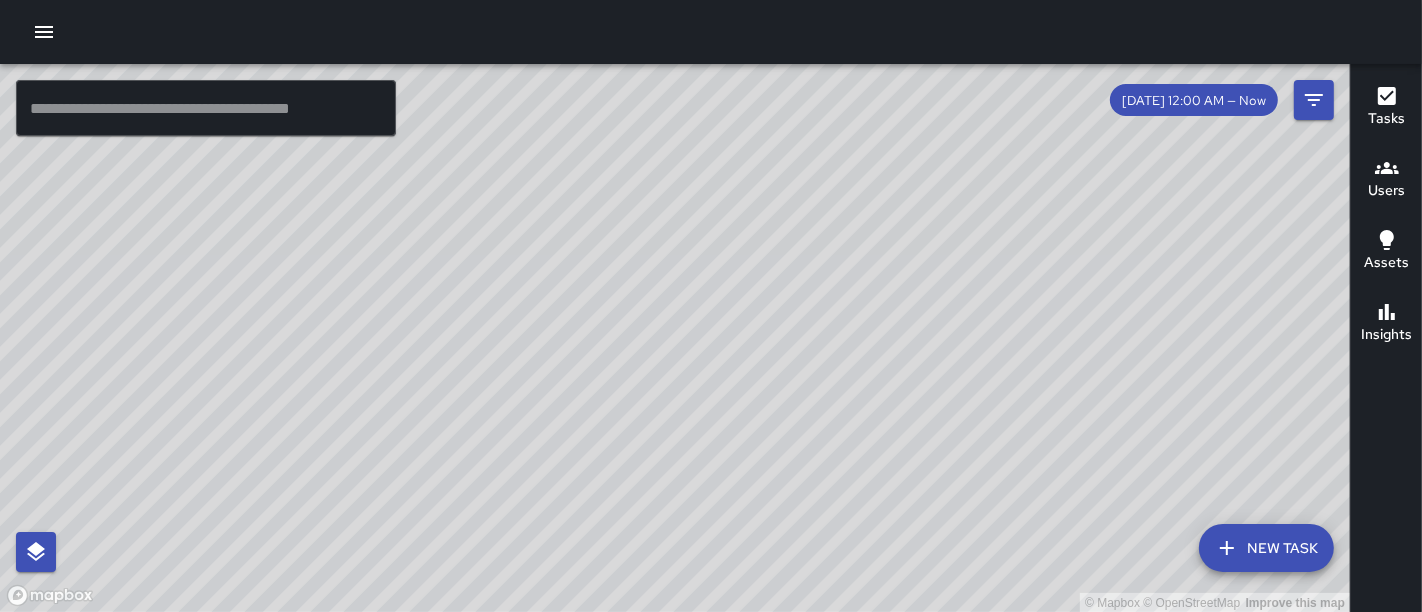 drag, startPoint x: 477, startPoint y: 290, endPoint x: 680, endPoint y: 350, distance: 211.68137 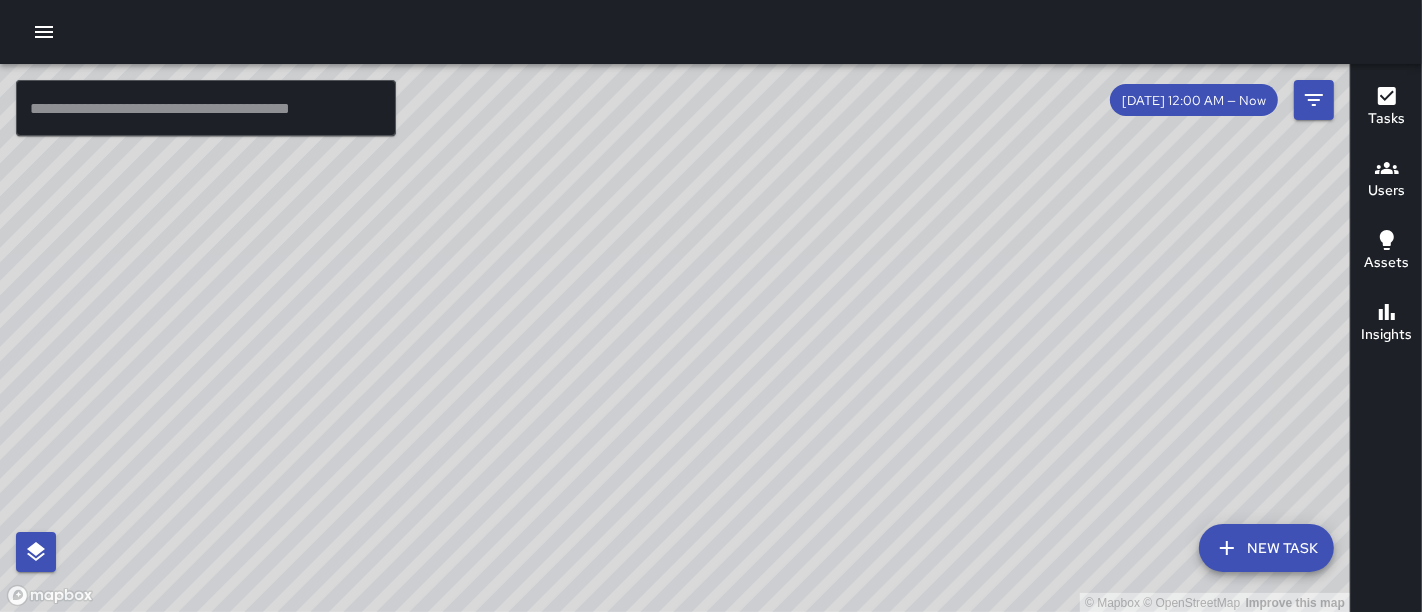 click on "© Mapbox   © OpenStreetMap   Improve this map" at bounding box center [675, 338] 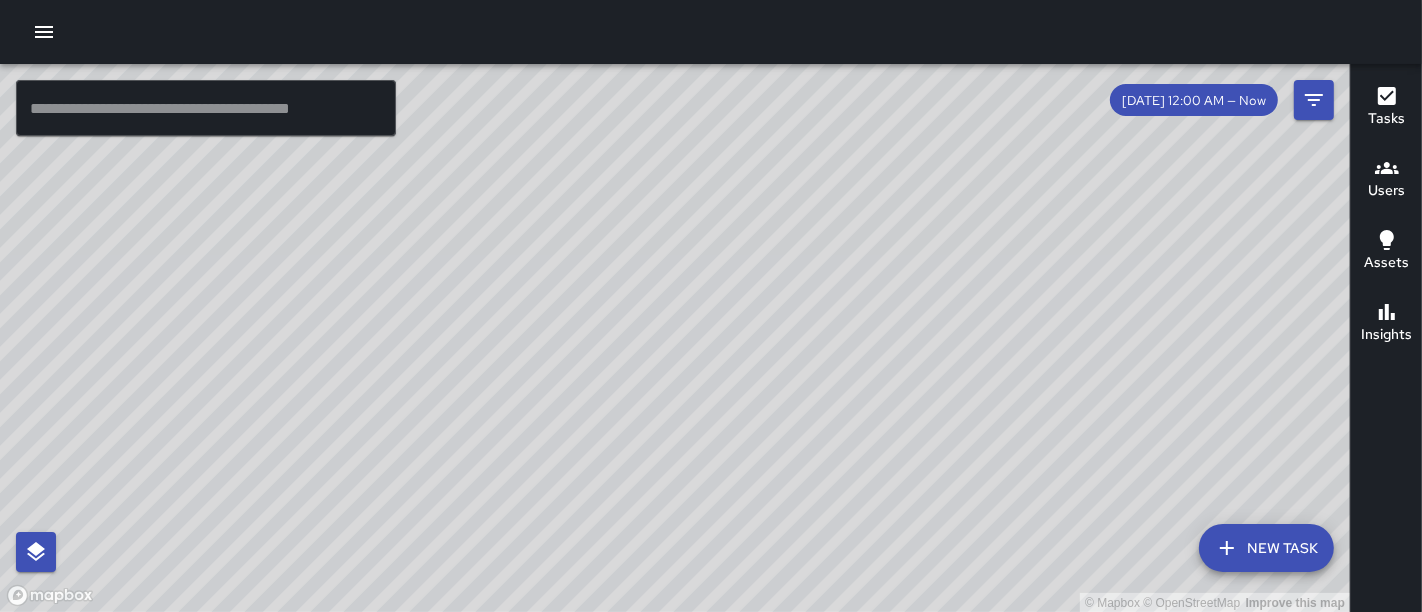 drag, startPoint x: 641, startPoint y: 231, endPoint x: 600, endPoint y: 328, distance: 105.30907 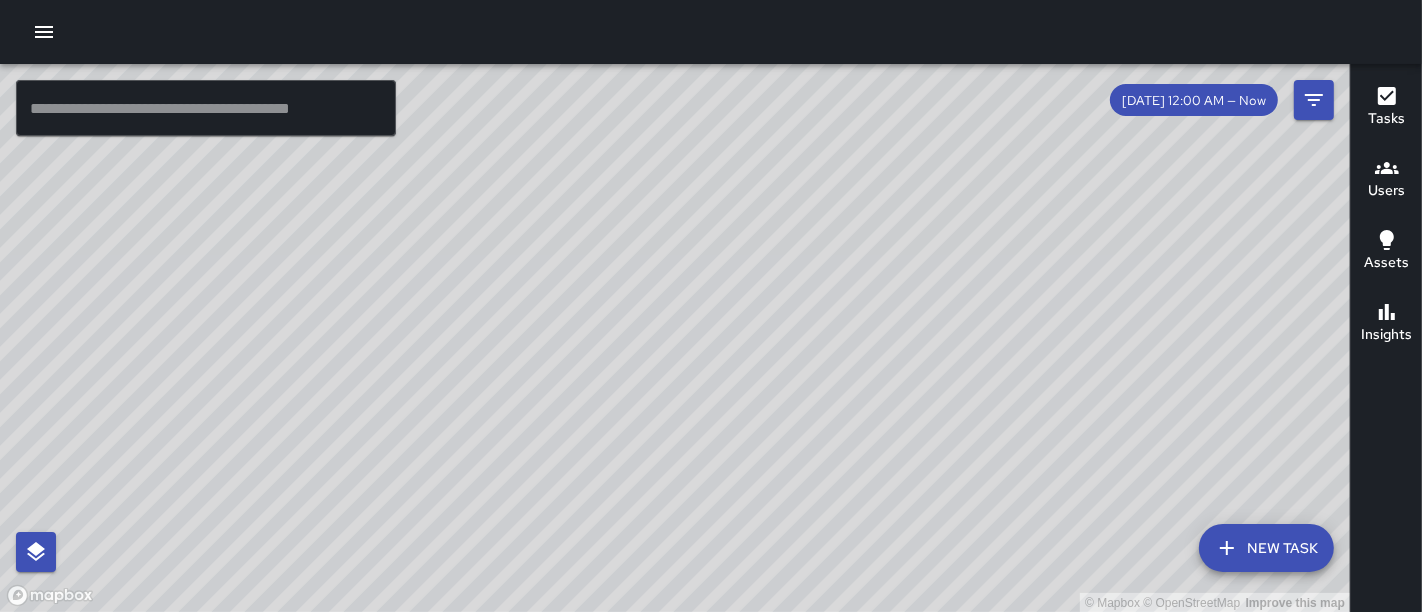 click on "© Mapbox   © OpenStreetMap   Improve this map" at bounding box center [675, 338] 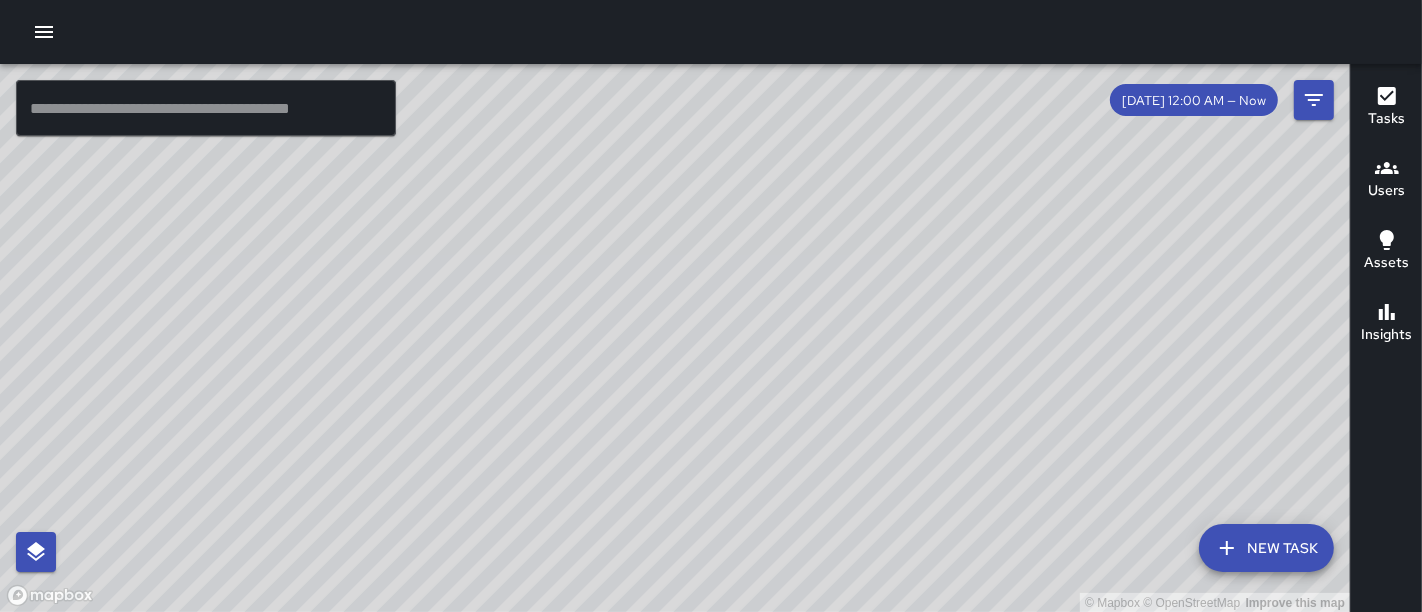 drag, startPoint x: 1210, startPoint y: 372, endPoint x: 1211, endPoint y: 312, distance: 60.00833 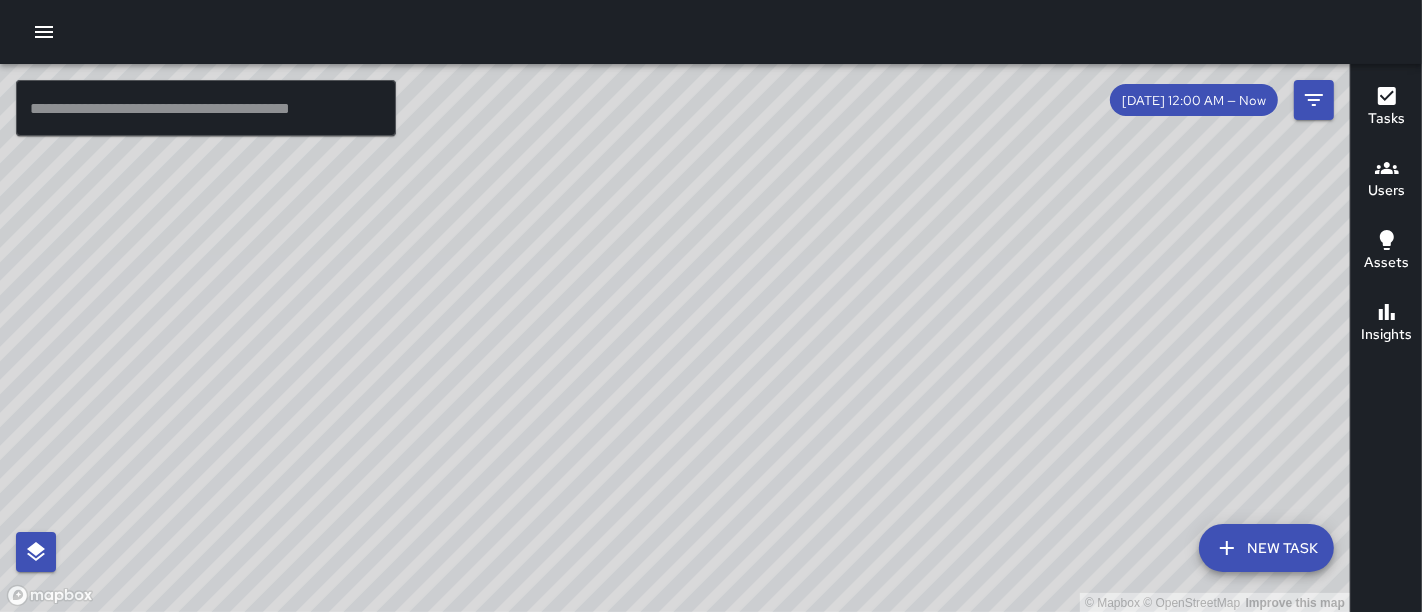 click on "© Mapbox   © OpenStreetMap   Improve this map" at bounding box center (675, 338) 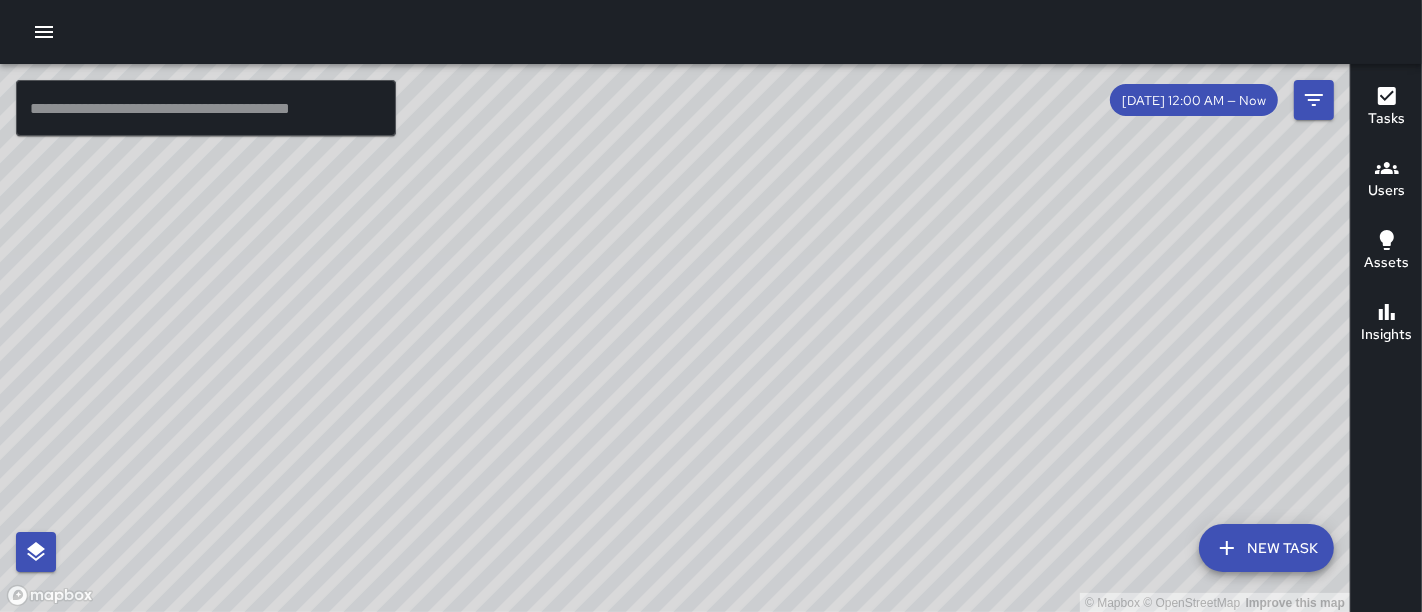 drag, startPoint x: 897, startPoint y: 372, endPoint x: 1255, endPoint y: 495, distance: 378.54062 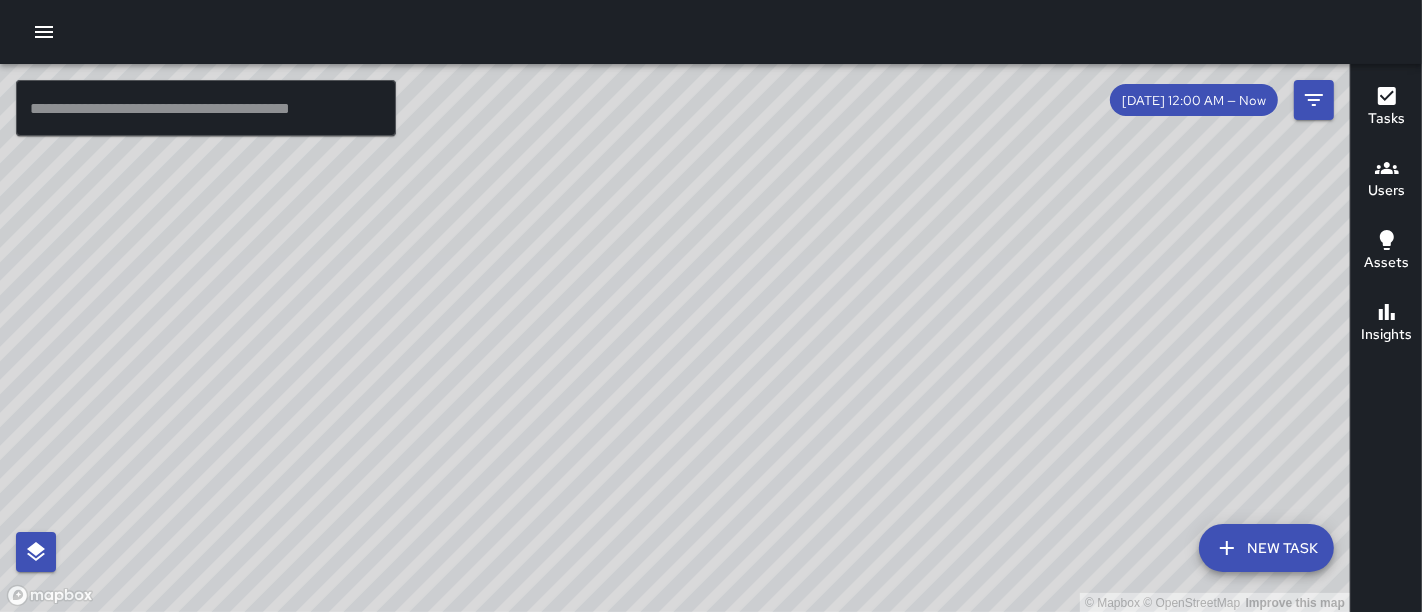 click on "© Mapbox   © OpenStreetMap   Improve this map" at bounding box center (675, 338) 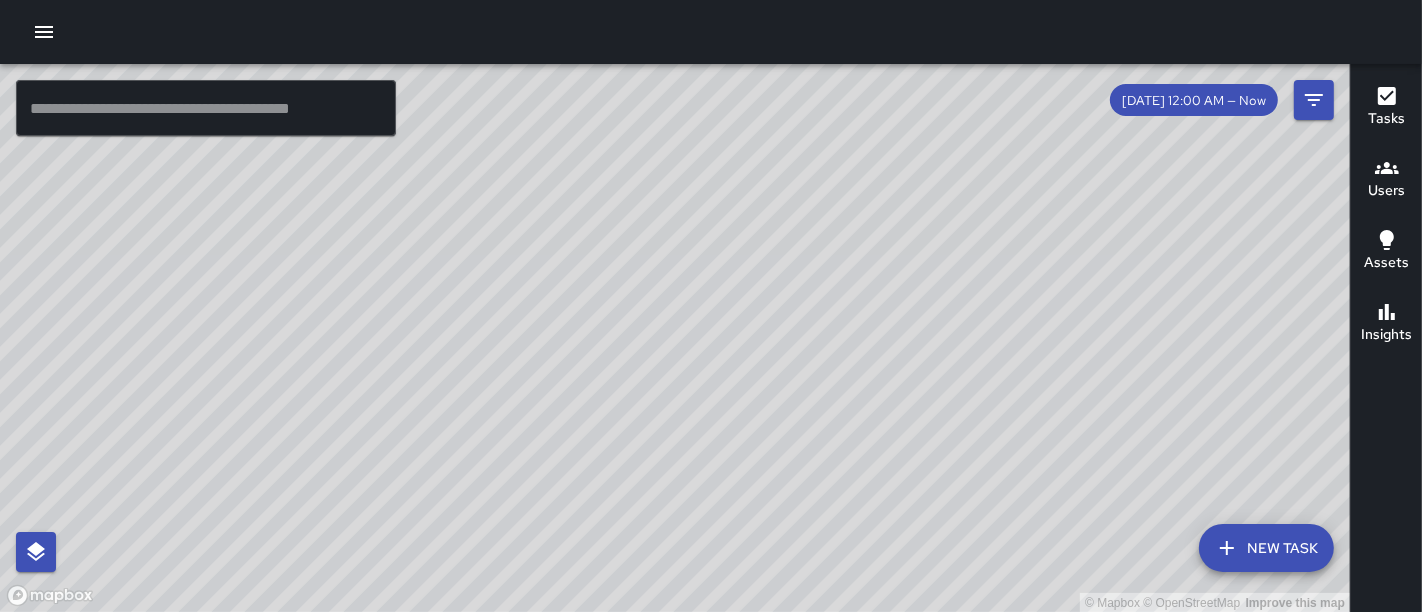 drag, startPoint x: 616, startPoint y: 392, endPoint x: 603, endPoint y: 275, distance: 117.72001 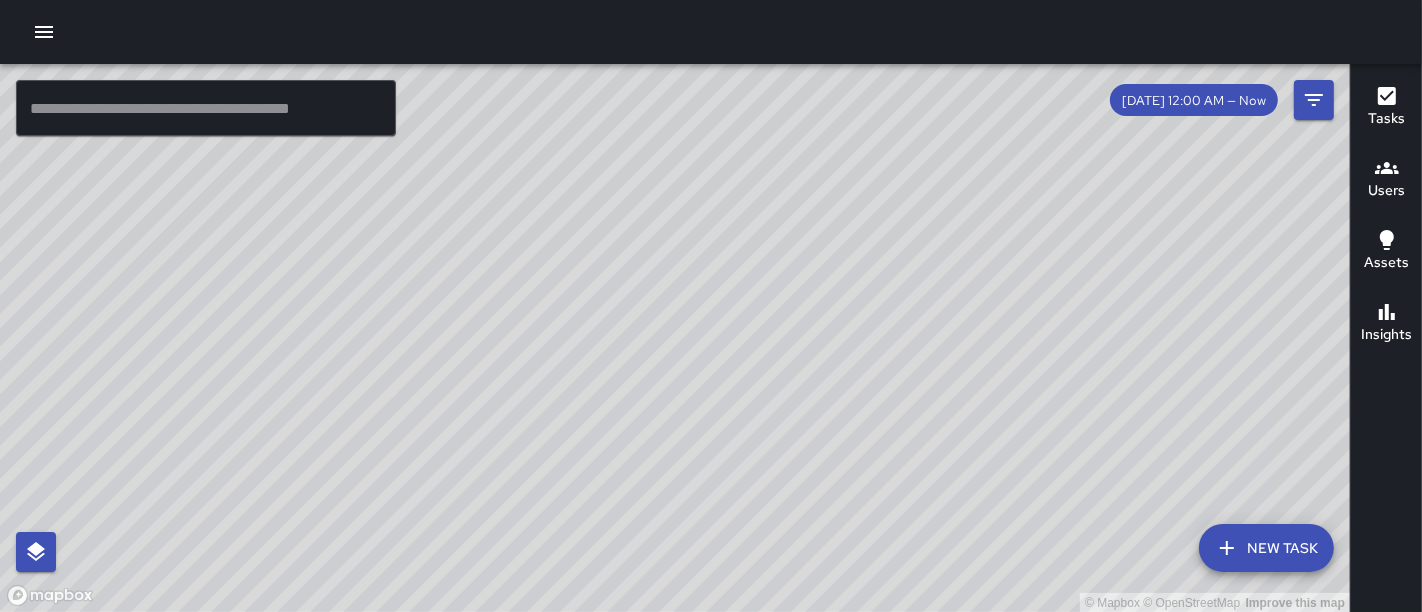 click on "© Mapbox   © OpenStreetMap   Improve this map" at bounding box center (675, 338) 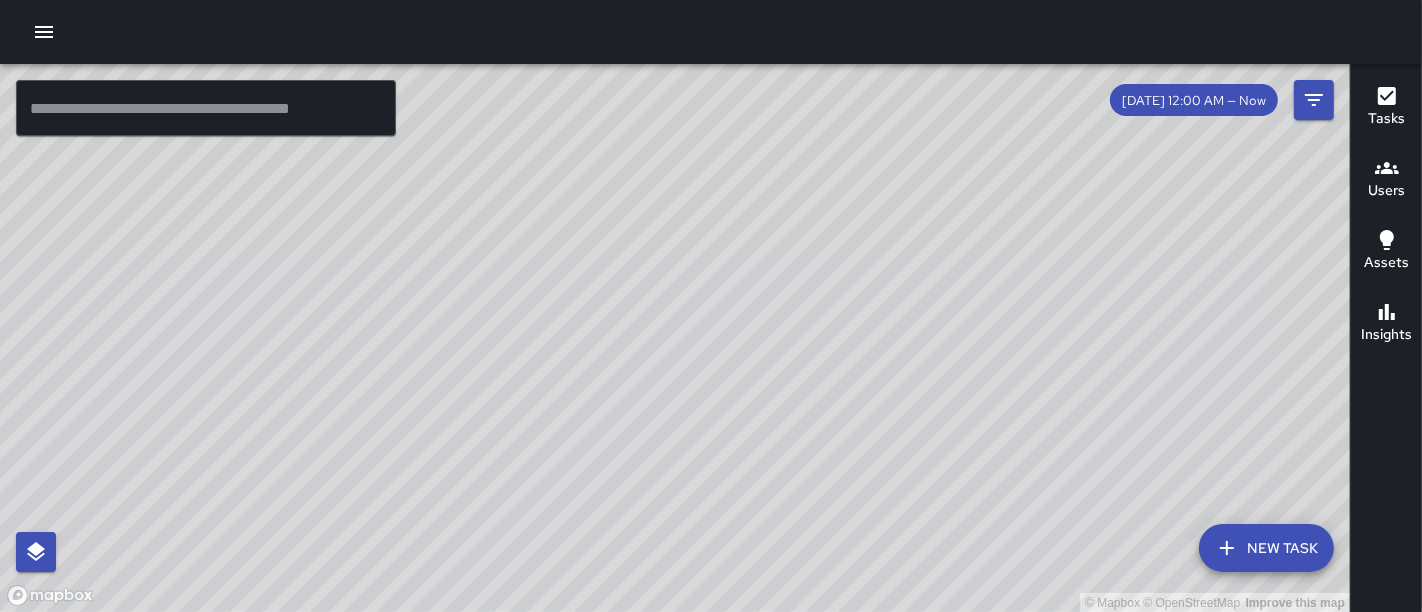drag, startPoint x: 788, startPoint y: 221, endPoint x: 792, endPoint y: 491, distance: 270.02963 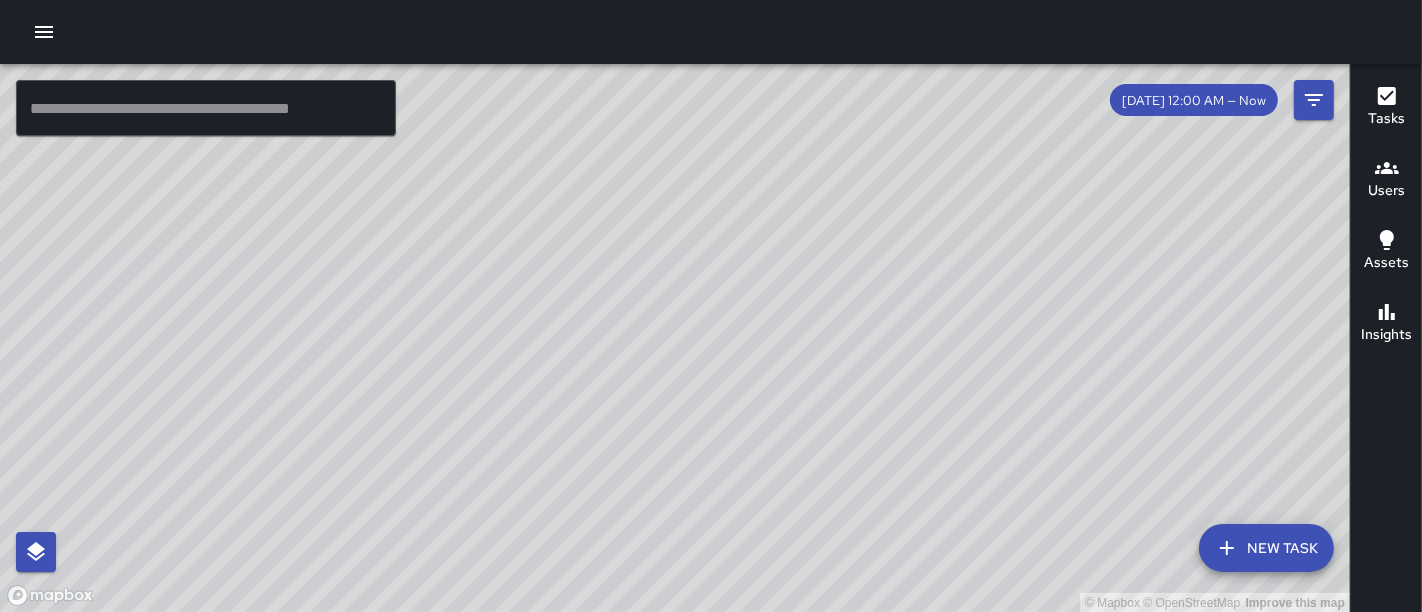 click on "© Mapbox   © OpenStreetMap   Improve this map" at bounding box center [675, 338] 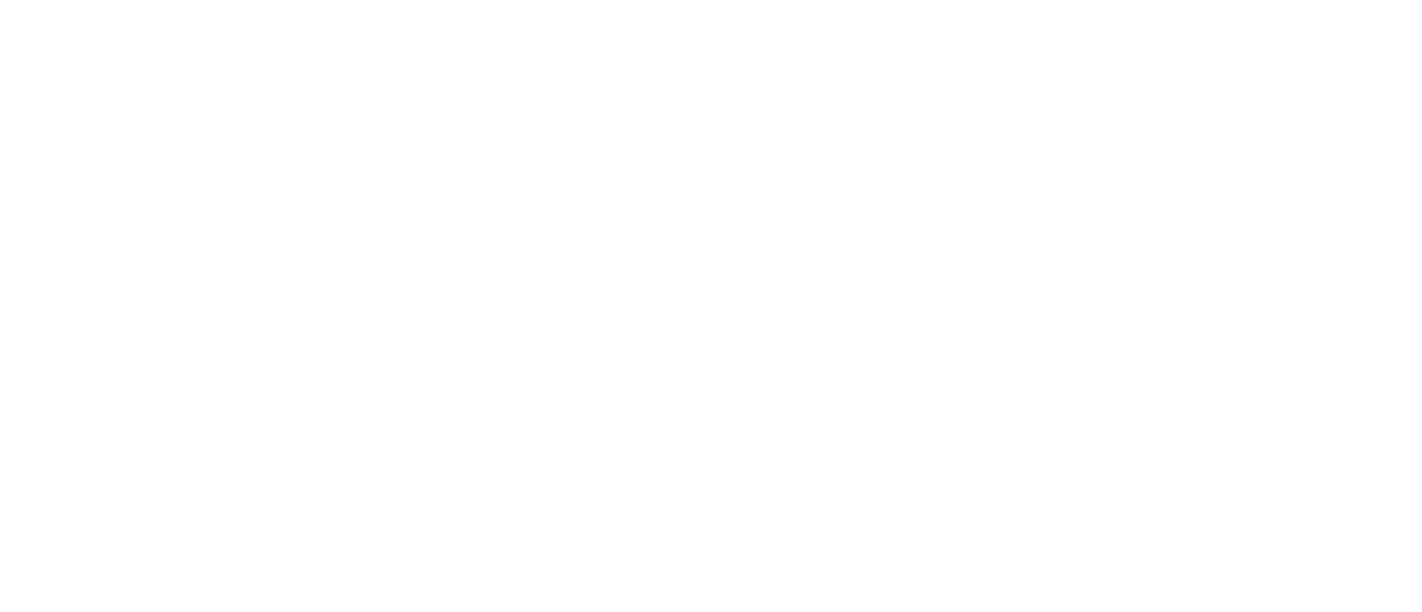 scroll, scrollTop: 0, scrollLeft: 0, axis: both 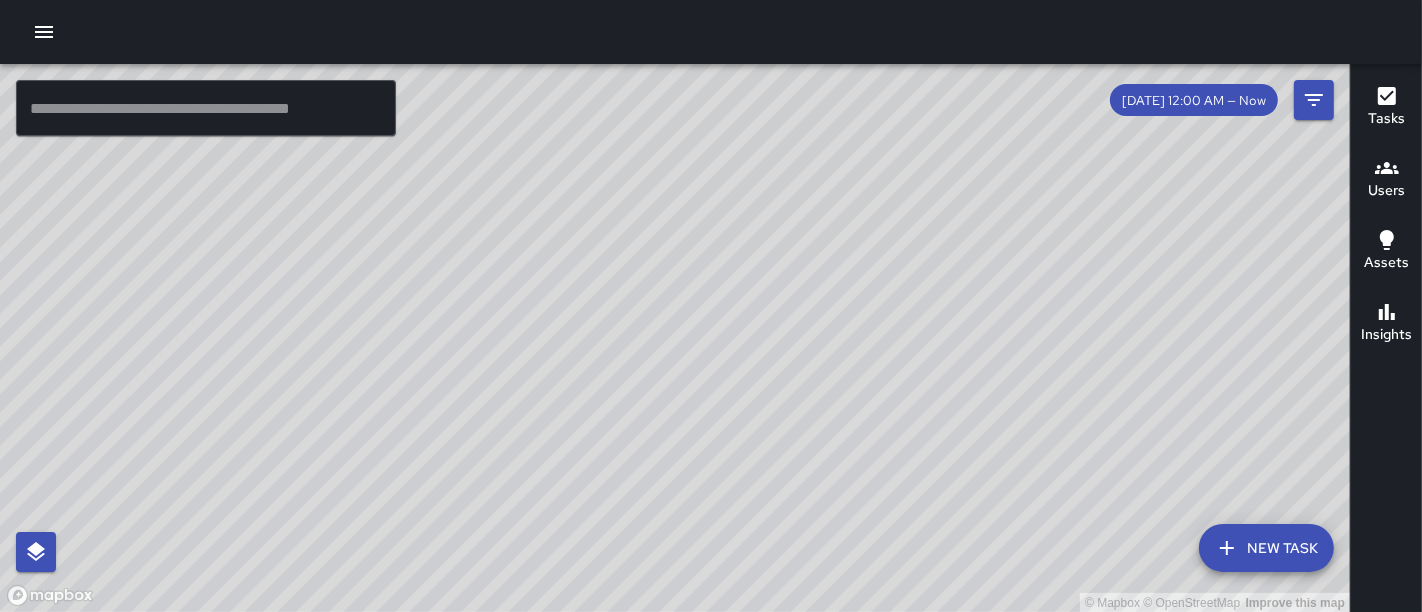drag, startPoint x: 638, startPoint y: 384, endPoint x: 768, endPoint y: 292, distance: 159.26079 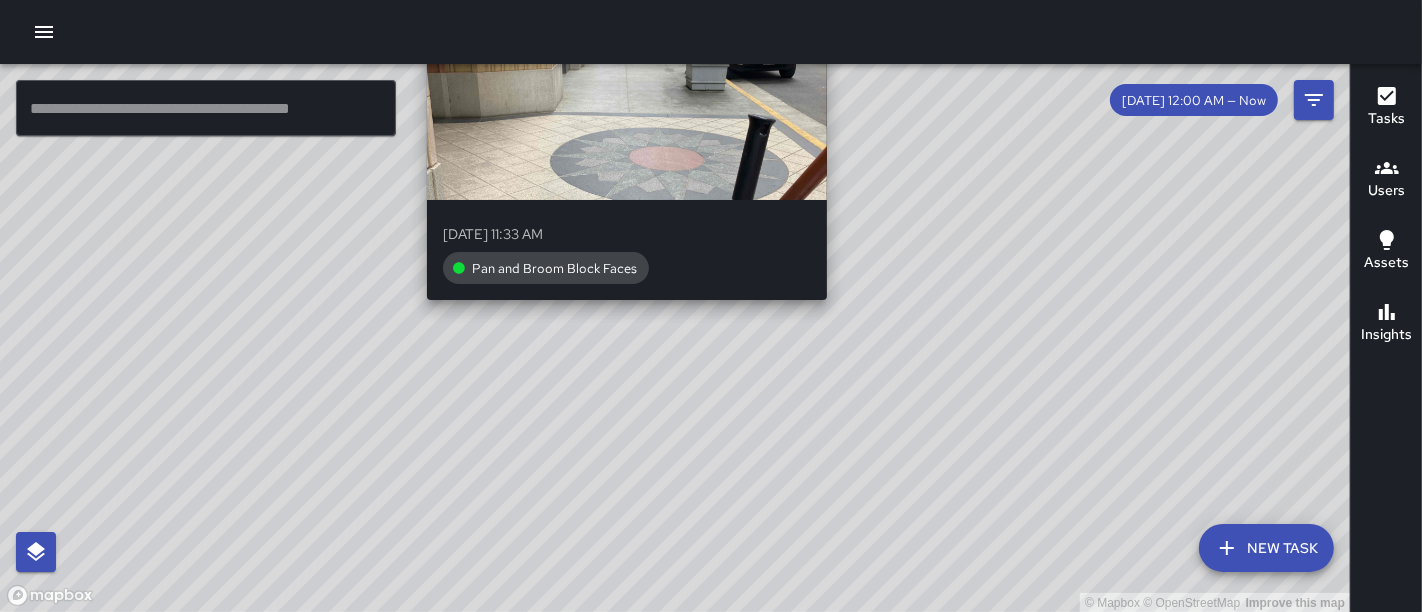 click on "© Mapbox   © OpenStreetMap   Improve this map MC [PERSON_NAME][DATE] 11:33 AM Pan and Broom Block Faces" at bounding box center (675, 338) 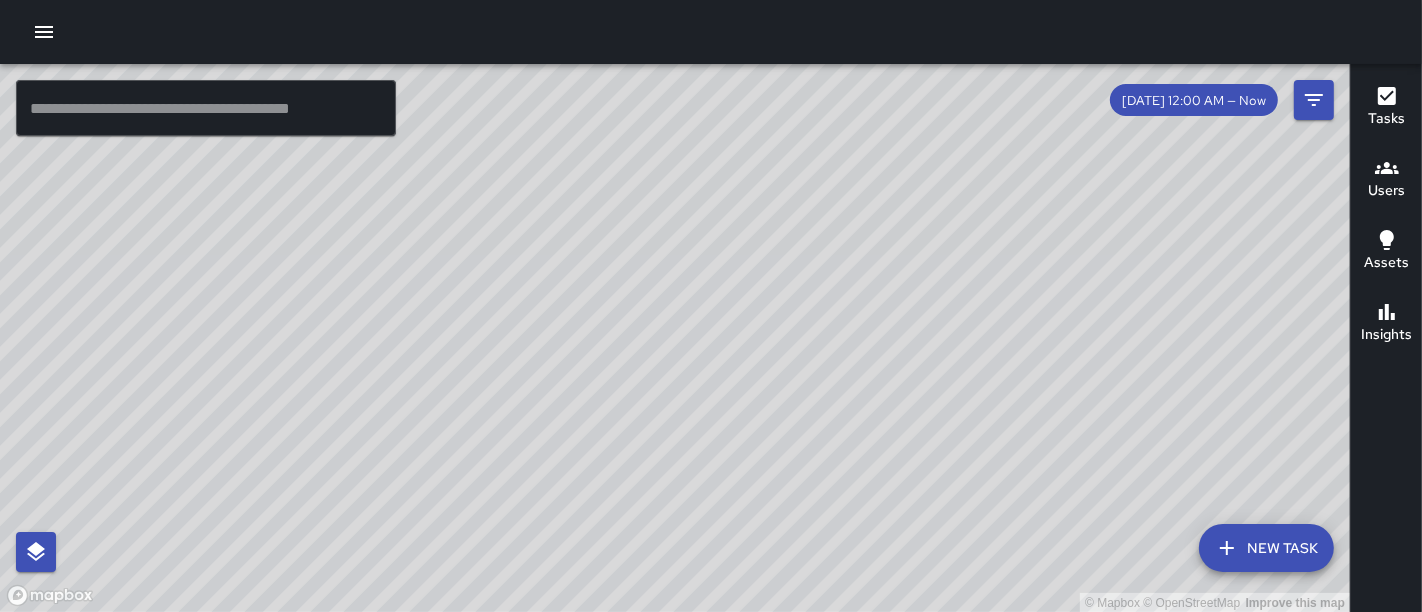 drag, startPoint x: 1131, startPoint y: 244, endPoint x: 748, endPoint y: 344, distance: 395.8396 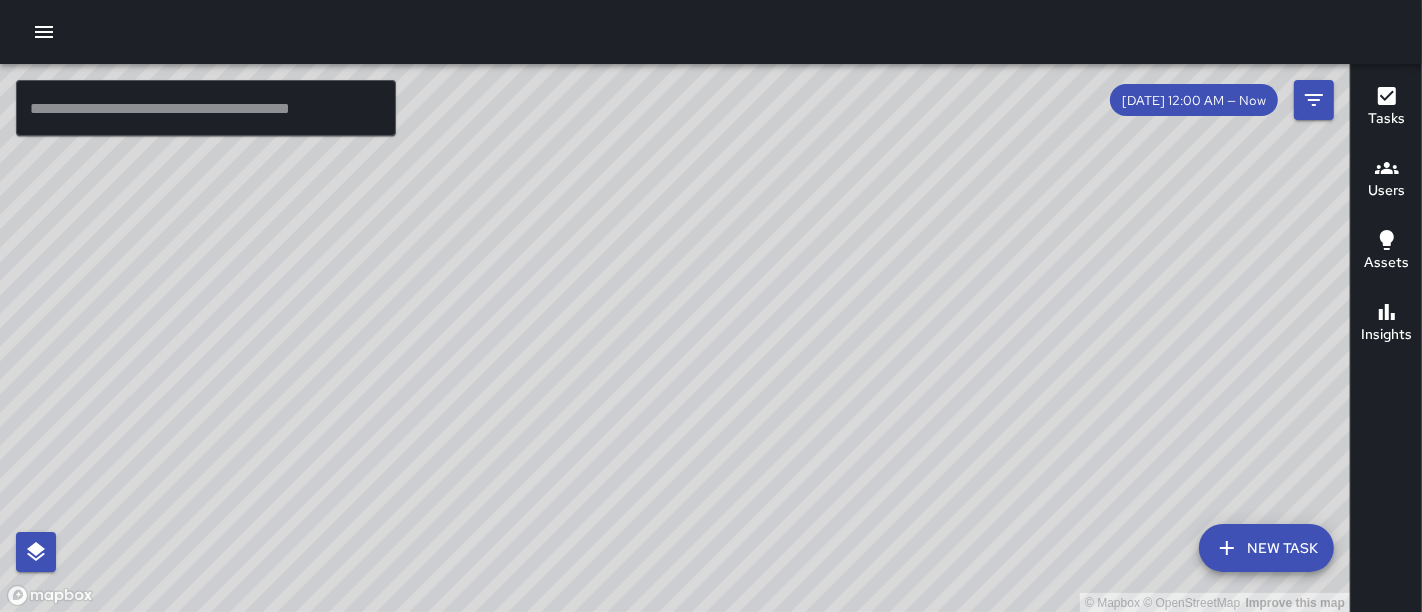 drag, startPoint x: 753, startPoint y: 309, endPoint x: 711, endPoint y: 281, distance: 50.47772 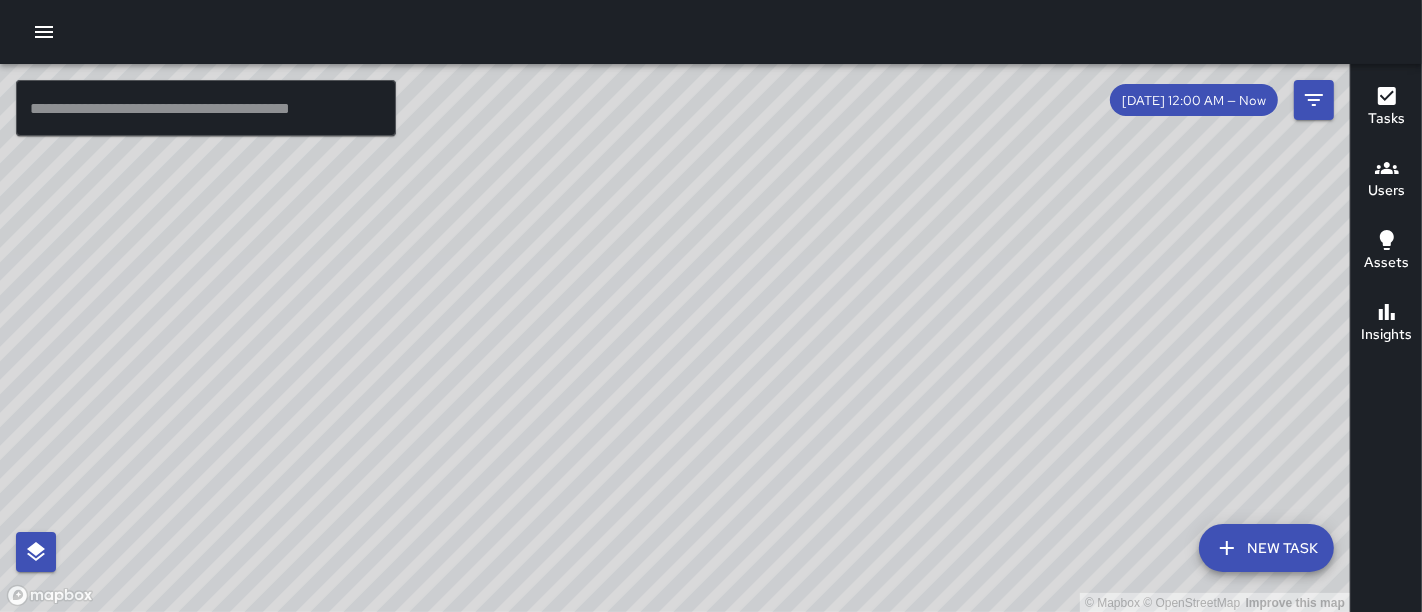click on "© Mapbox   © OpenStreetMap   Improve this map" at bounding box center [675, 338] 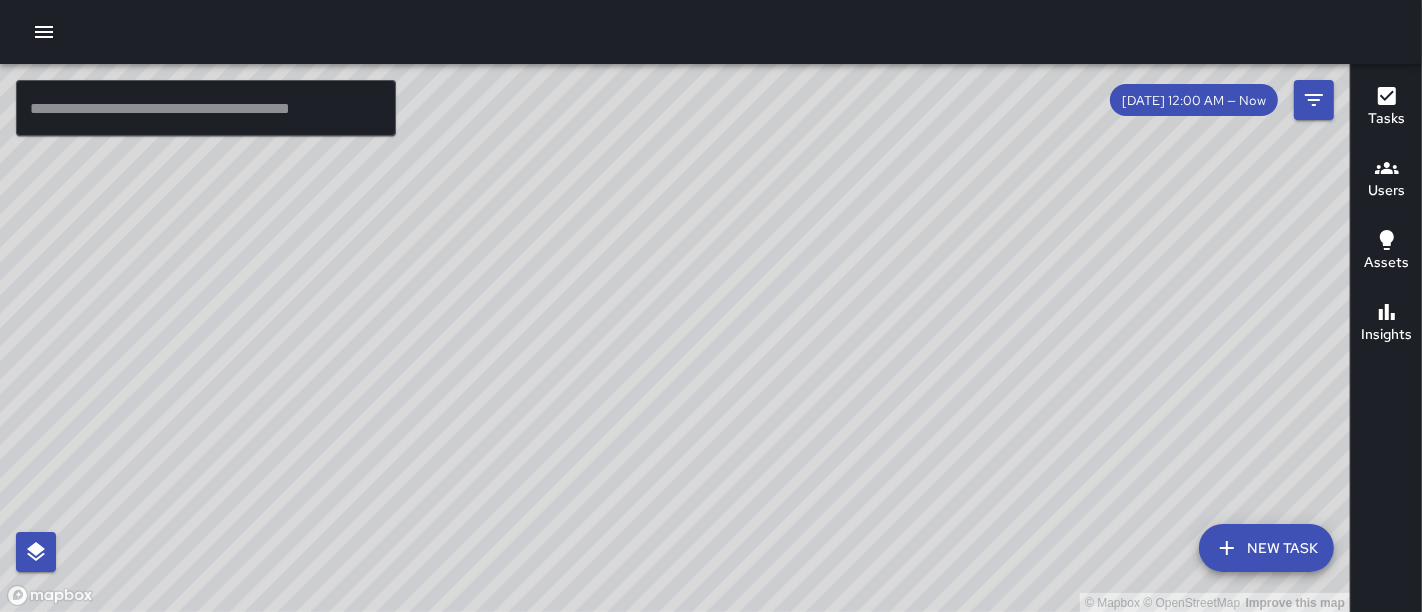 drag, startPoint x: 711, startPoint y: 281, endPoint x: 958, endPoint y: 224, distance: 253.49162 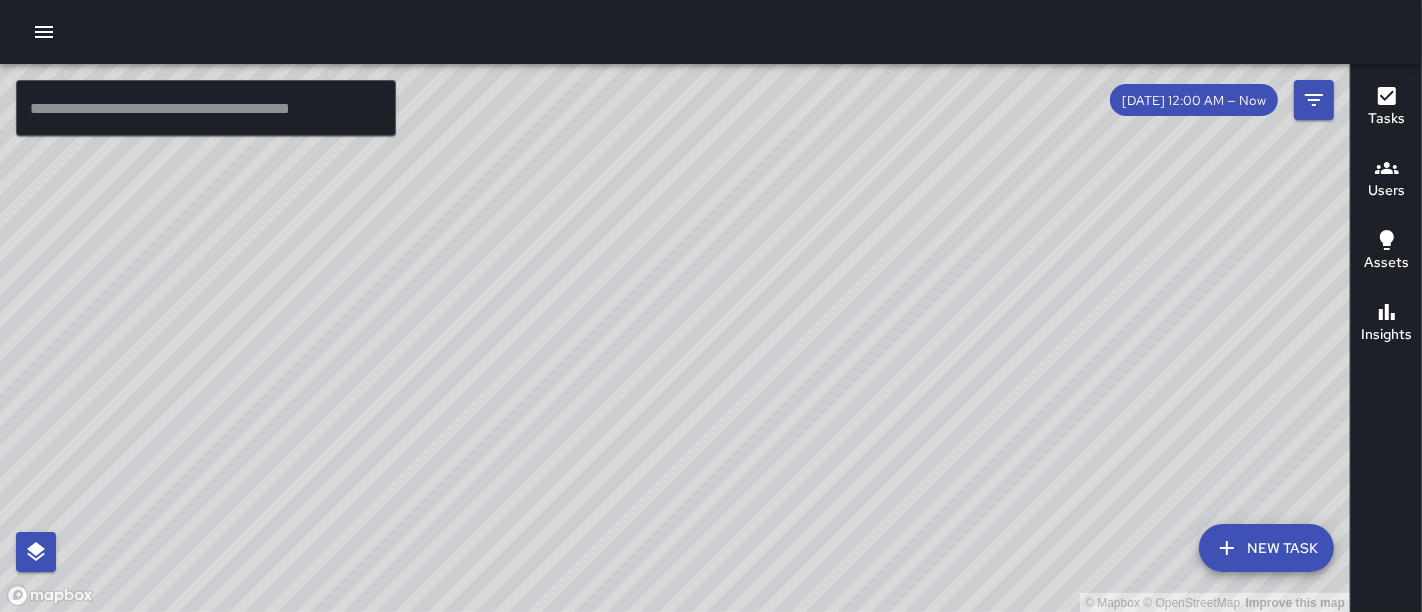 click on "© Mapbox   © OpenStreetMap   Improve this map" at bounding box center (675, 338) 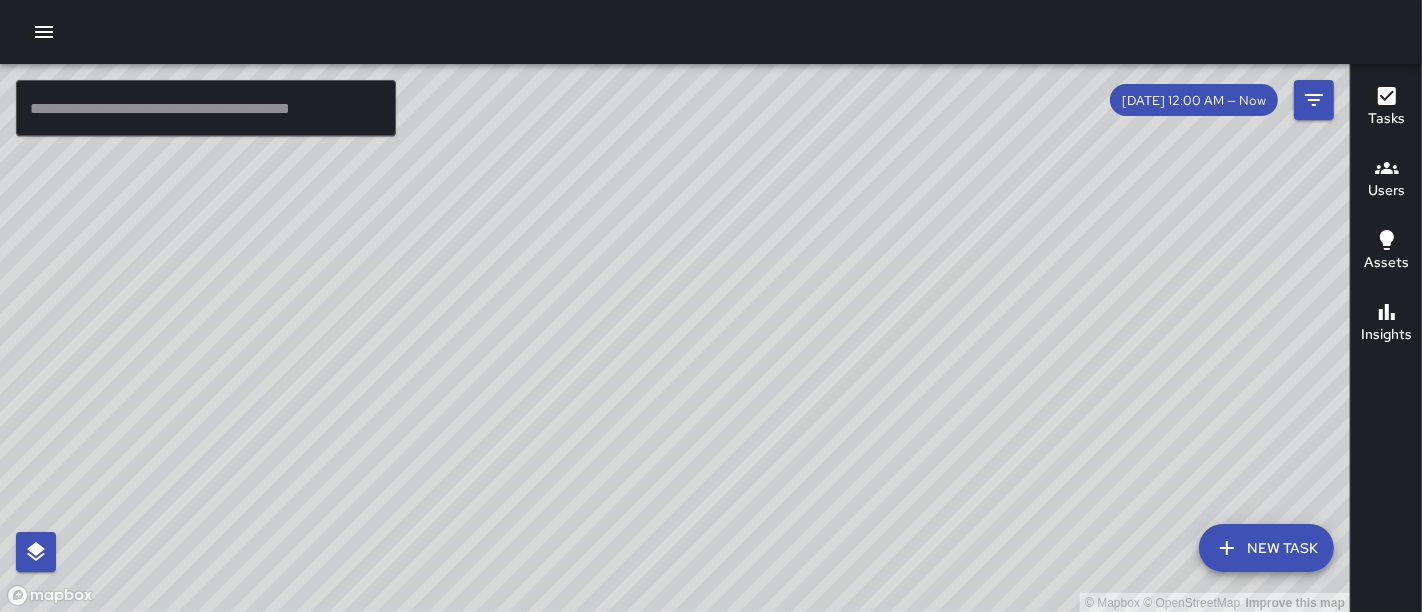 drag, startPoint x: 958, startPoint y: 224, endPoint x: 1049, endPoint y: 343, distance: 149.80655 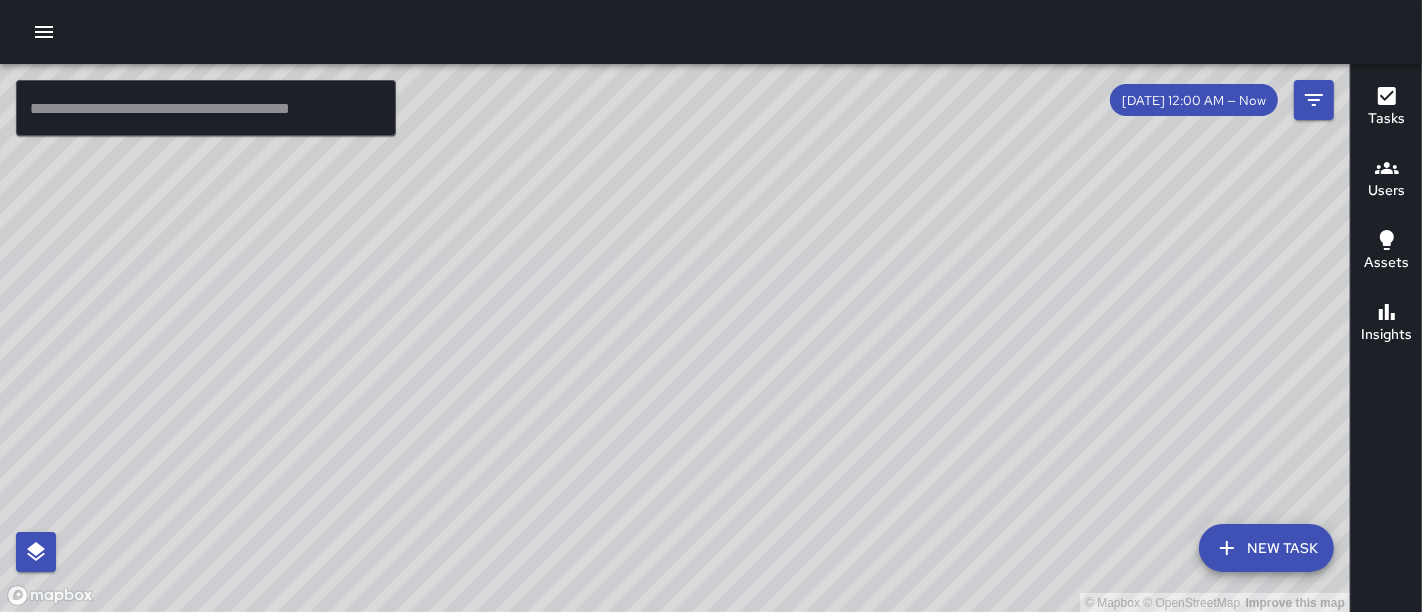 click on "© Mapbox   © OpenStreetMap   Improve this map" at bounding box center [675, 338] 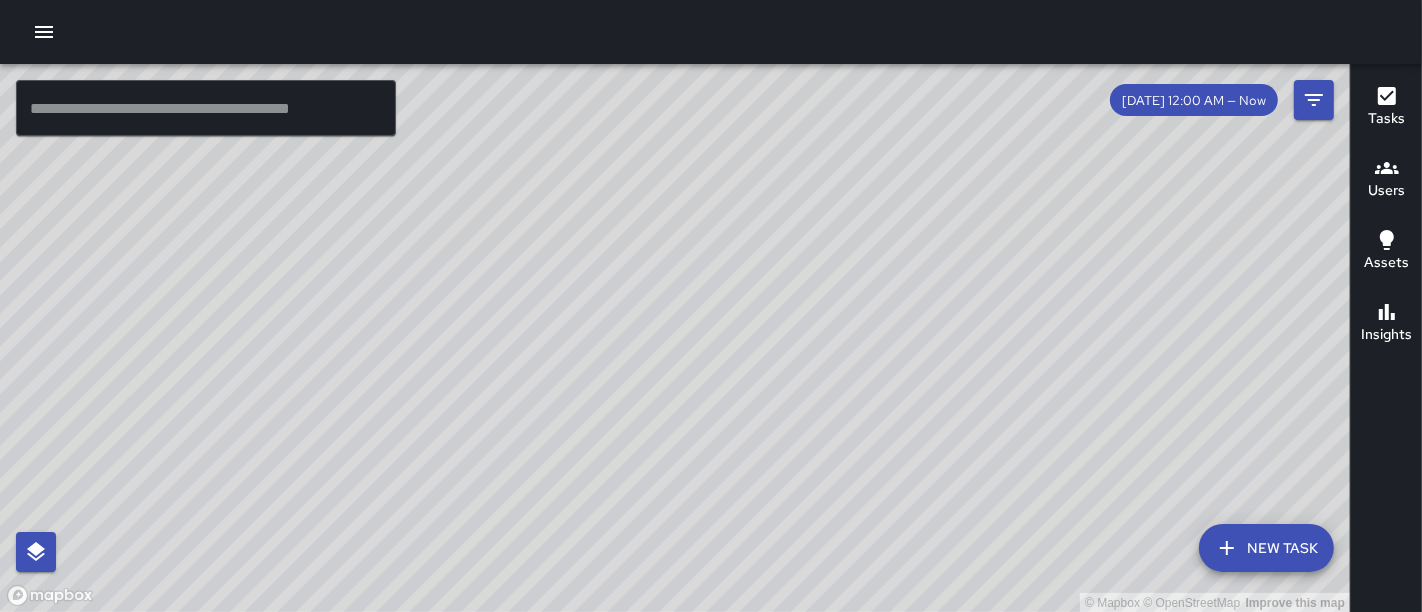 drag, startPoint x: 1049, startPoint y: 343, endPoint x: 1079, endPoint y: 289, distance: 61.77378 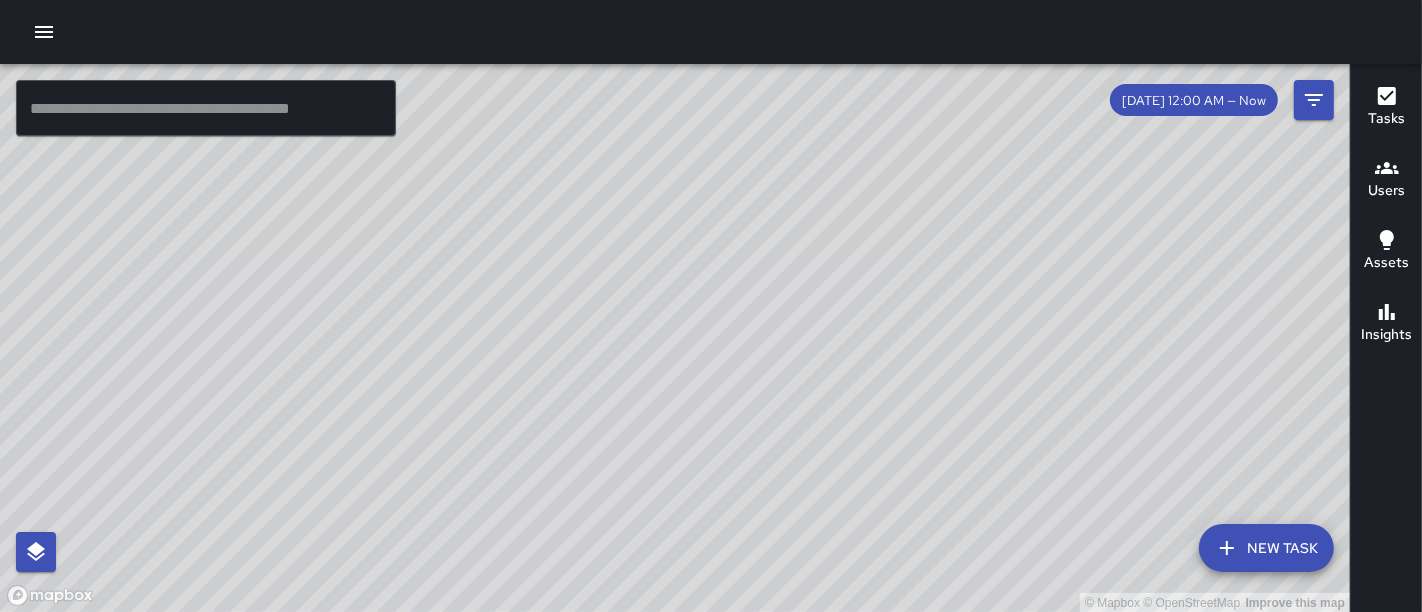click on "© Mapbox   © OpenStreetMap   Improve this map" at bounding box center [675, 338] 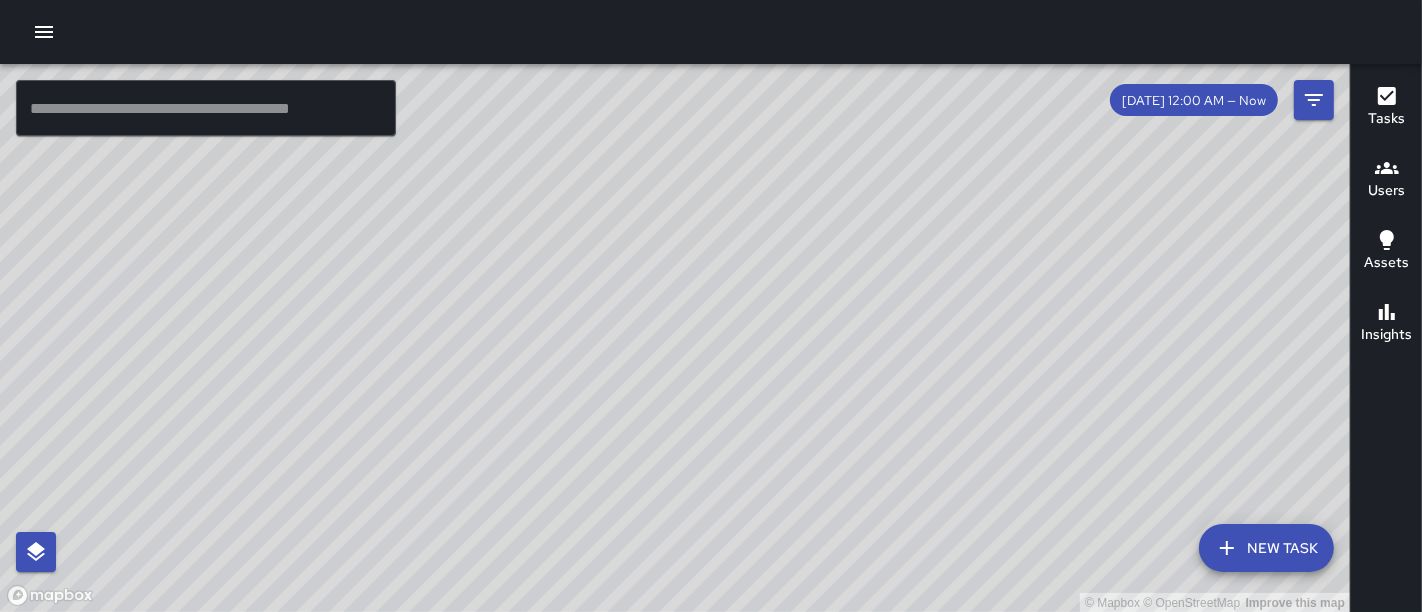 drag, startPoint x: 1079, startPoint y: 289, endPoint x: 1051, endPoint y: 269, distance: 34.4093 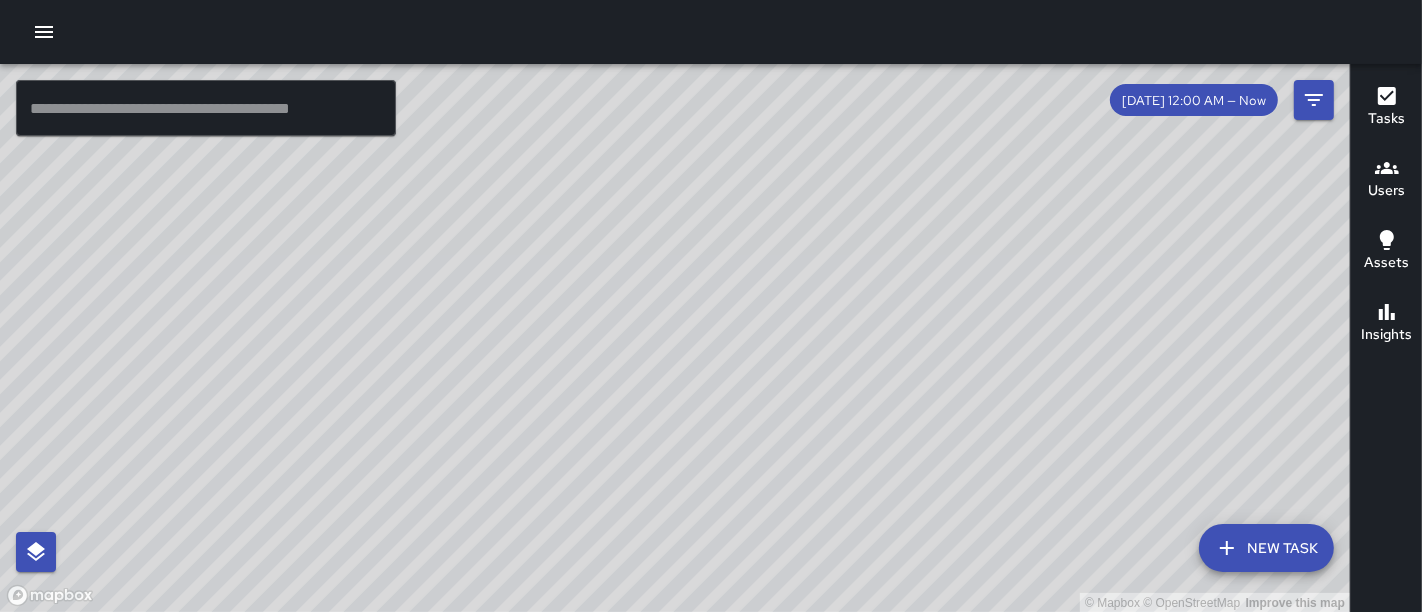 click on "© Mapbox   © OpenStreetMap   Improve this map" at bounding box center (675, 338) 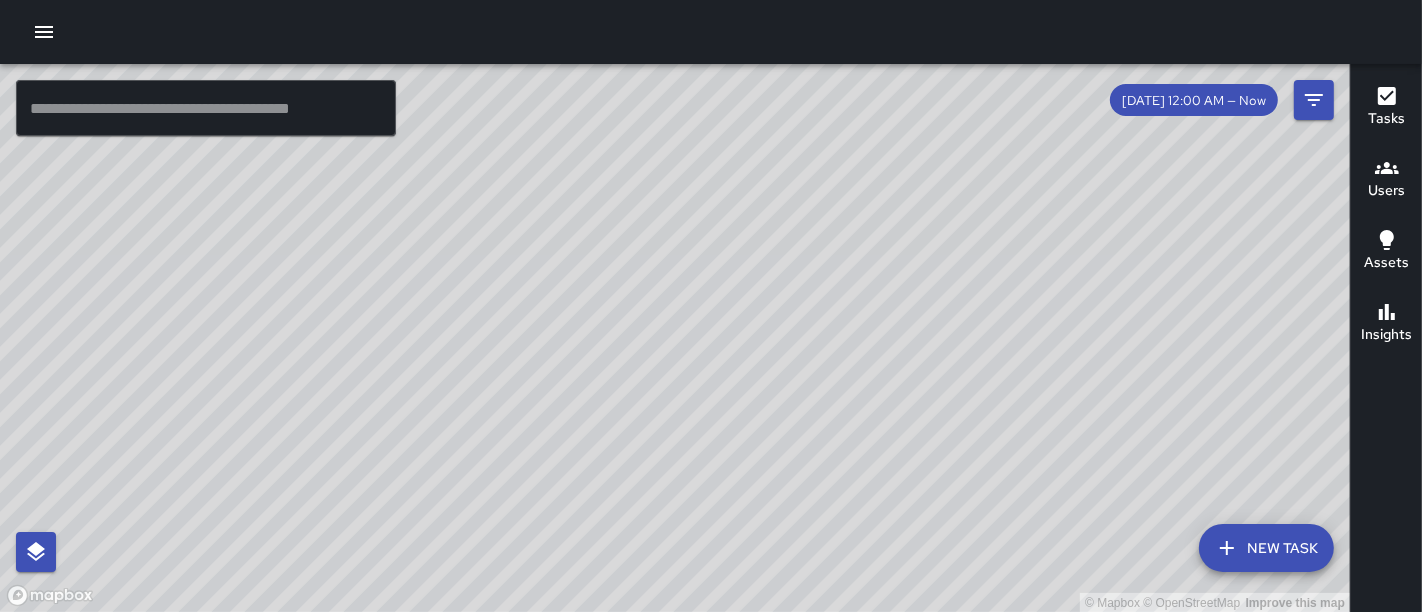 drag, startPoint x: 1085, startPoint y: 212, endPoint x: 1088, endPoint y: 304, distance: 92.0489 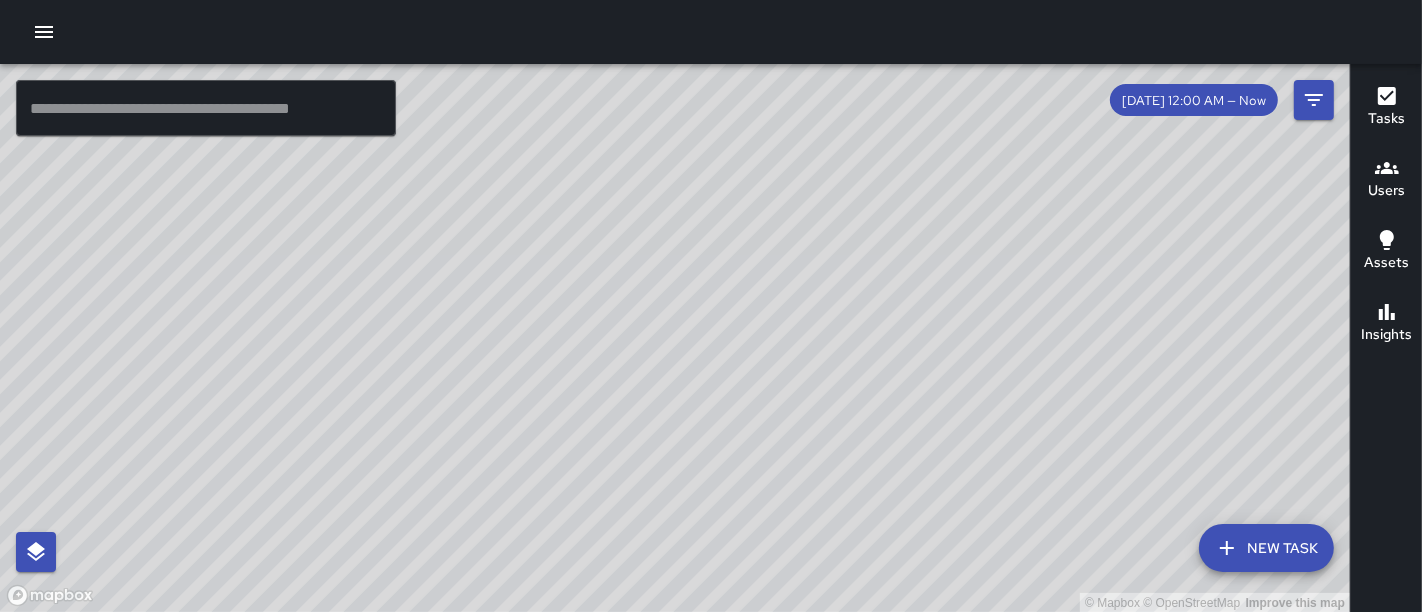 click on "© Mapbox   © OpenStreetMap   Improve this map" at bounding box center [675, 338] 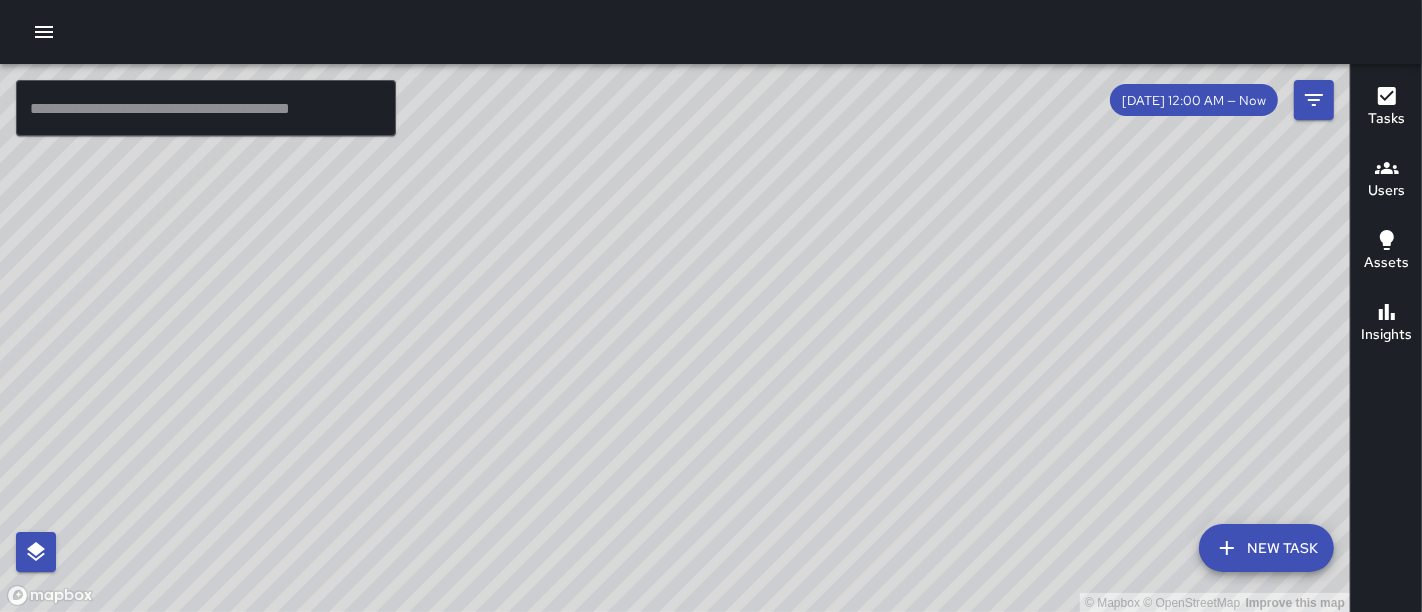 drag, startPoint x: 1088, startPoint y: 304, endPoint x: 1165, endPoint y: 309, distance: 77.16217 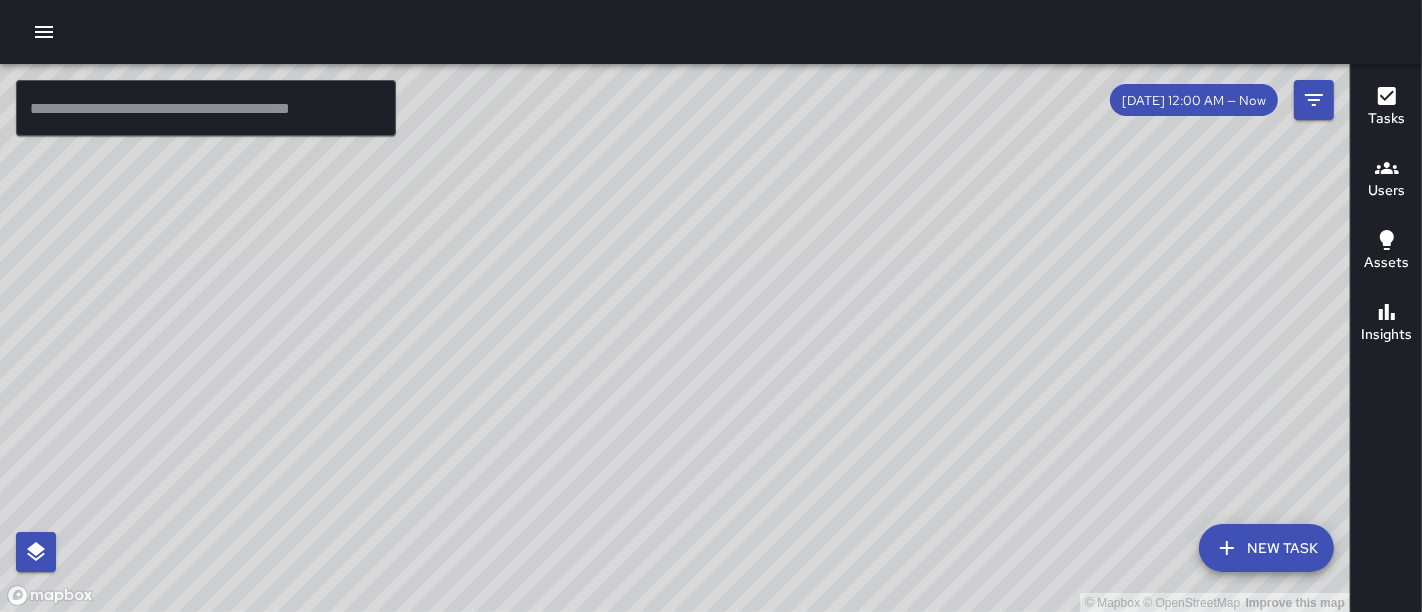 click on "© Mapbox   © OpenStreetMap   Improve this map" at bounding box center [675, 338] 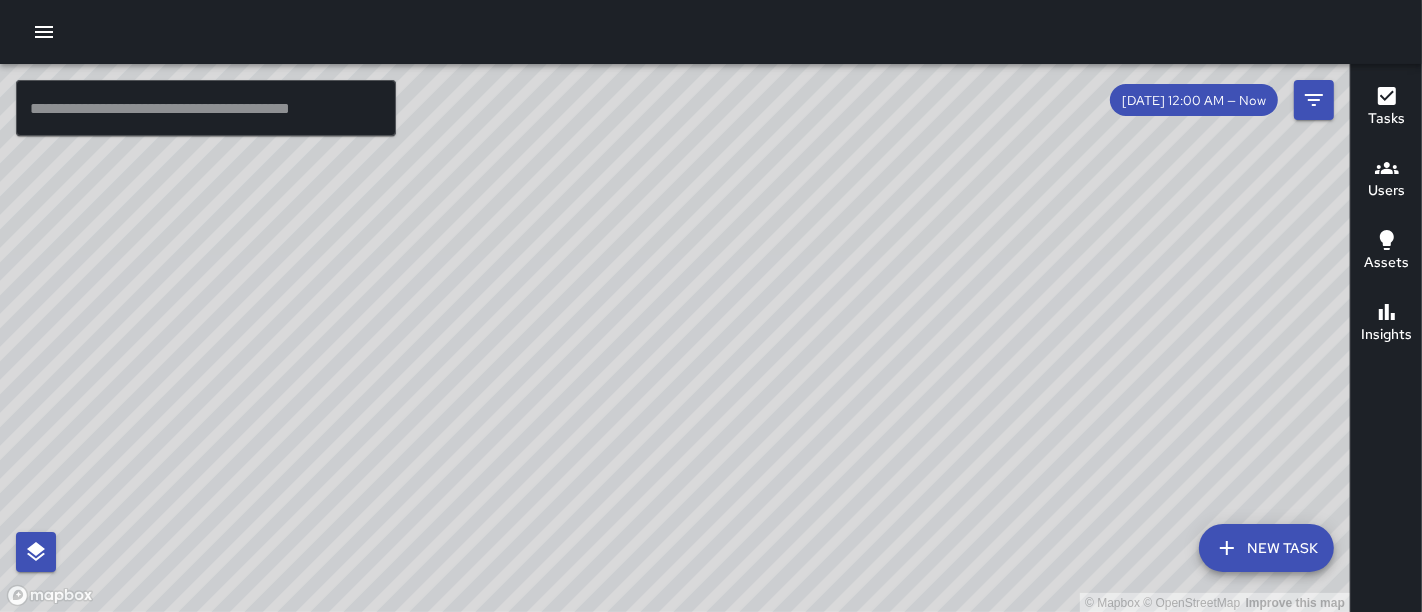 drag, startPoint x: 857, startPoint y: 282, endPoint x: 902, endPoint y: 245, distance: 58.258045 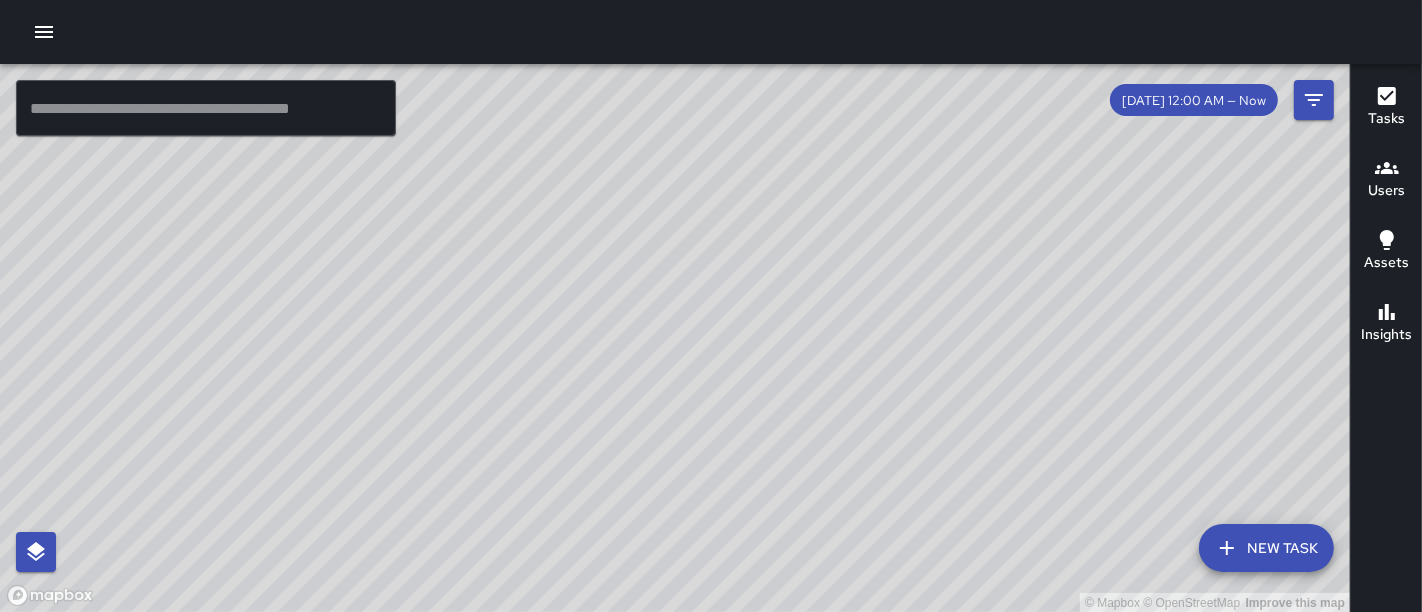 click on "© Mapbox   © OpenStreetMap   Improve this map" at bounding box center [675, 338] 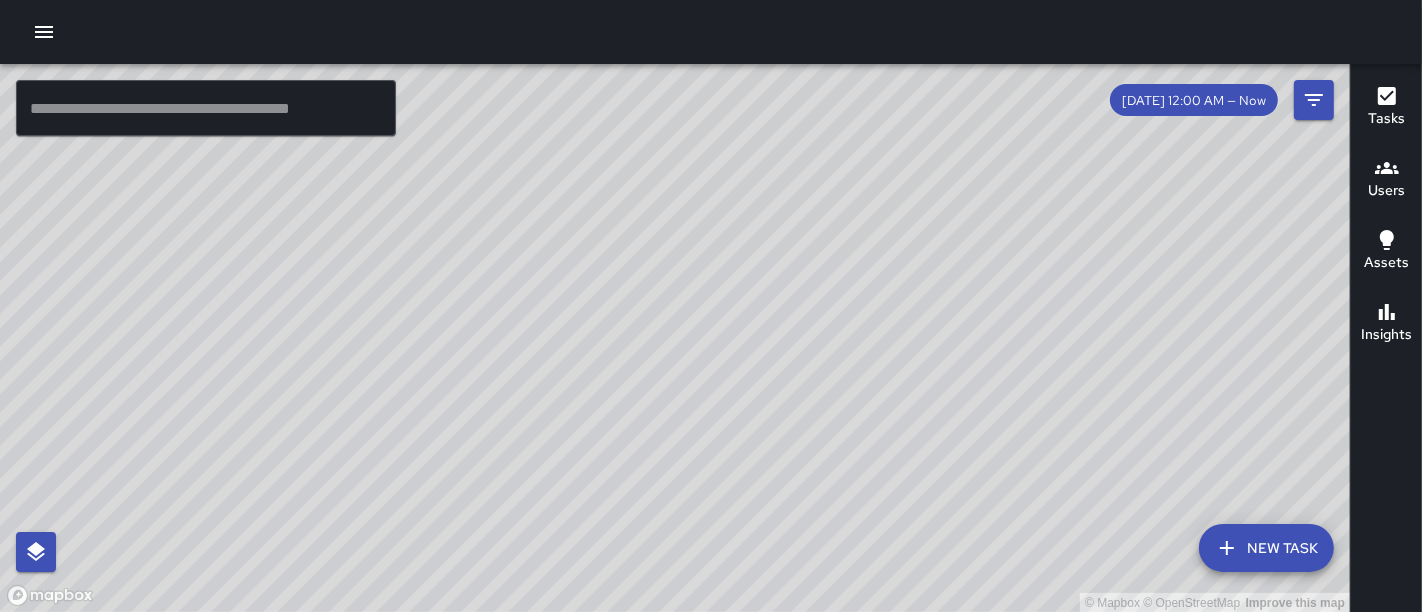 drag, startPoint x: 902, startPoint y: 245, endPoint x: 1028, endPoint y: -19, distance: 292.52692 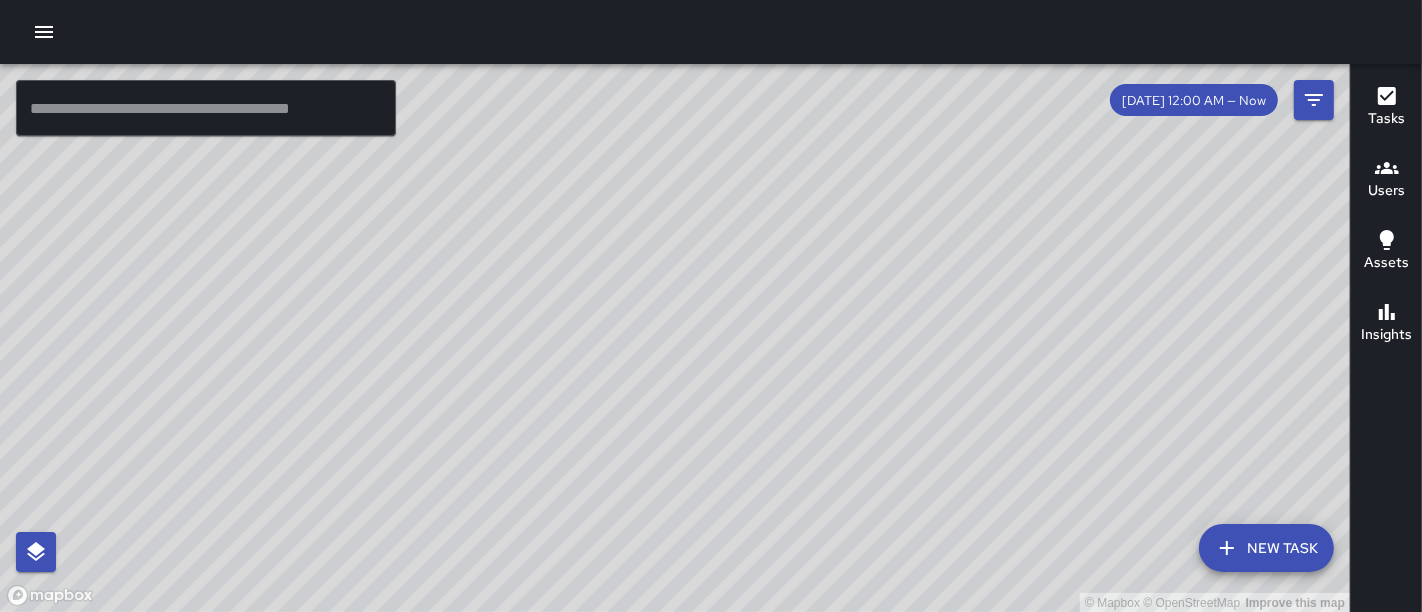 click on "© Mapbox   © OpenStreetMap   Improve this map" at bounding box center [675, 338] 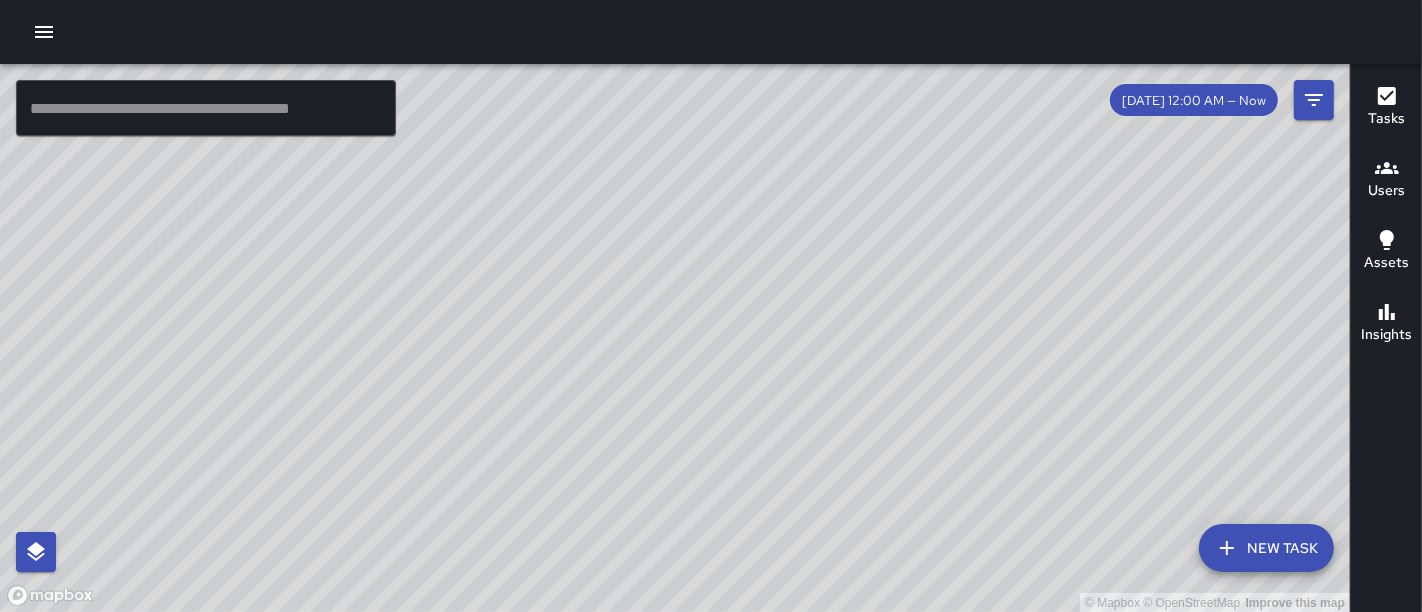 drag, startPoint x: 637, startPoint y: 361, endPoint x: 877, endPoint y: 423, distance: 247.879 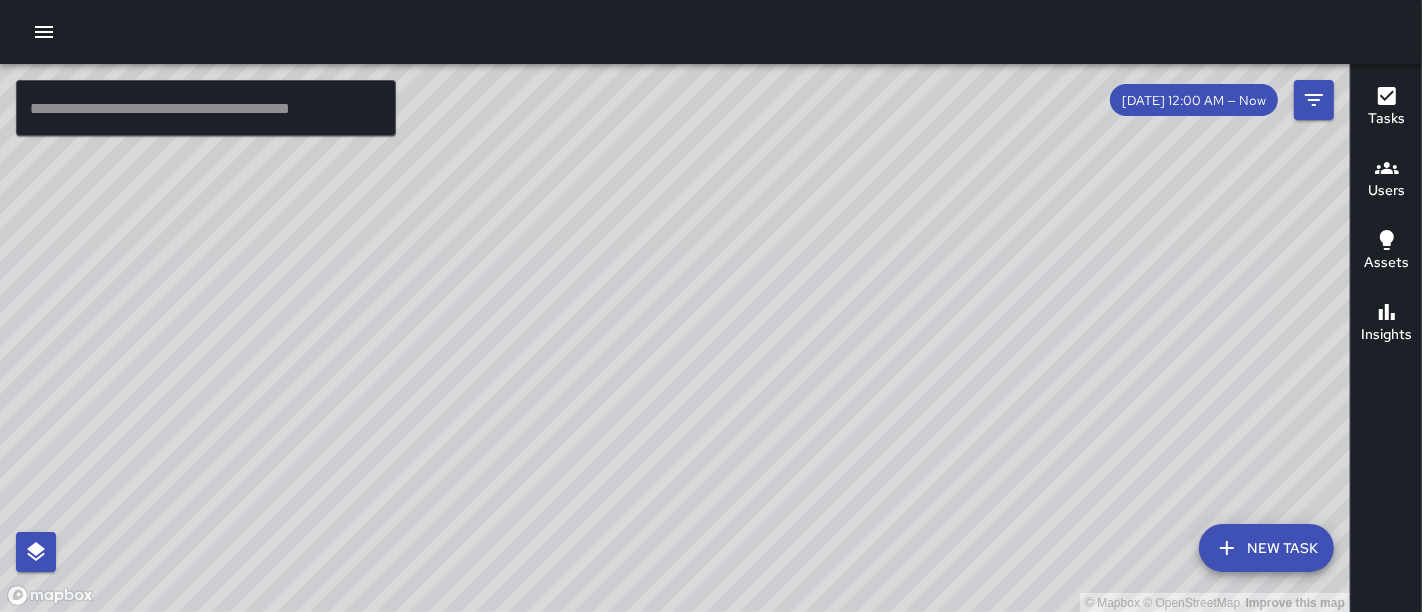 click on "© Mapbox   © OpenStreetMap   Improve this map" at bounding box center (675, 338) 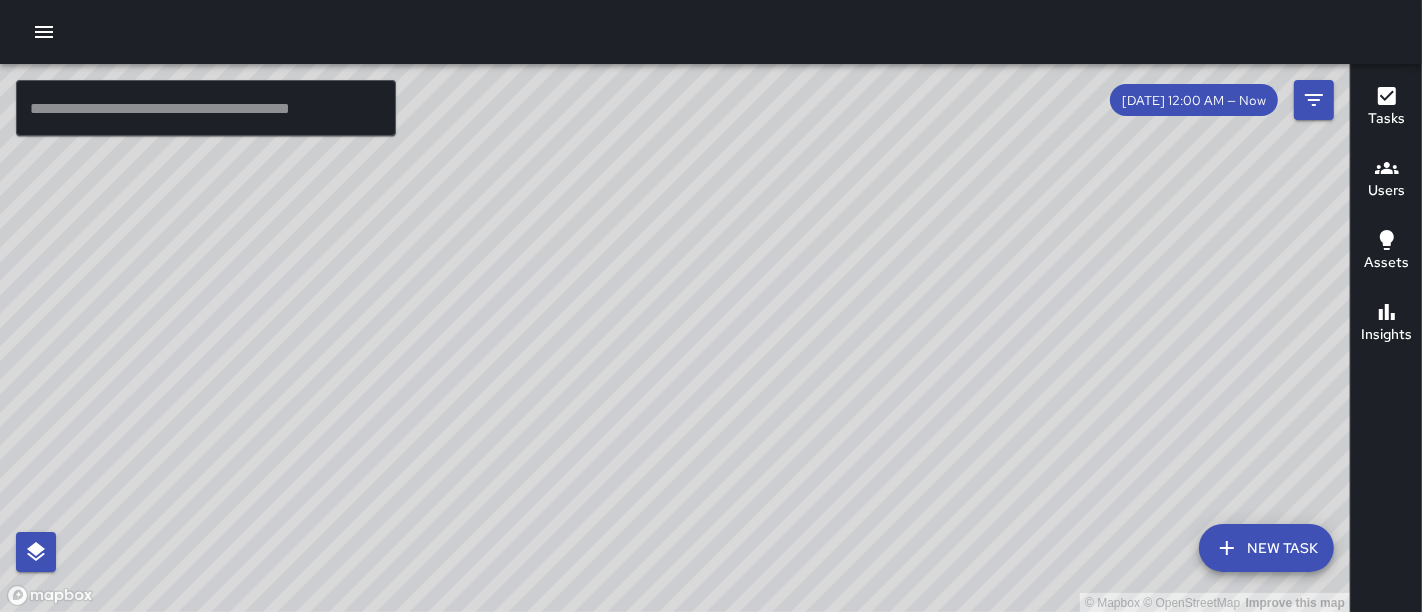 drag, startPoint x: 598, startPoint y: 434, endPoint x: 882, endPoint y: 476, distance: 287.08884 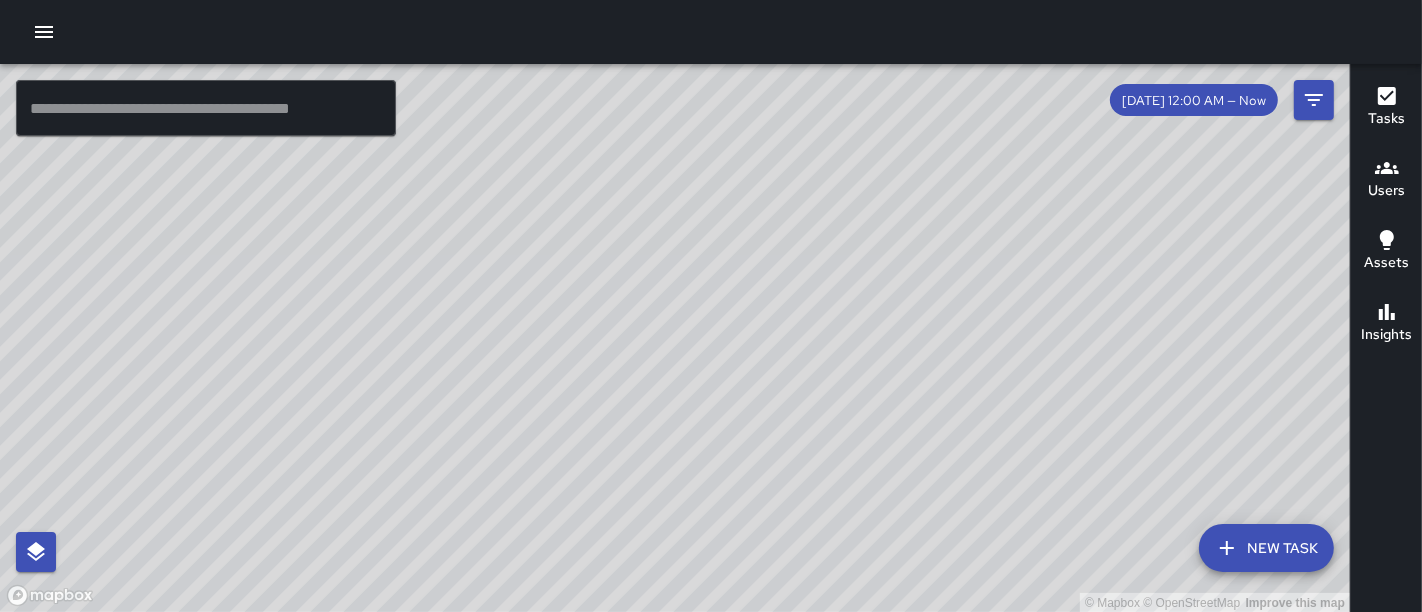 click on "© Mapbox   © OpenStreetMap   Improve this map" at bounding box center [675, 338] 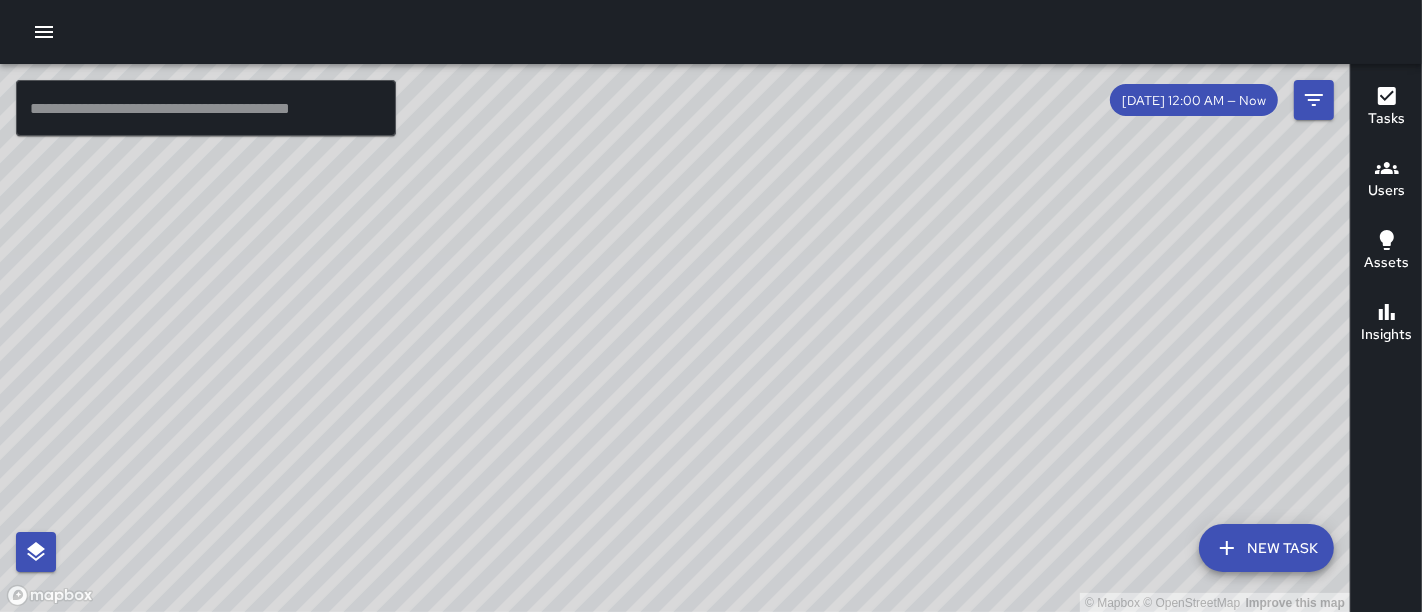 drag, startPoint x: 531, startPoint y: 415, endPoint x: 564, endPoint y: 374, distance: 52.63079 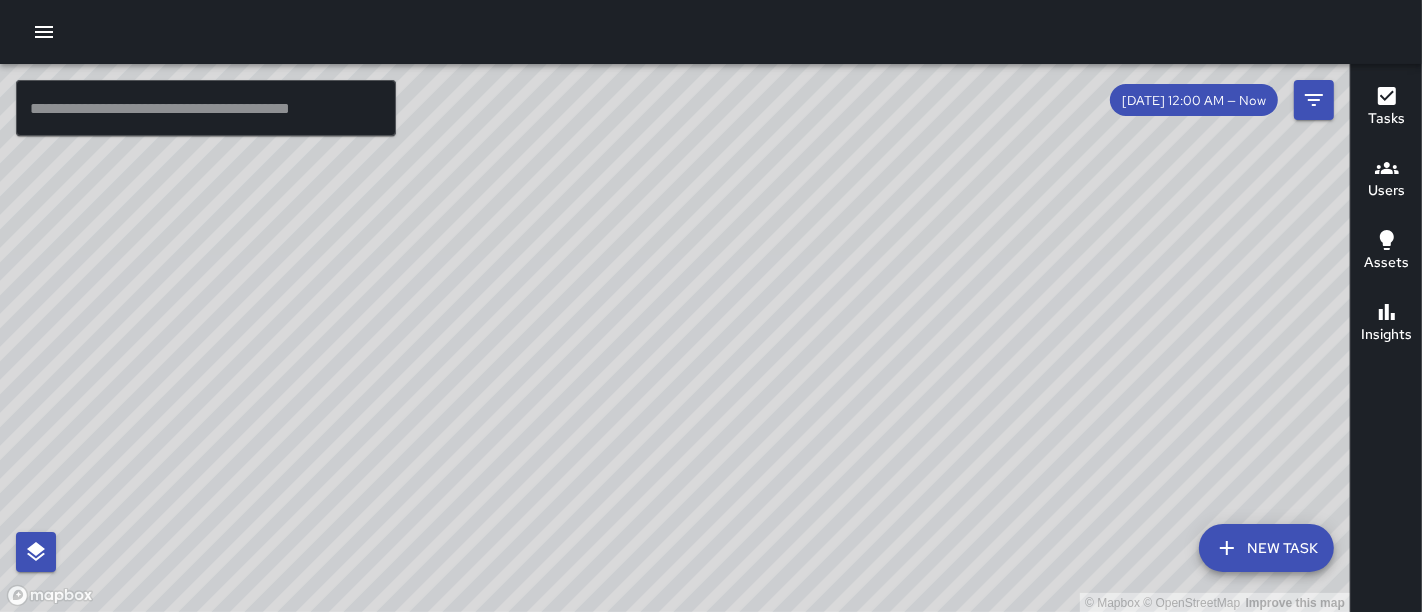 drag, startPoint x: 564, startPoint y: 374, endPoint x: 989, endPoint y: 337, distance: 426.60754 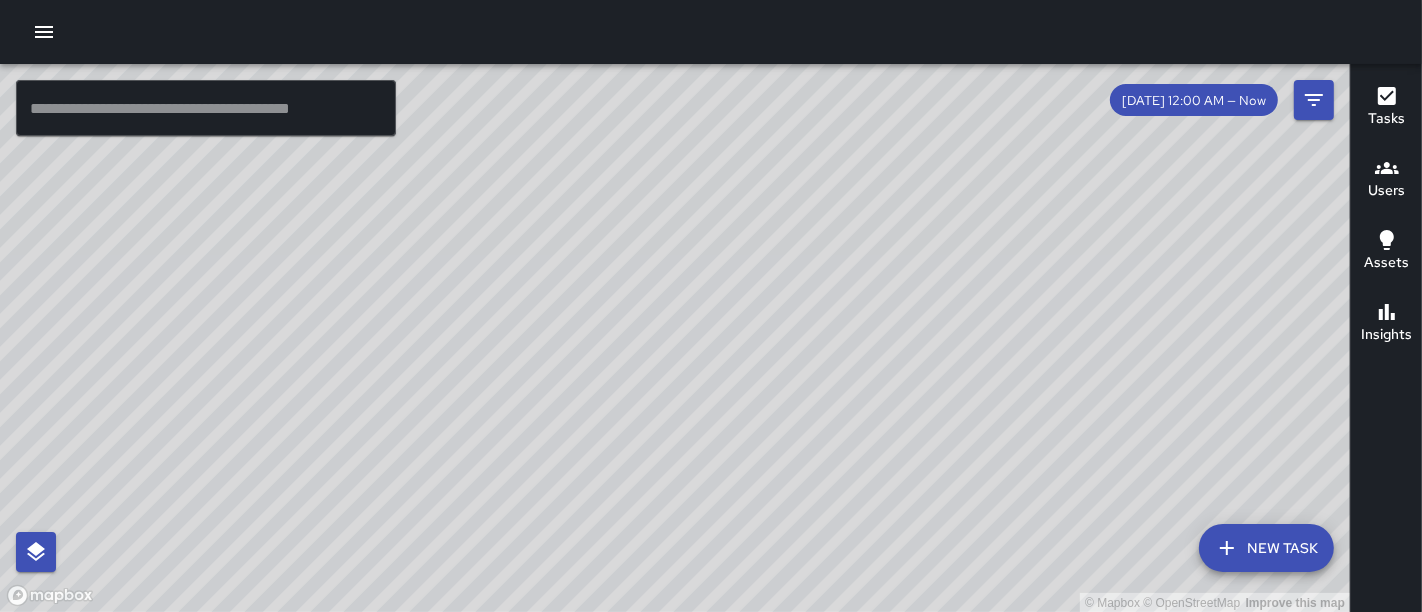 drag, startPoint x: 1214, startPoint y: 472, endPoint x: 1034, endPoint y: 460, distance: 180.39955 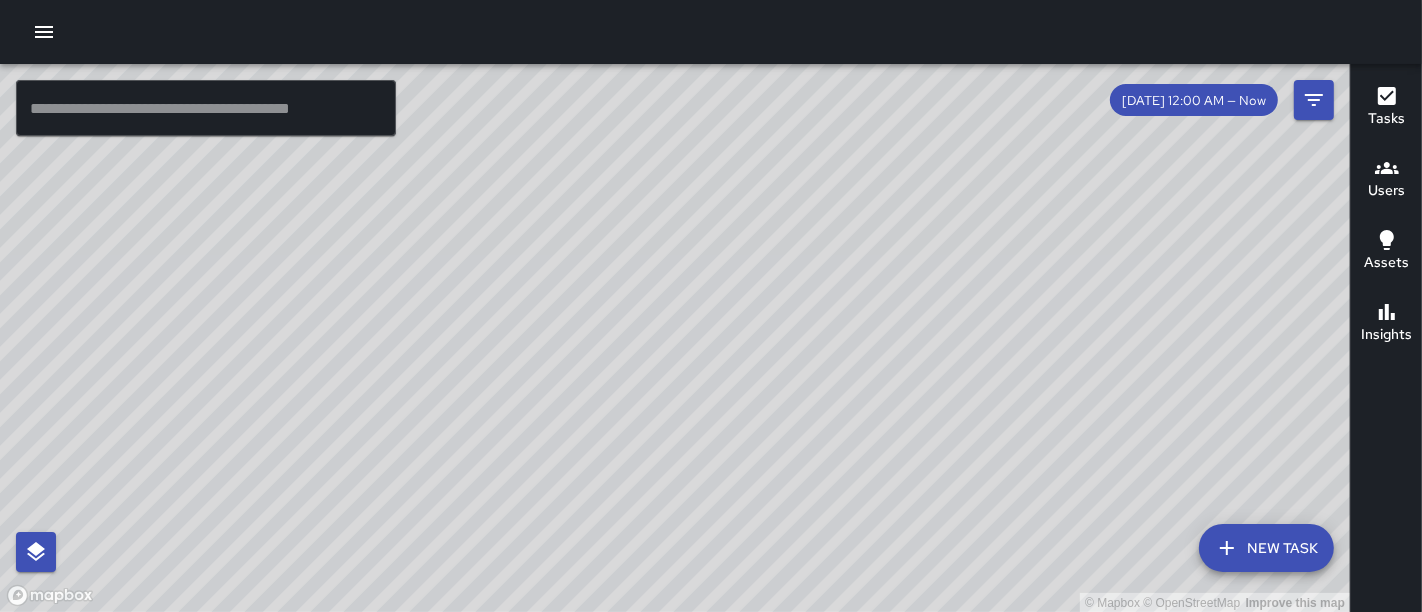 drag, startPoint x: 1034, startPoint y: 460, endPoint x: 931, endPoint y: 561, distance: 144.25671 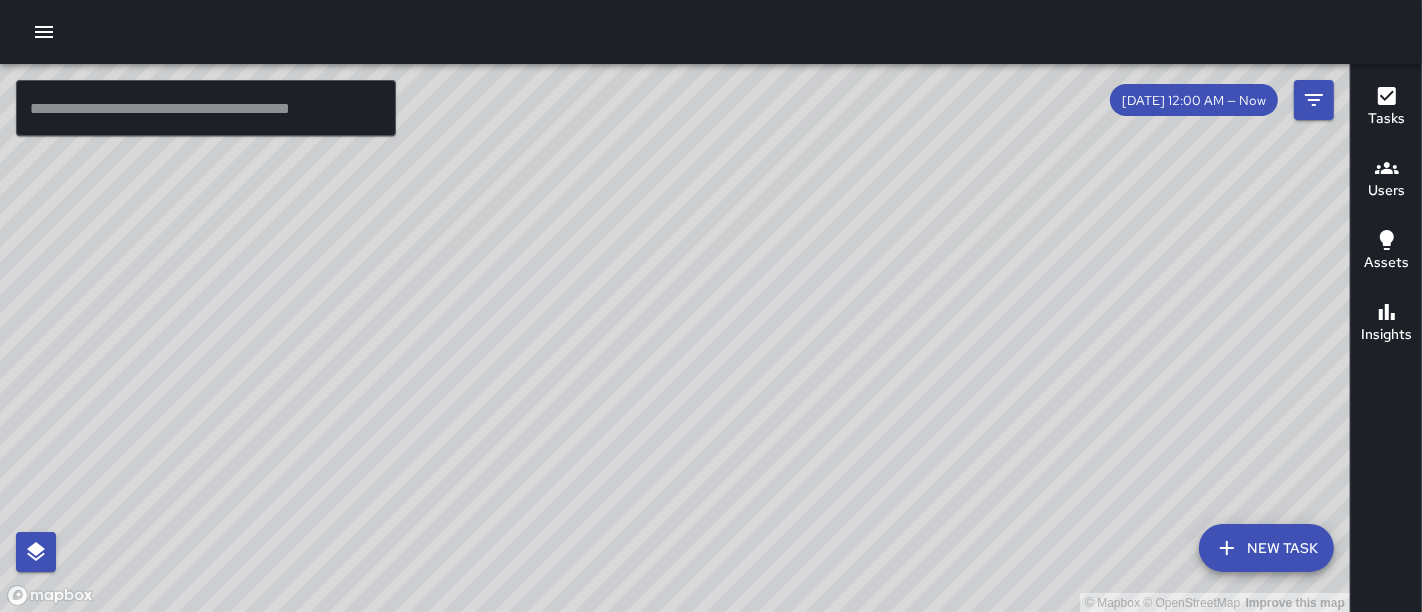 drag, startPoint x: 931, startPoint y: 561, endPoint x: 830, endPoint y: 375, distance: 211.65302 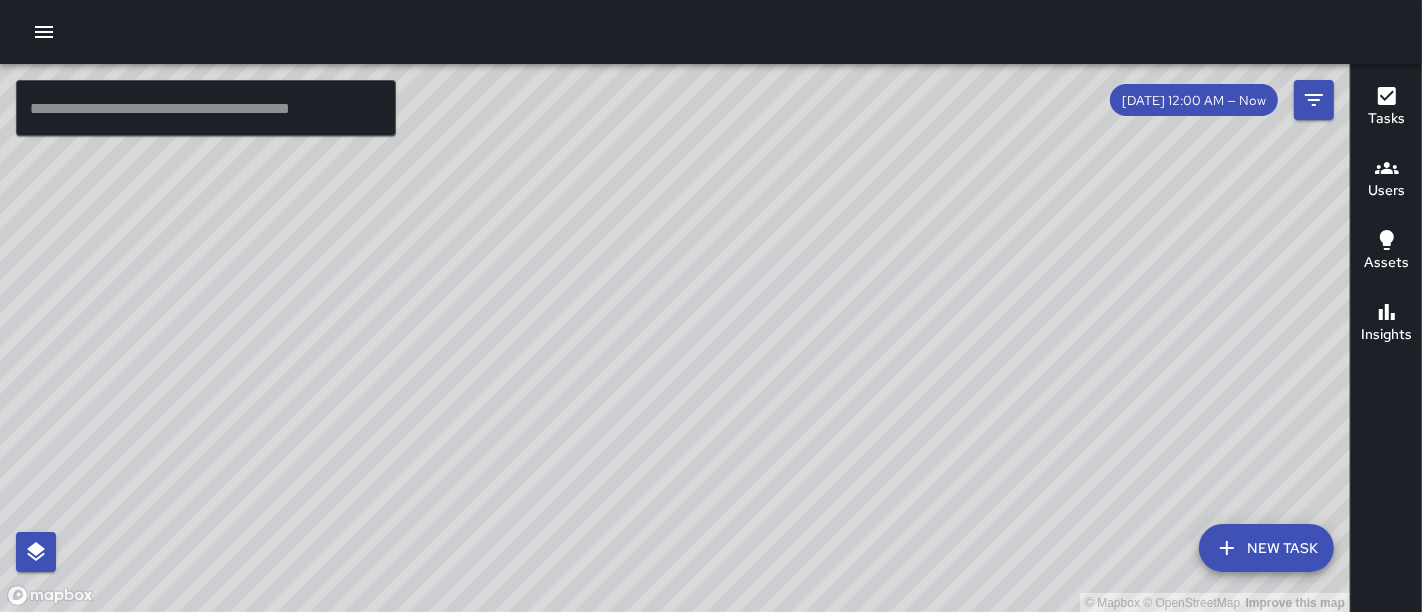 click on "© Mapbox   © OpenStreetMap   Improve this map" at bounding box center (675, 338) 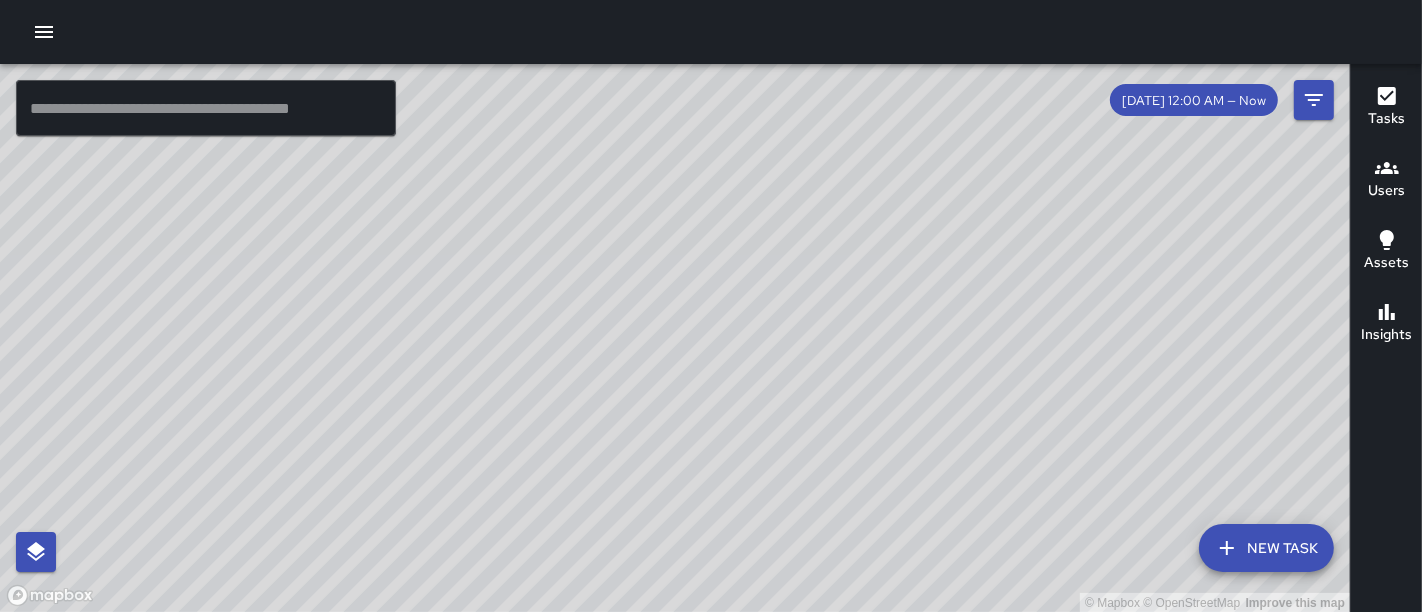 drag, startPoint x: 731, startPoint y: 248, endPoint x: 801, endPoint y: 417, distance: 182.92348 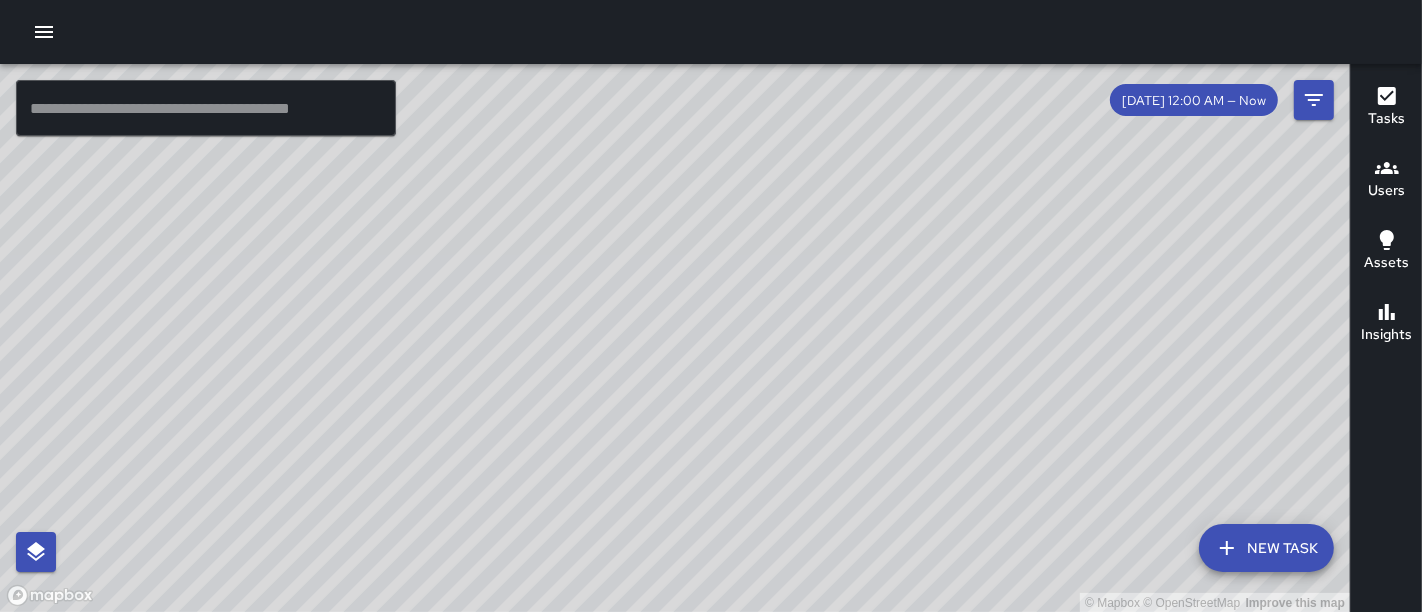 click on "© Mapbox   © OpenStreetMap   Improve this map" at bounding box center [675, 338] 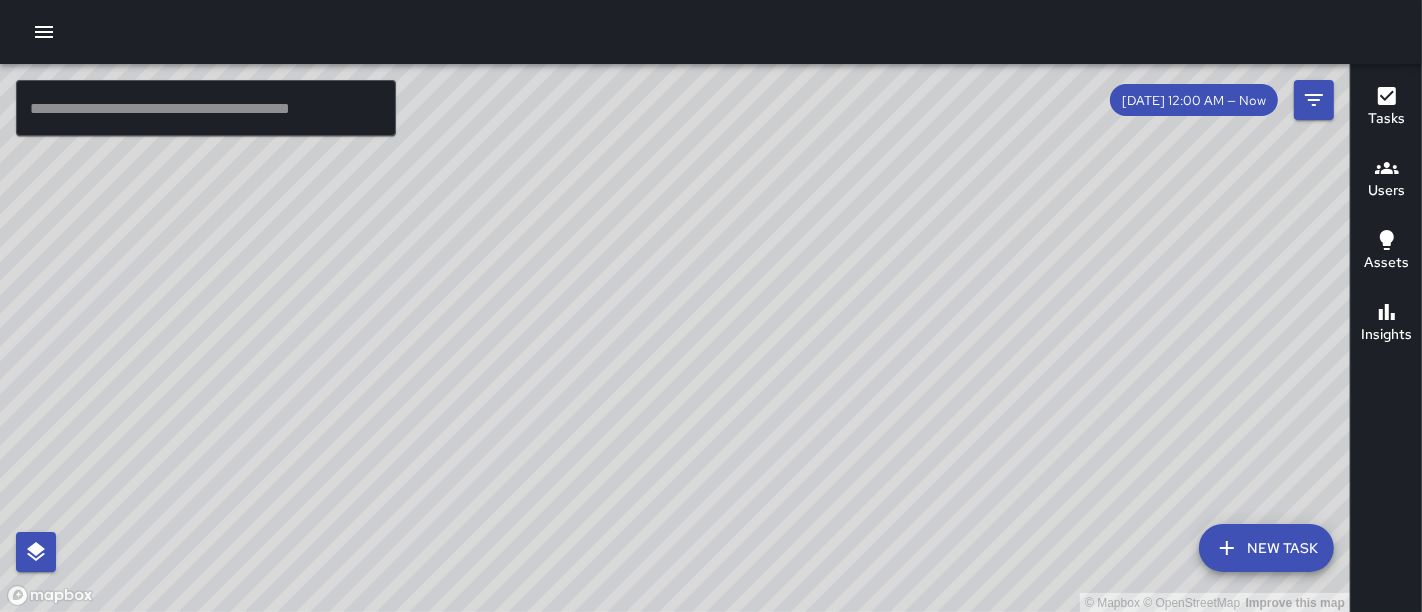 drag, startPoint x: 808, startPoint y: 267, endPoint x: 997, endPoint y: 457, distance: 267.99442 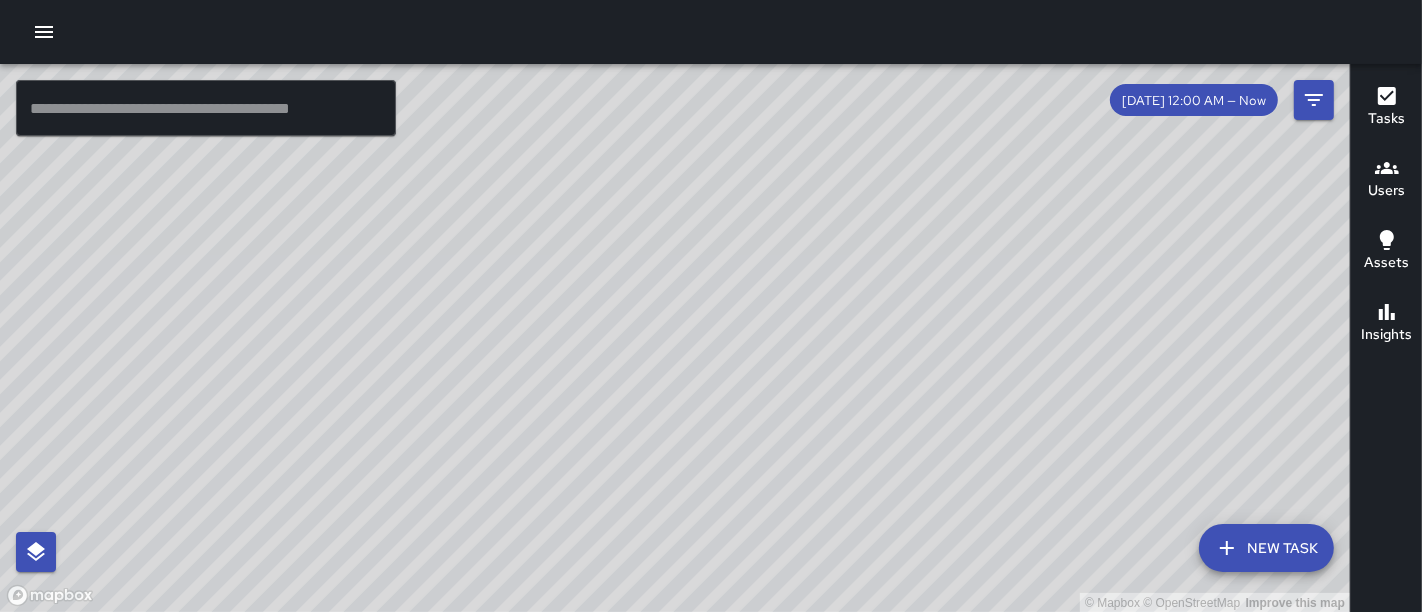 click on "© Mapbox   © OpenStreetMap   Improve this map" at bounding box center [675, 338] 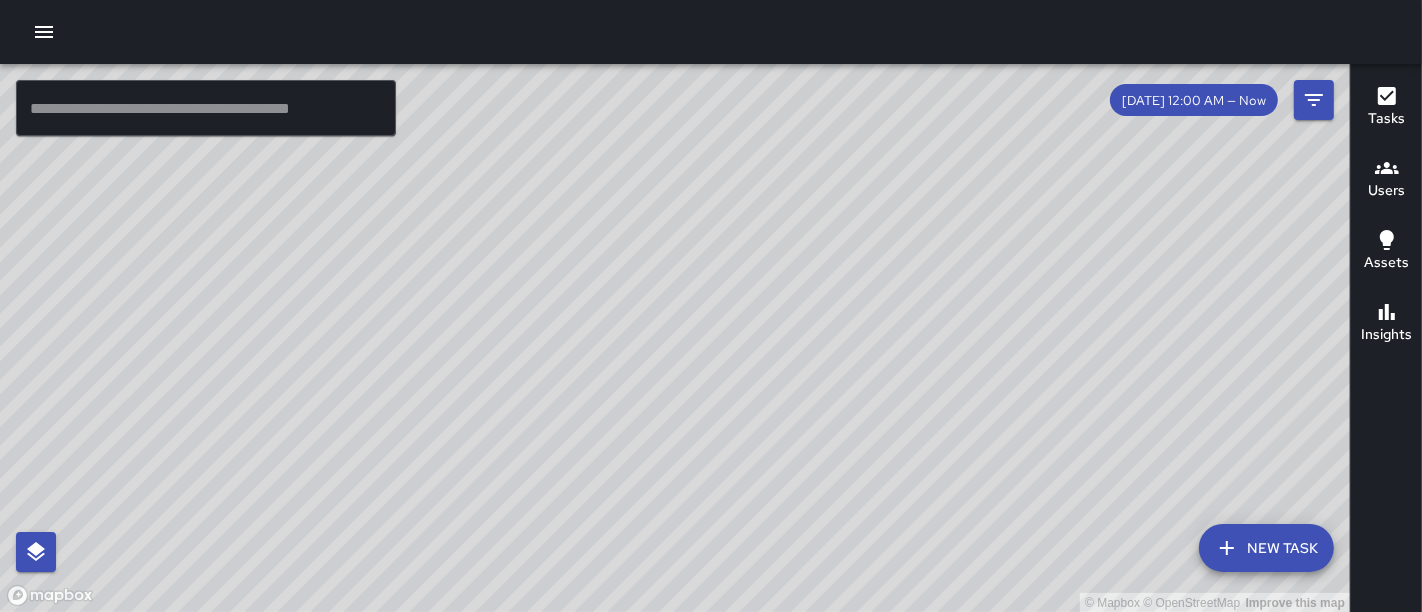 drag, startPoint x: 919, startPoint y: 232, endPoint x: 942, endPoint y: 111, distance: 123.16656 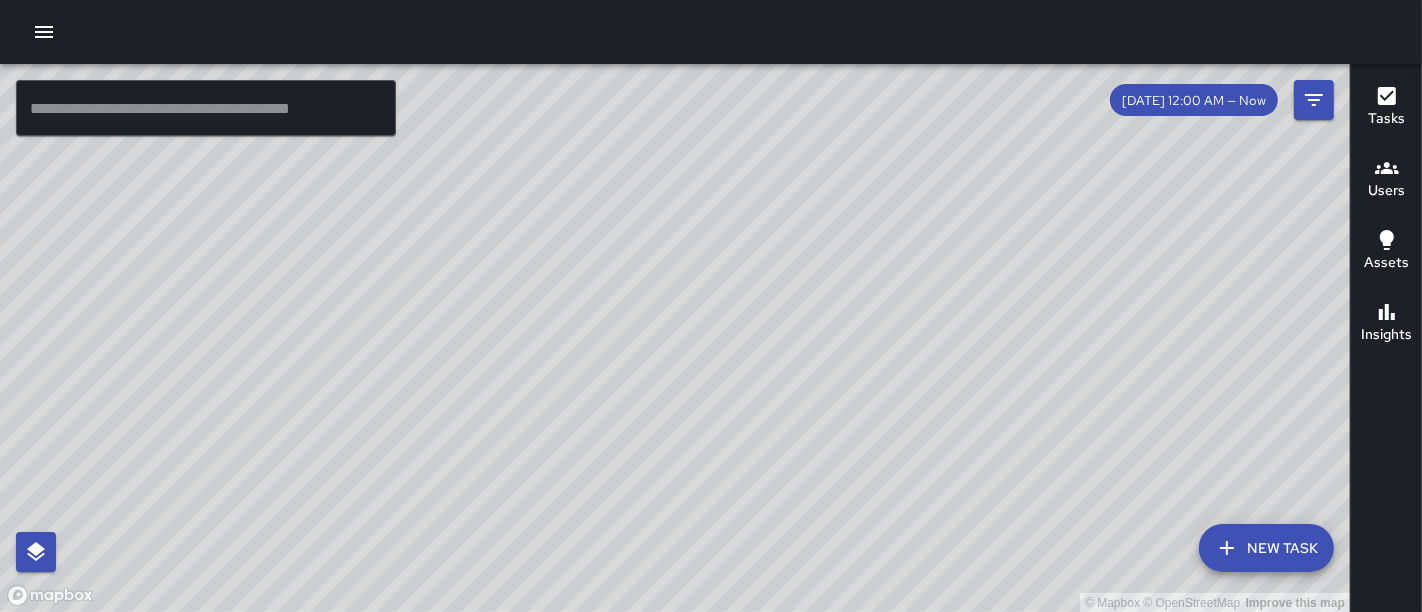click on "© Mapbox   © OpenStreetMap   Improve this map" at bounding box center (675, 338) 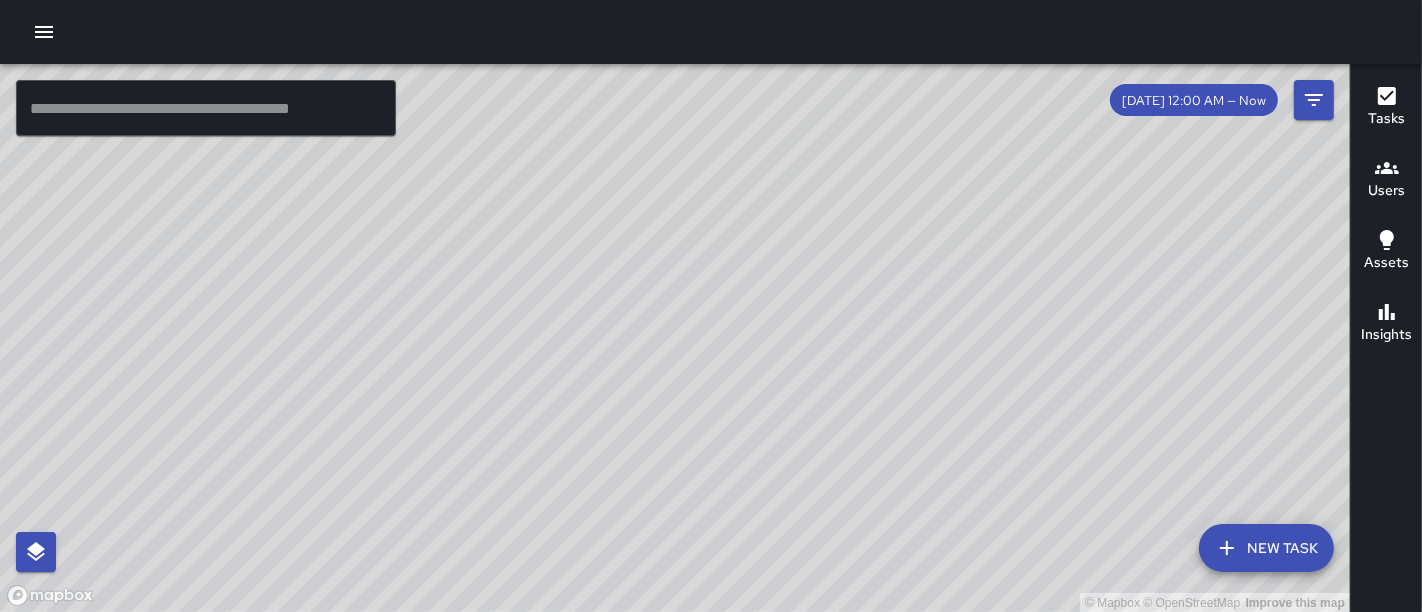 drag, startPoint x: 947, startPoint y: 155, endPoint x: 1028, endPoint y: 229, distance: 109.713264 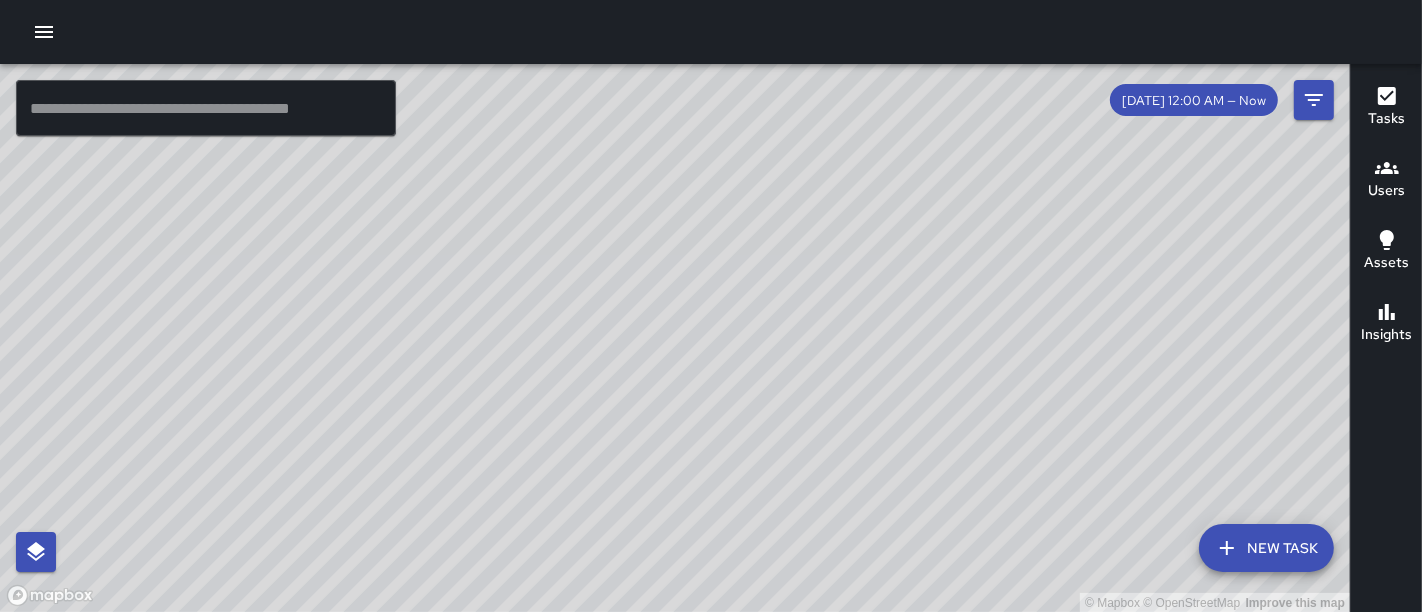 click on "© Mapbox   © OpenStreetMap   Improve this map" at bounding box center (675, 338) 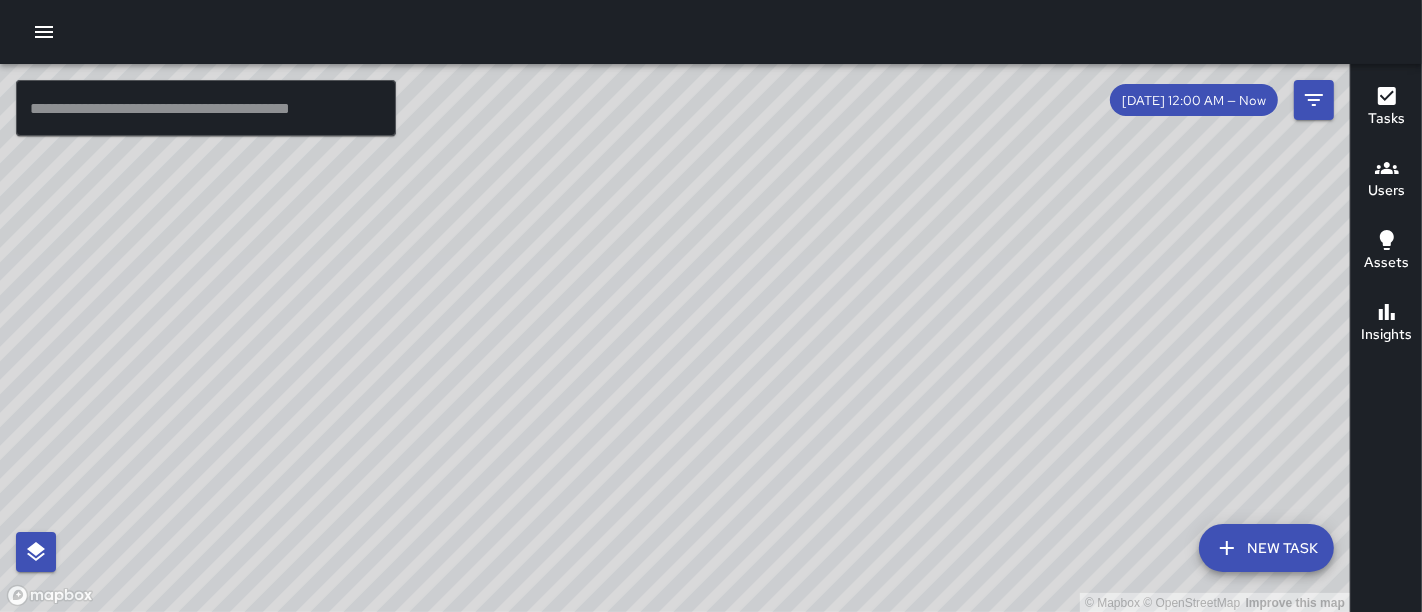 drag, startPoint x: 919, startPoint y: 379, endPoint x: 891, endPoint y: 342, distance: 46.400433 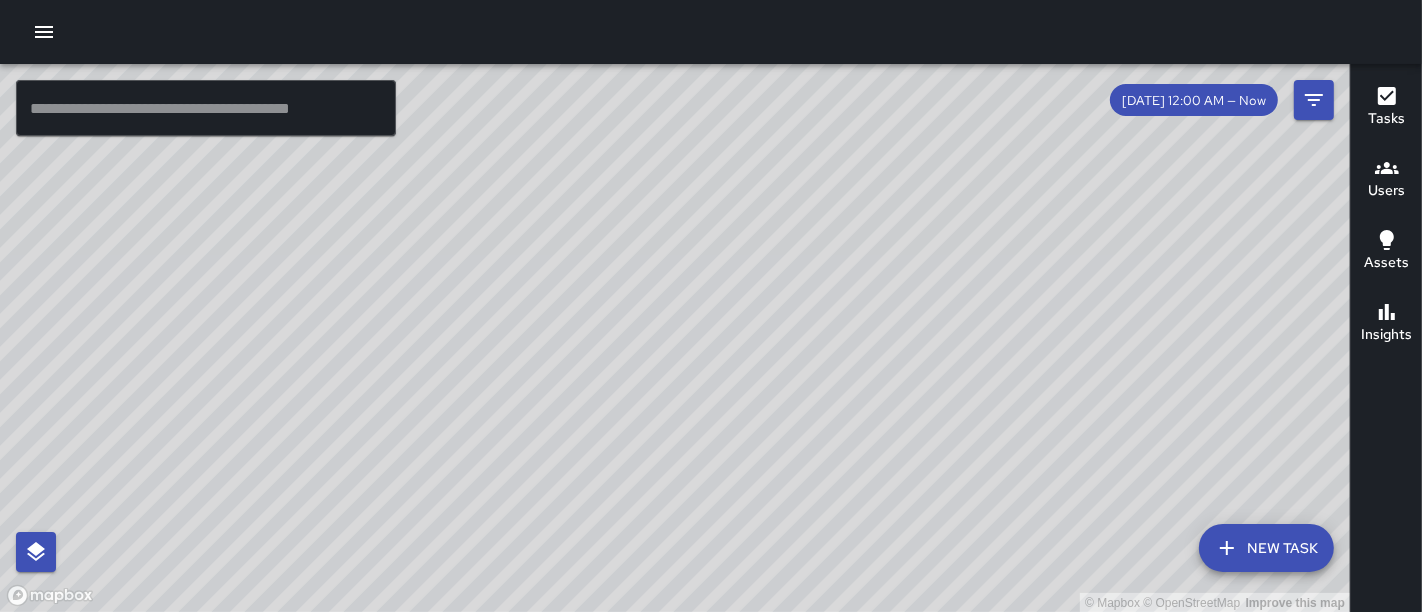 drag, startPoint x: 891, startPoint y: 342, endPoint x: 681, endPoint y: 315, distance: 211.7286 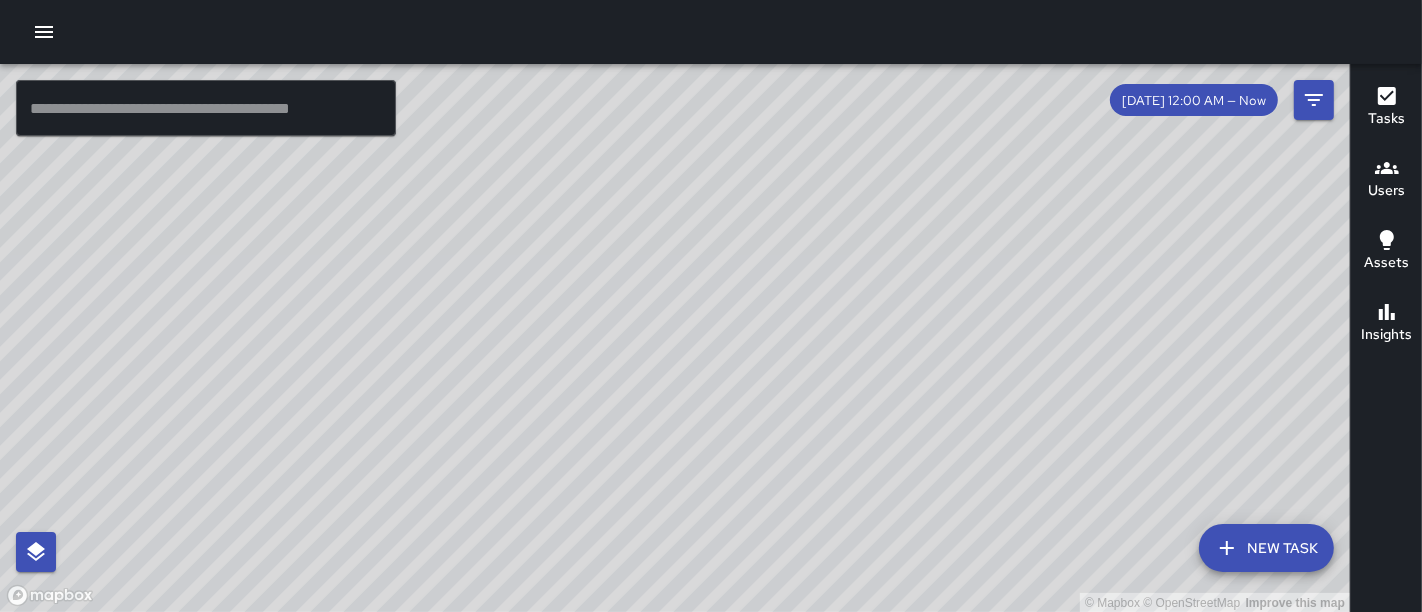 drag, startPoint x: 918, startPoint y: 310, endPoint x: 794, endPoint y: 289, distance: 125.765656 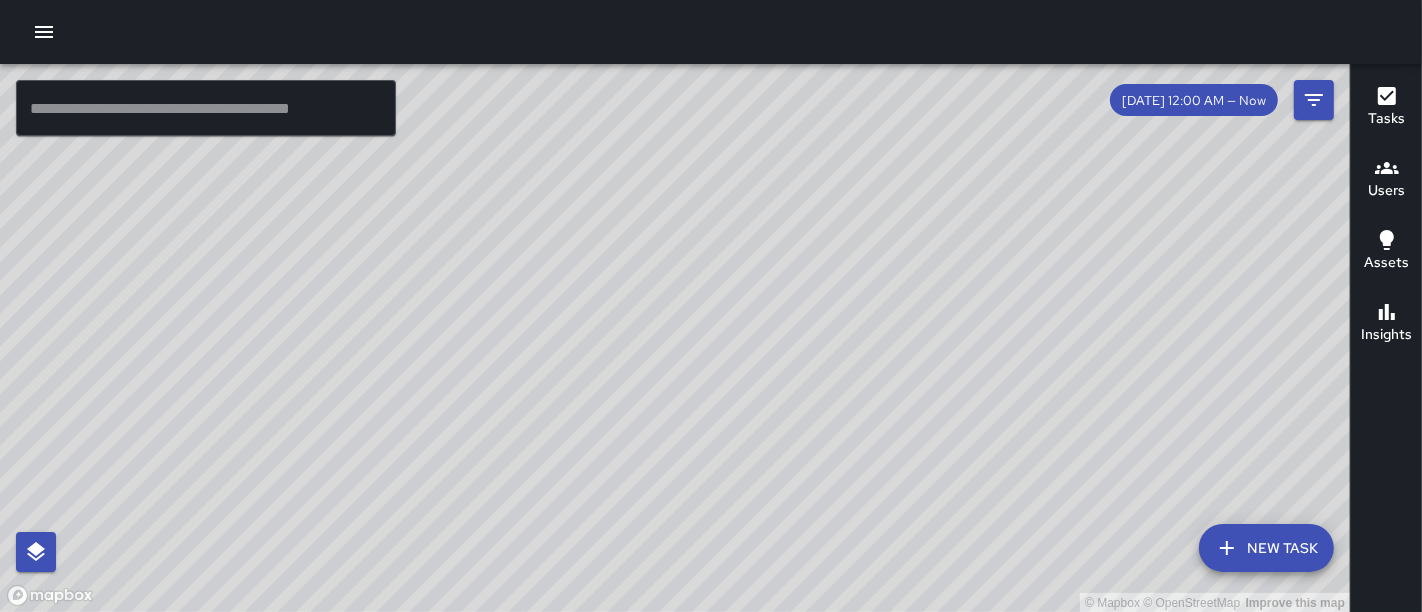 drag, startPoint x: 794, startPoint y: 289, endPoint x: 553, endPoint y: 41, distance: 345.81064 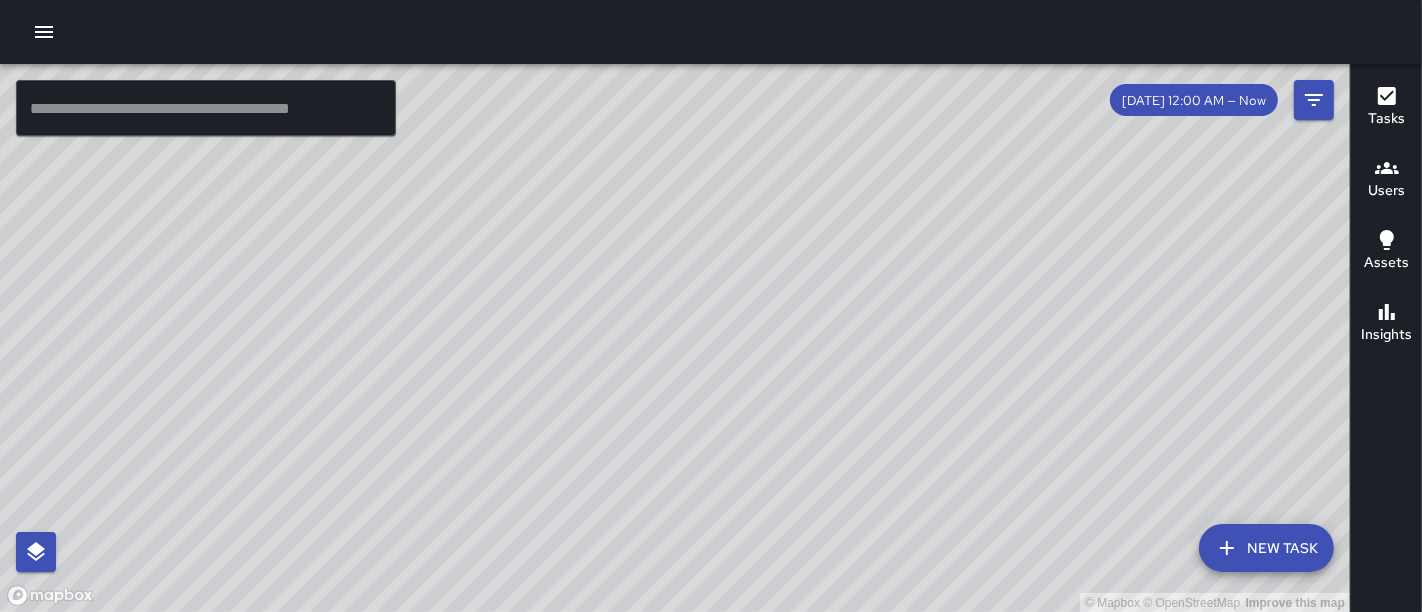drag, startPoint x: 988, startPoint y: 370, endPoint x: 644, endPoint y: 312, distance: 348.8553 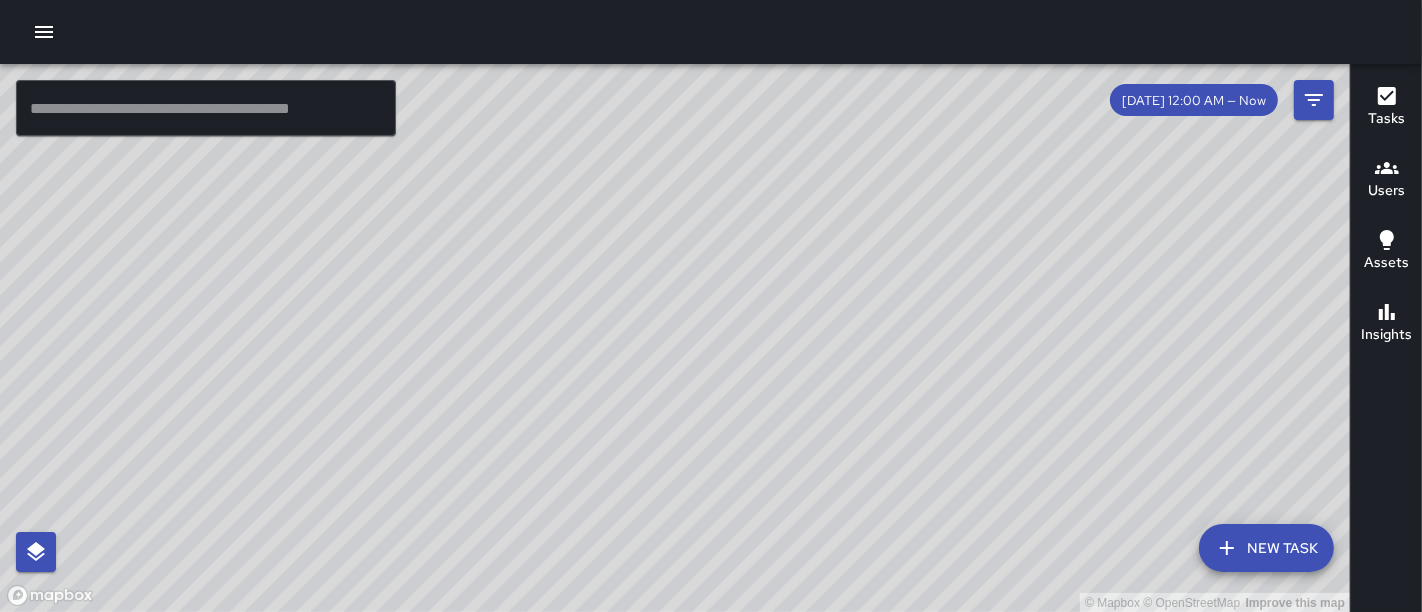 click on "© Mapbox   © OpenStreetMap   Improve this map" at bounding box center [675, 338] 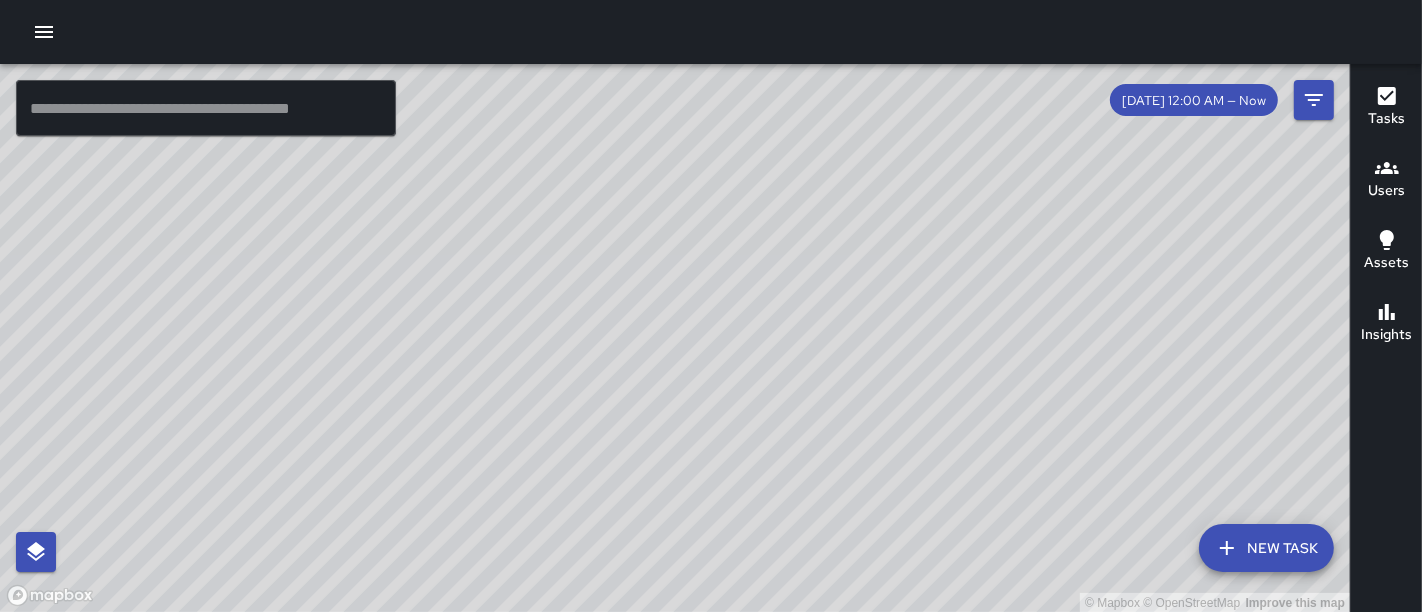drag, startPoint x: 904, startPoint y: 527, endPoint x: 1125, endPoint y: 615, distance: 237.87602 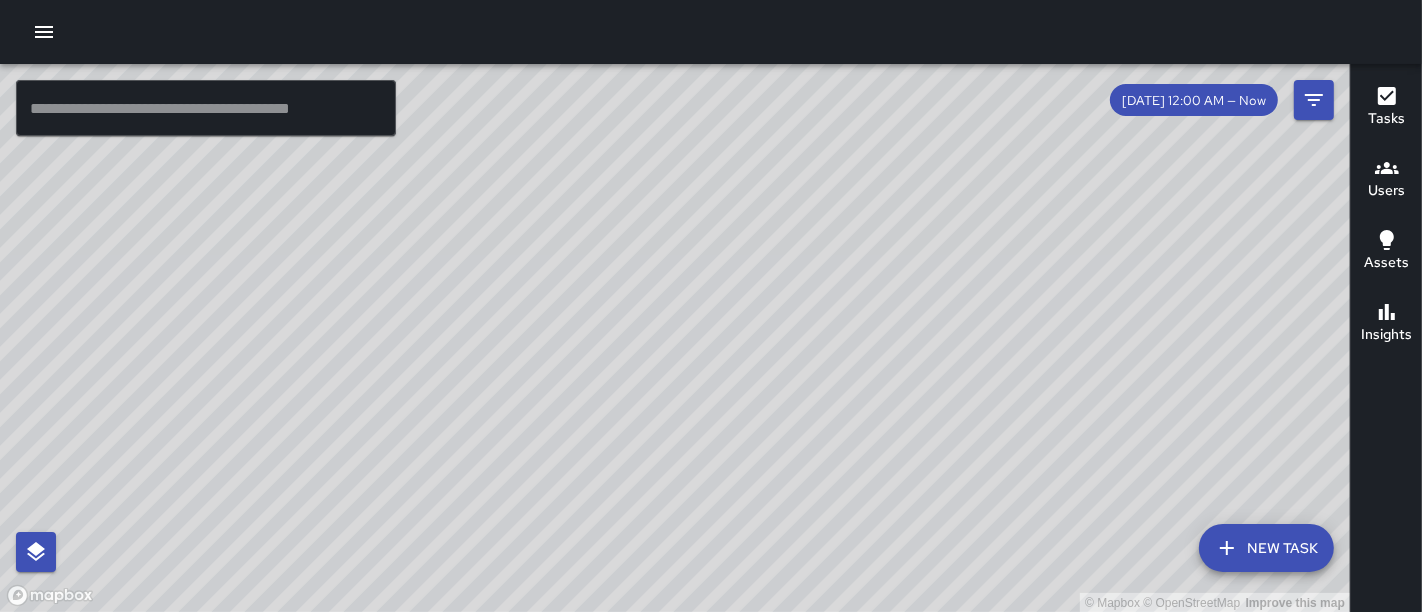 click on "© Mapbox   © OpenStreetMap   Improve this map ​ New Task [DATE] 12:00 AM — Now Map Layers Tasks Users Assets Location History Tasks Newest Tasks First * ​ [STREET_ADDRESS][PERSON_NAME][US_STATE] [DATE] 2:37 PM Pan and Broom Block Faces MC [PERSON_NAME] [STREET_ADDRESS][GEOGRAPHIC_DATA][US_STATE][DATE] 2:36 PM Pan and Broom Block Faces MC [PERSON_NAME] [GEOGRAPHIC_DATA][US_STATE][DATE] 2:34 PM Pan and Broom Block Faces DO [PERSON_NAME] [STREET_ADDRESS] [DATE] 2:33 PM Interaction MC [PERSON_NAME] [STREET_ADDRESS][GEOGRAPHIC_DATA][US_STATE][DATE] 2:31 PM Pan and Broom Block Faces Filters Date Range Now [DATE] [DATE] 2:24 pm Status To Do Skipped Completed Source Jia 311 Workflows Divisions Public Realm Assets Special Projects Team One Maritime Safety Team Hospitality Team Clean Team Port Events Categories ​ Users ​ Assets ​ Reset Apply Users Most completed tasks * ​ 36  users FV [PERSON_NAME] Ambassador Tasks 62  /  62 Time 7h 52m 6:44 AM - 2:37 PM Distance 8.36  miles EP Eldrianna Persons Supervisor Tasks" at bounding box center [711, 306] 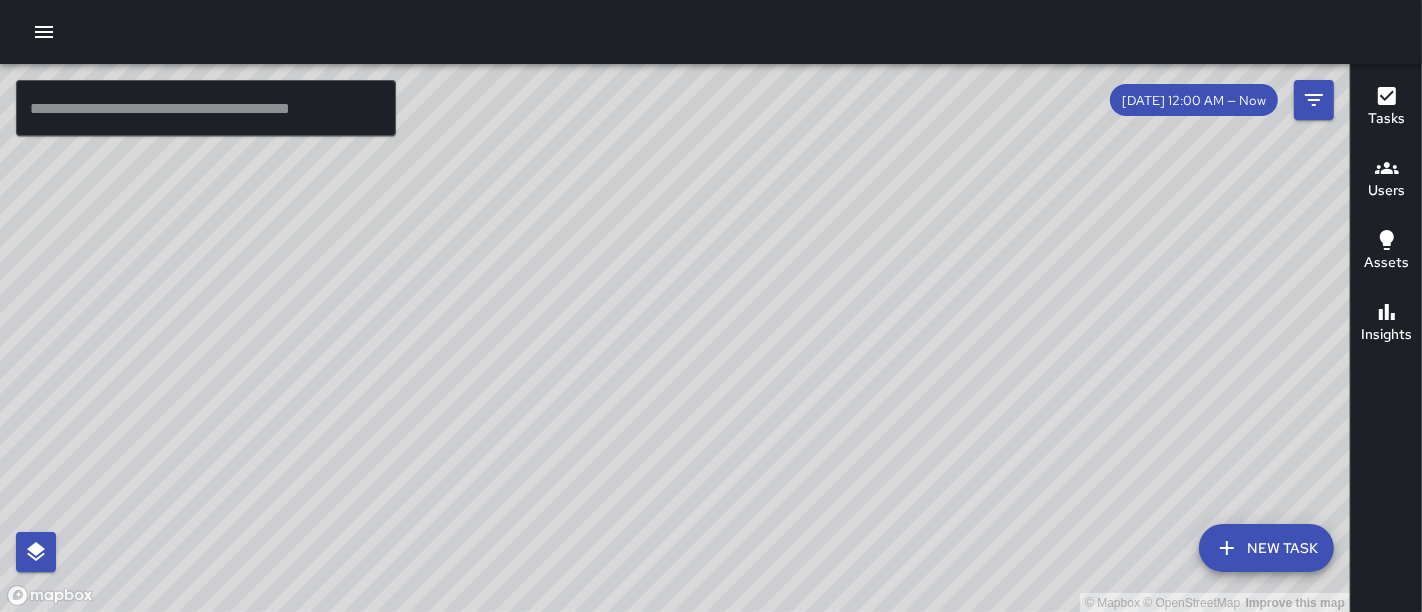 drag, startPoint x: 964, startPoint y: 339, endPoint x: 975, endPoint y: 555, distance: 216.2799 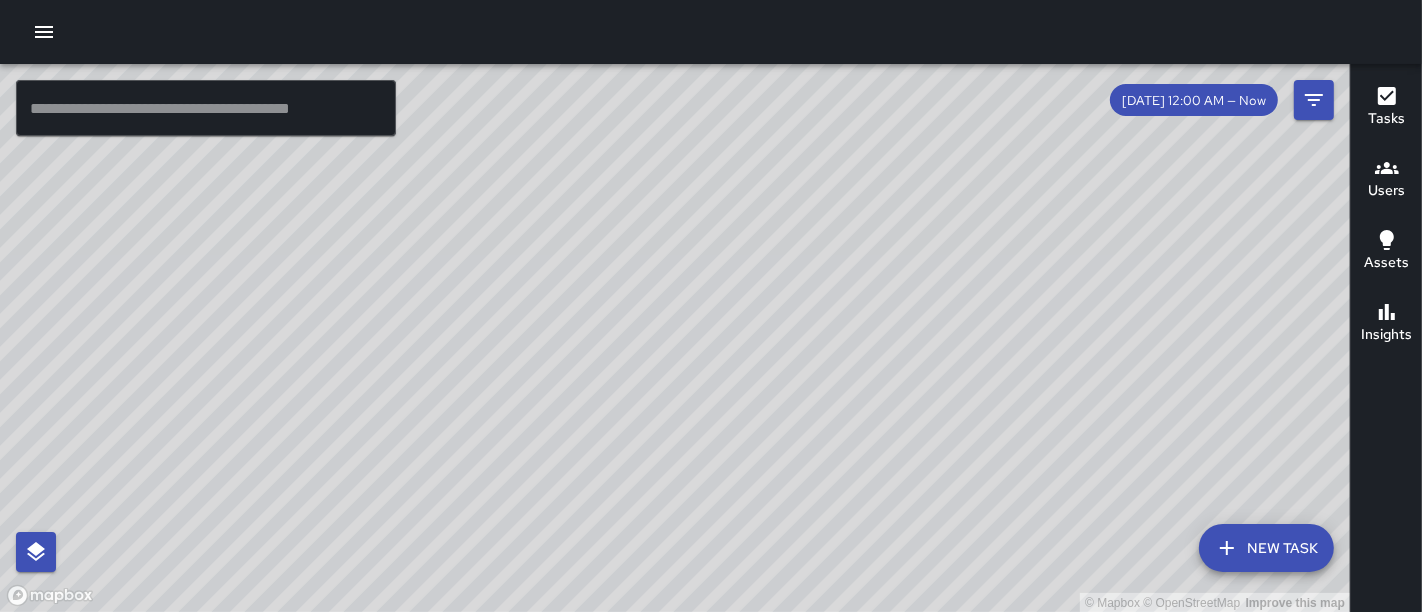 click on "© Mapbox   © OpenStreetMap   Improve this map" at bounding box center (675, 338) 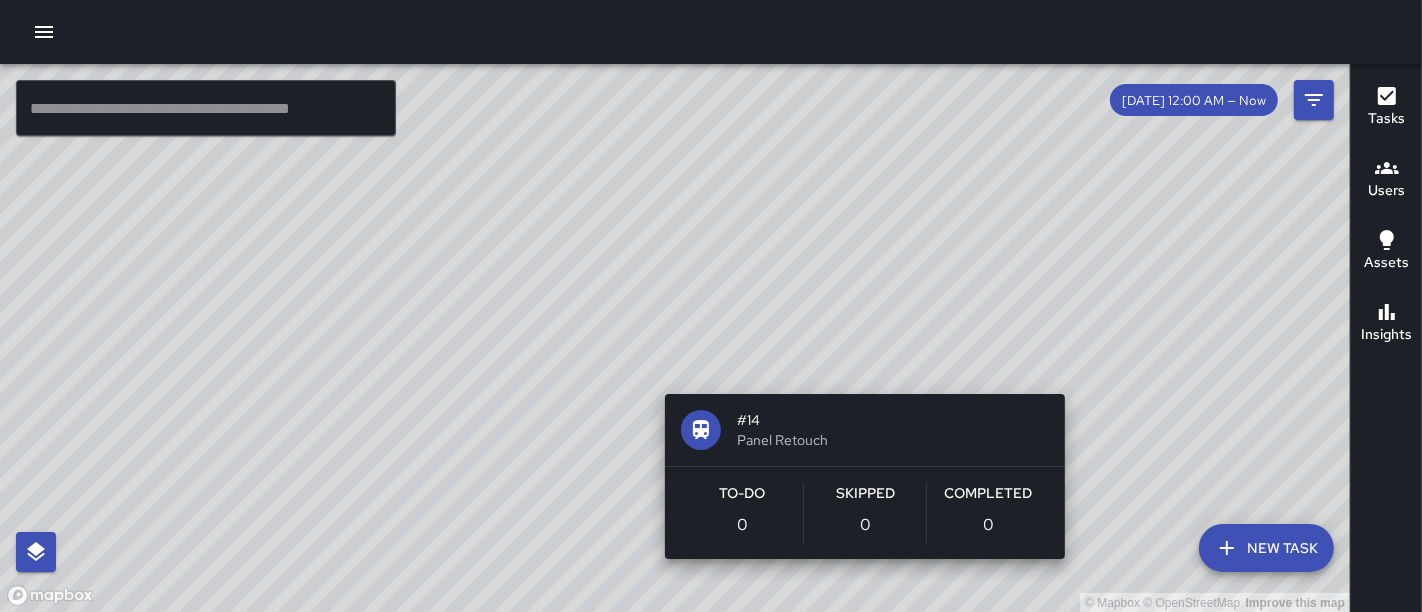 drag, startPoint x: 844, startPoint y: 375, endPoint x: 816, endPoint y: 381, distance: 28.635643 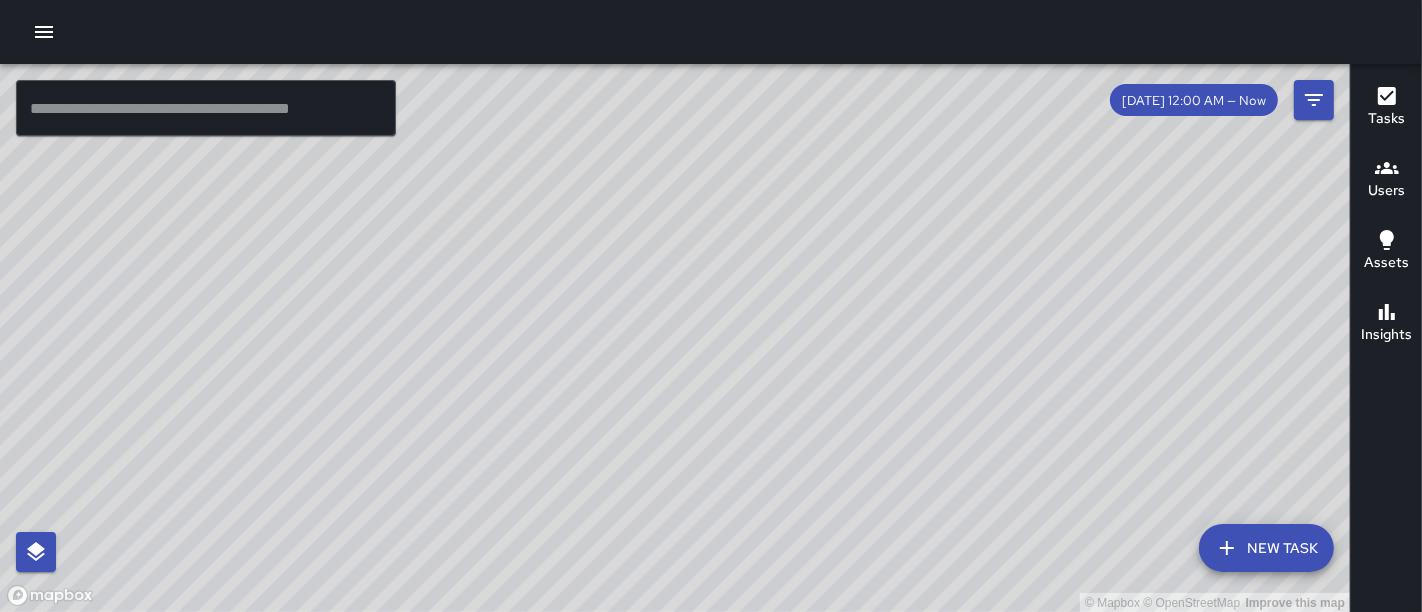 drag, startPoint x: 920, startPoint y: 364, endPoint x: 686, endPoint y: 395, distance: 236.0445 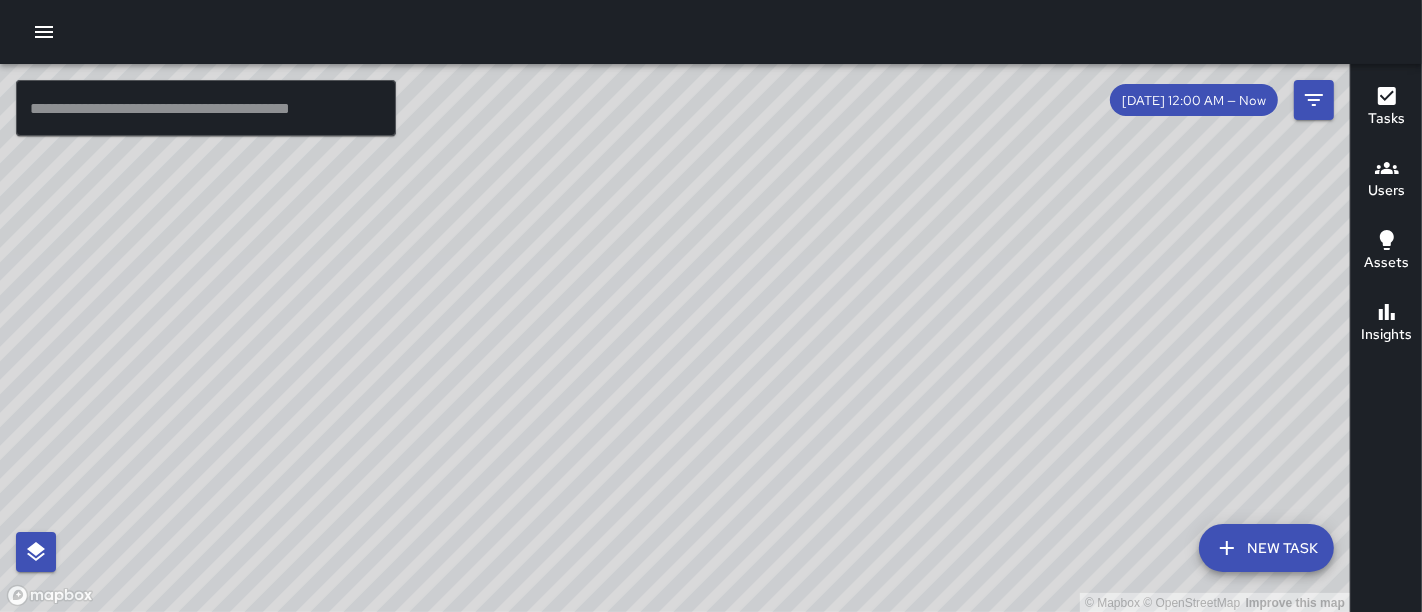 drag, startPoint x: 683, startPoint y: 372, endPoint x: 700, endPoint y: 292, distance: 81.78631 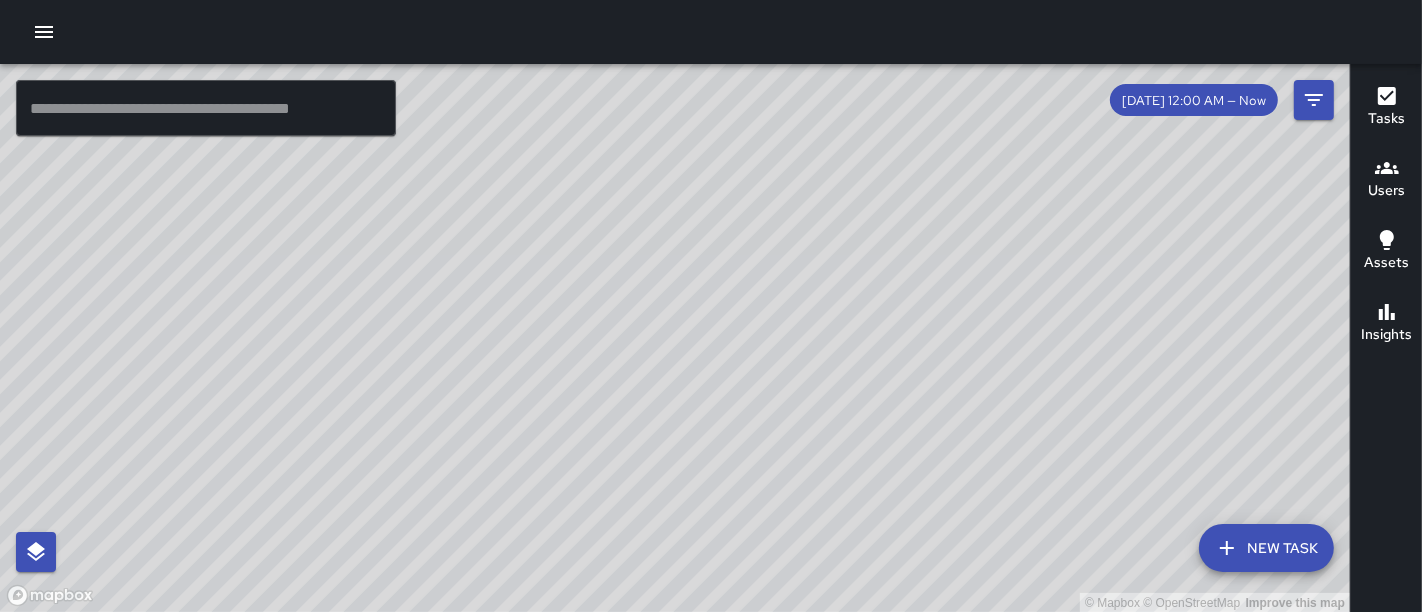 click on "© Mapbox   © OpenStreetMap   Improve this map" at bounding box center (675, 338) 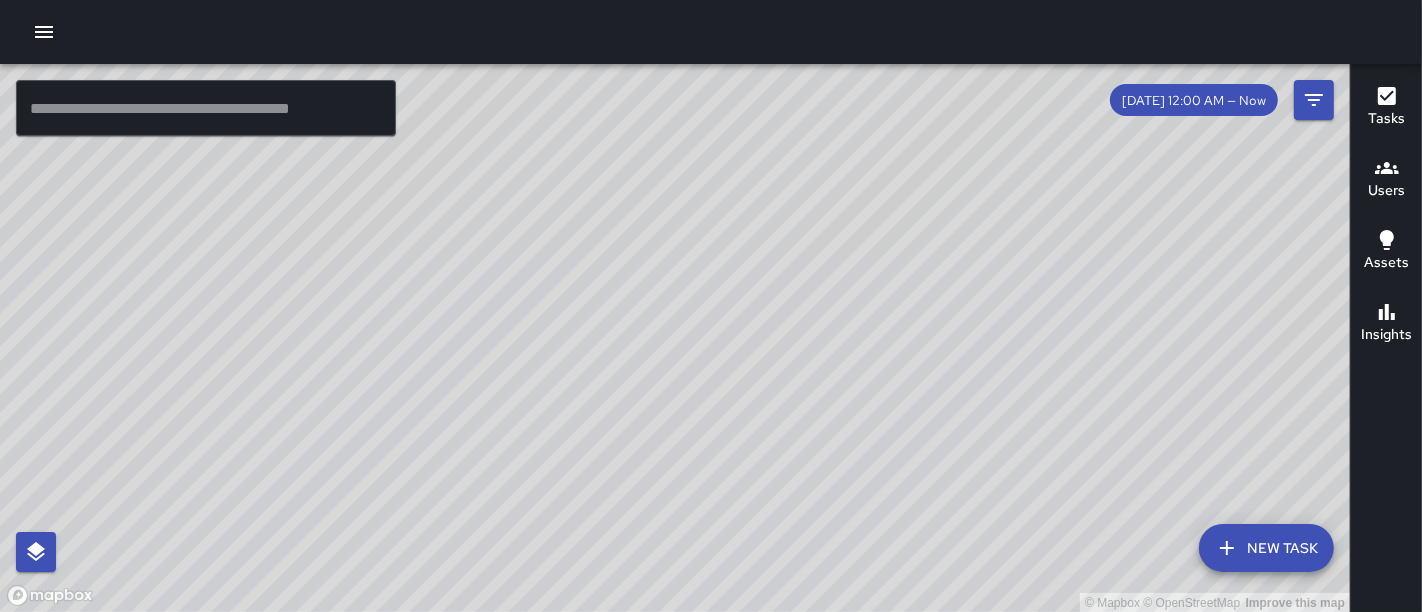 drag, startPoint x: 662, startPoint y: 404, endPoint x: 674, endPoint y: 376, distance: 30.463093 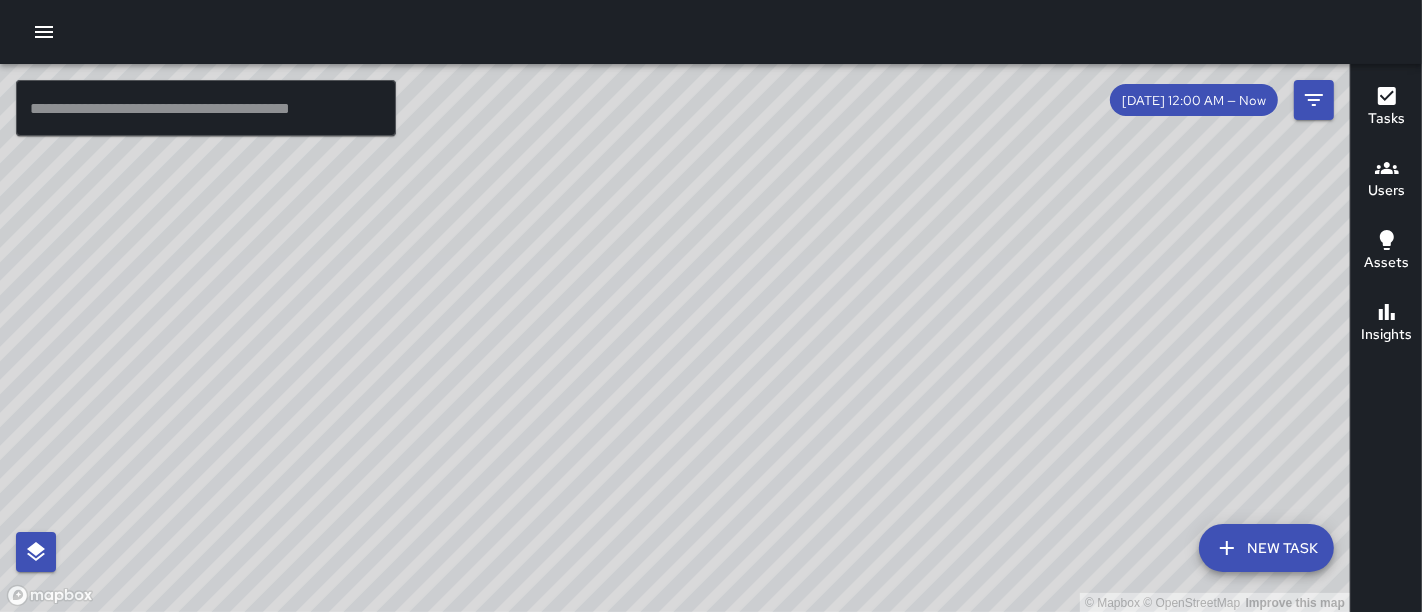 click on "© Mapbox   © OpenStreetMap   Improve this map" at bounding box center [675, 338] 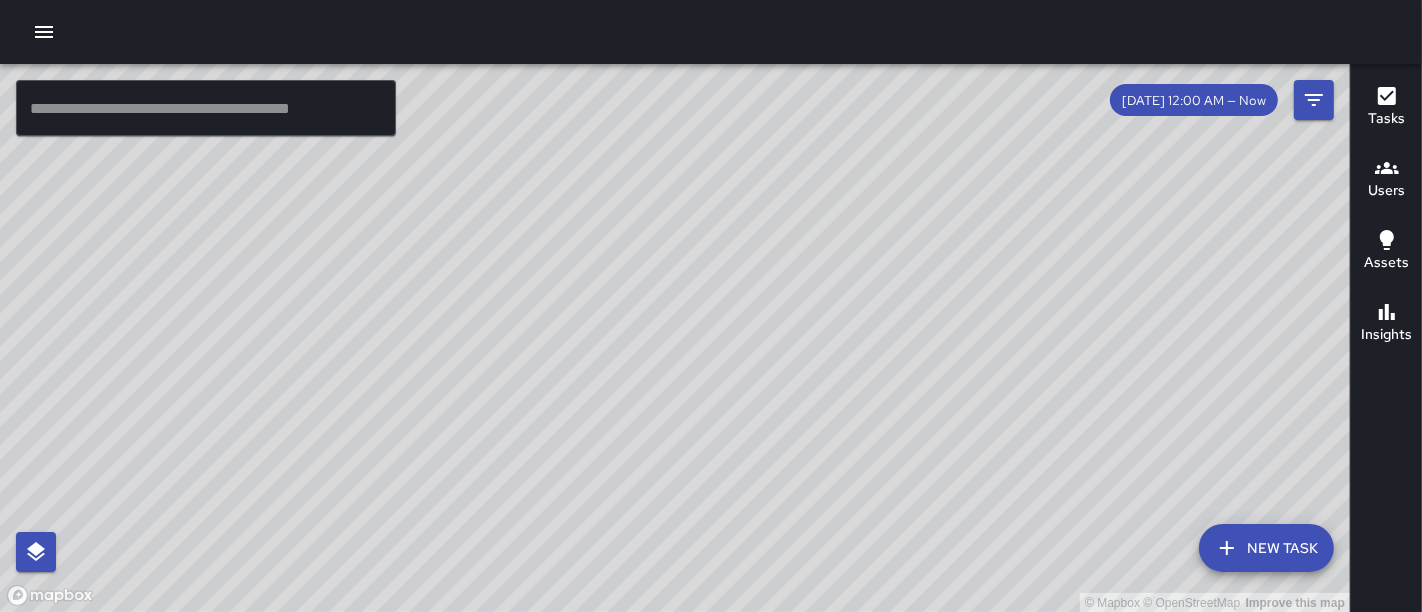 drag, startPoint x: 674, startPoint y: 376, endPoint x: 714, endPoint y: 389, distance: 42.059483 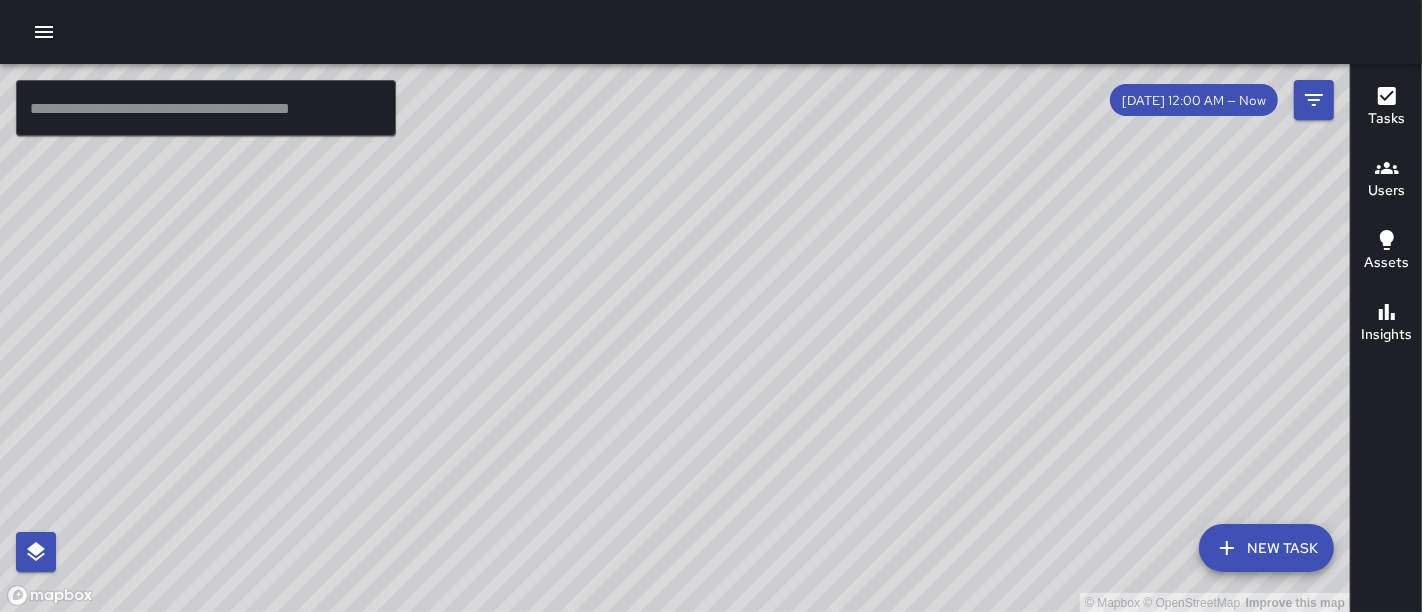 click on "© Mapbox   © OpenStreetMap   Improve this map" at bounding box center (675, 338) 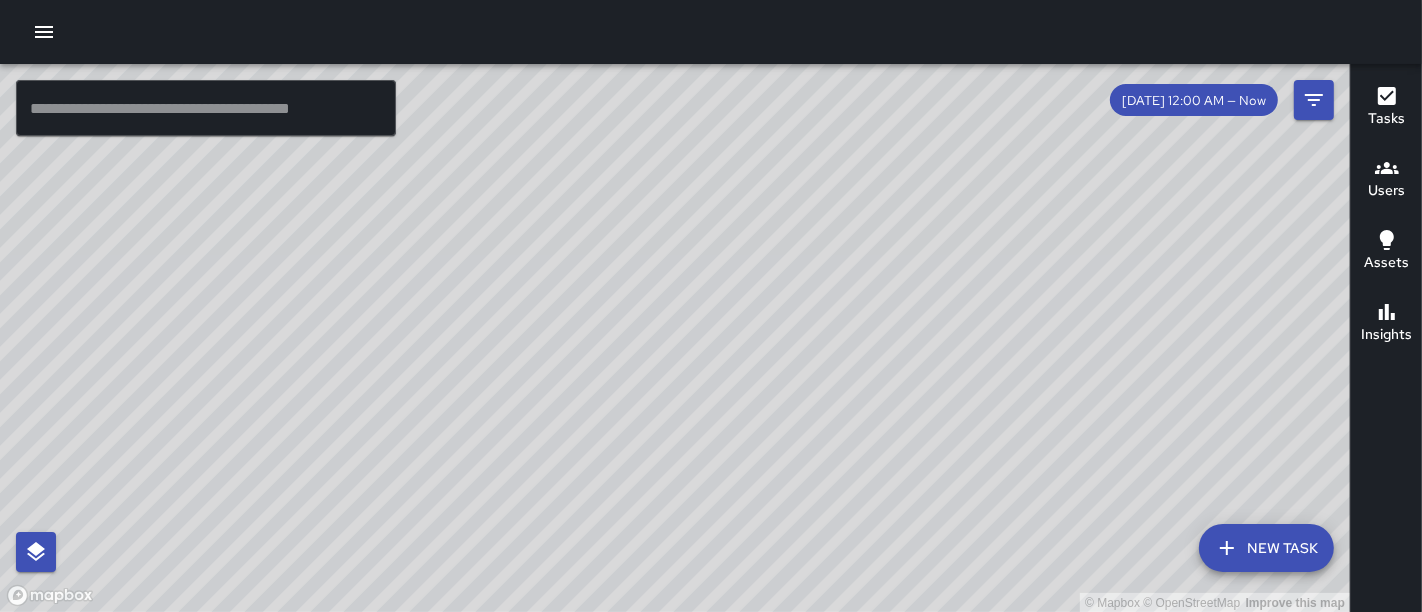 drag, startPoint x: 742, startPoint y: 466, endPoint x: 724, endPoint y: 664, distance: 198.8165 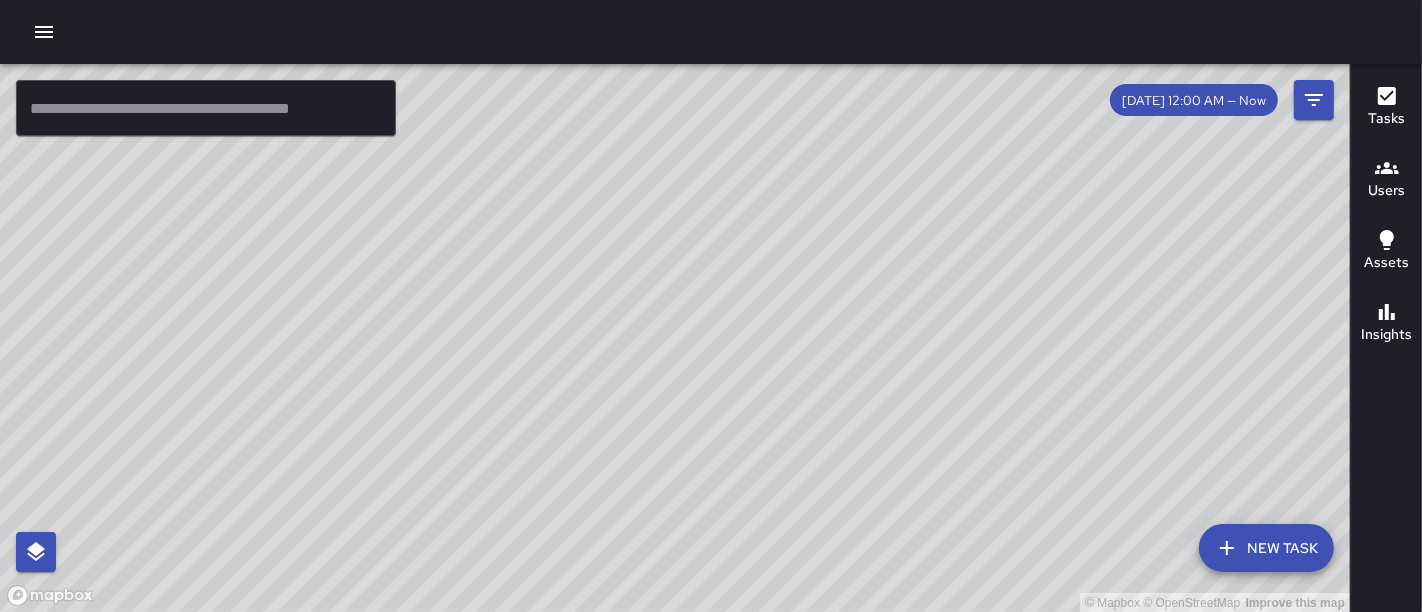 click on "© Mapbox   © OpenStreetMap   Improve this map" at bounding box center [675, 338] 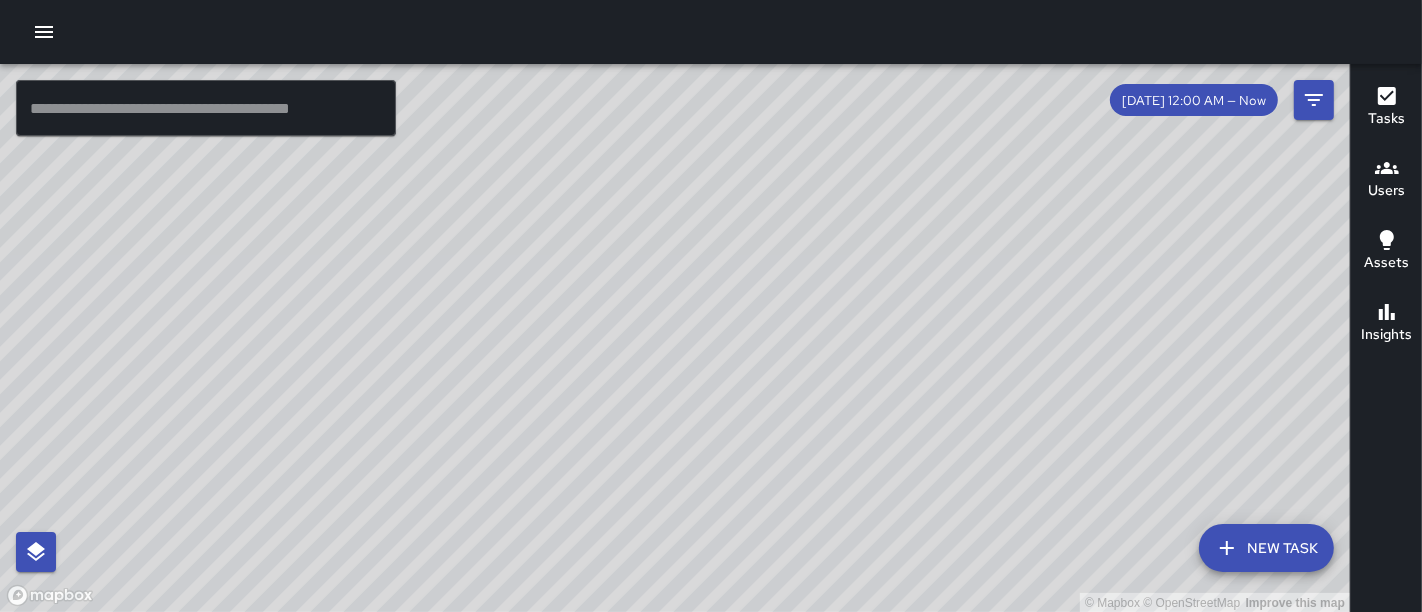 drag, startPoint x: 828, startPoint y: 416, endPoint x: 822, endPoint y: 367, distance: 49.365982 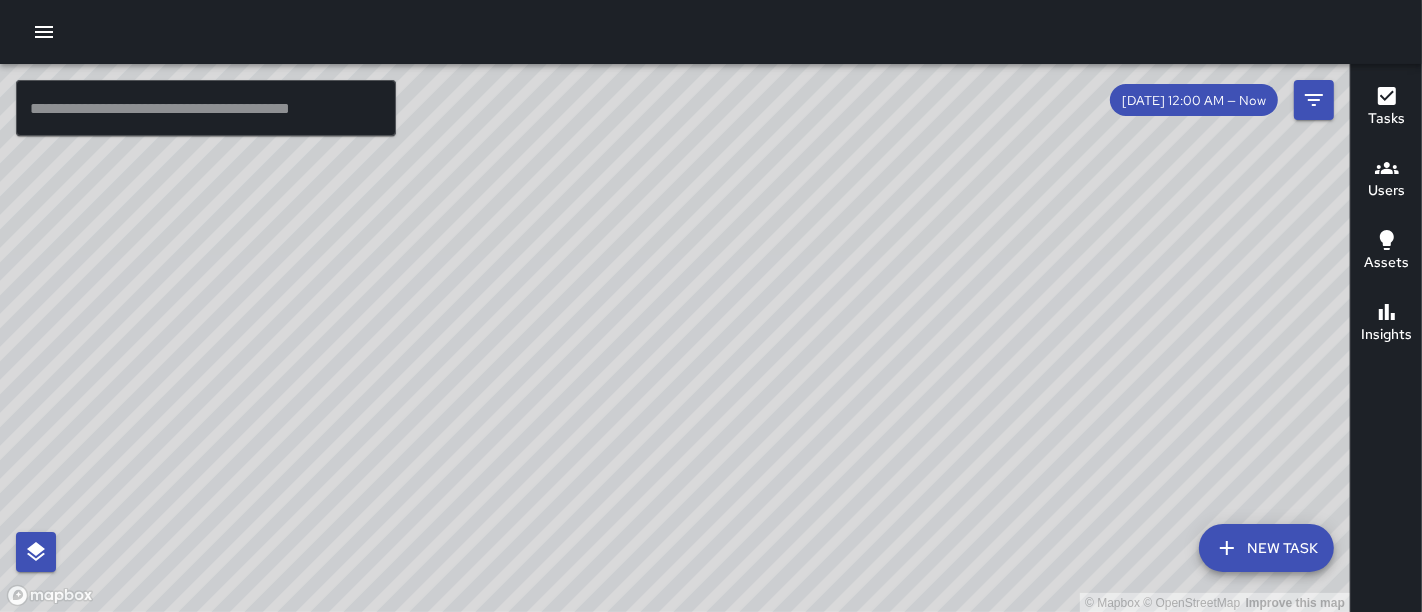 click on "© Mapbox   © OpenStreetMap   Improve this map" at bounding box center (675, 338) 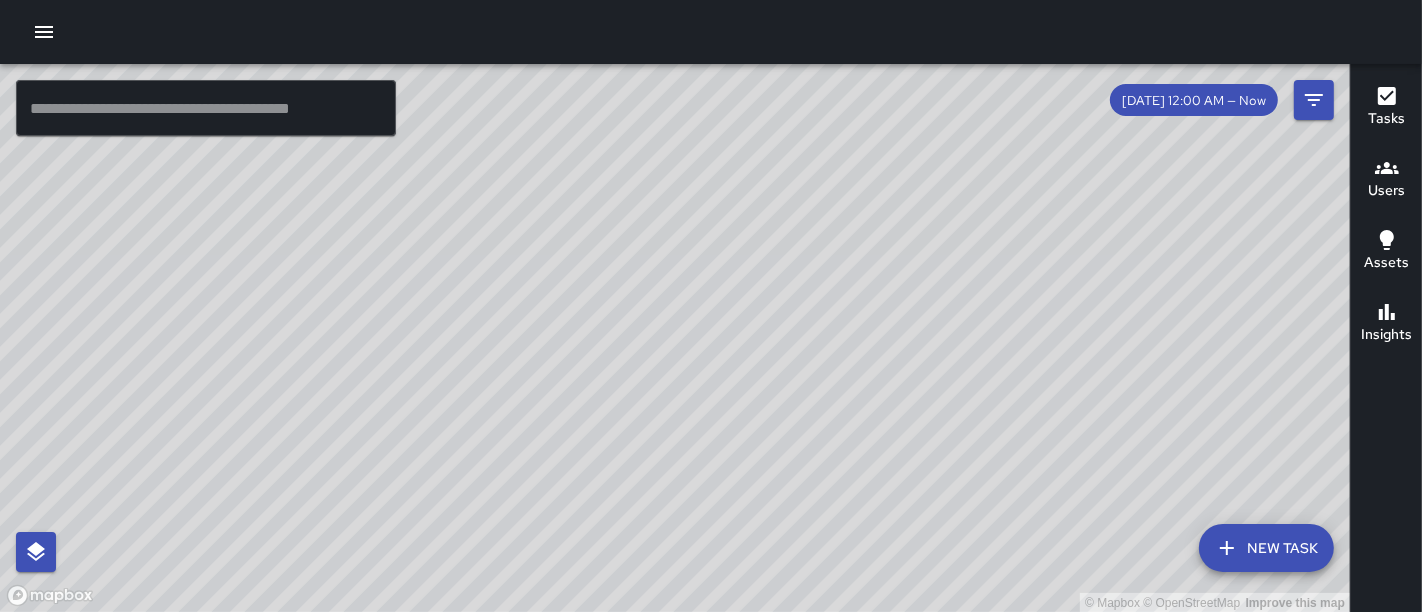 drag, startPoint x: 903, startPoint y: 424, endPoint x: 1002, endPoint y: 401, distance: 101.636604 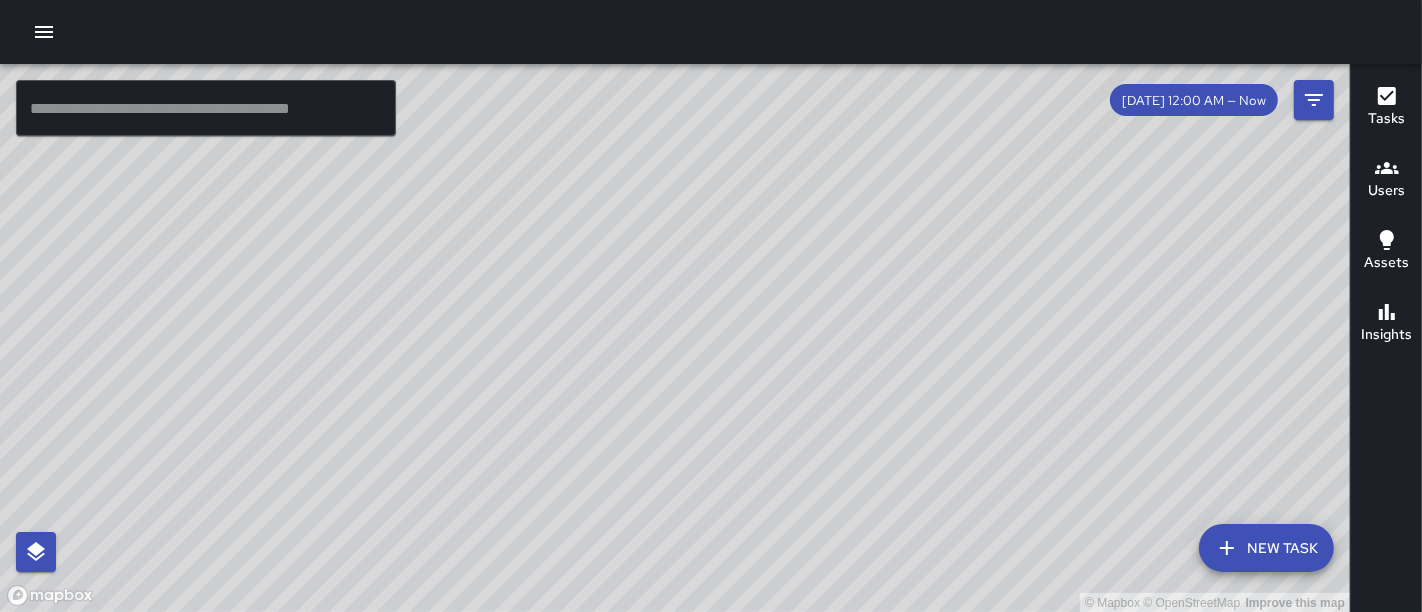 click on "© Mapbox   © OpenStreetMap   Improve this map" at bounding box center (675, 338) 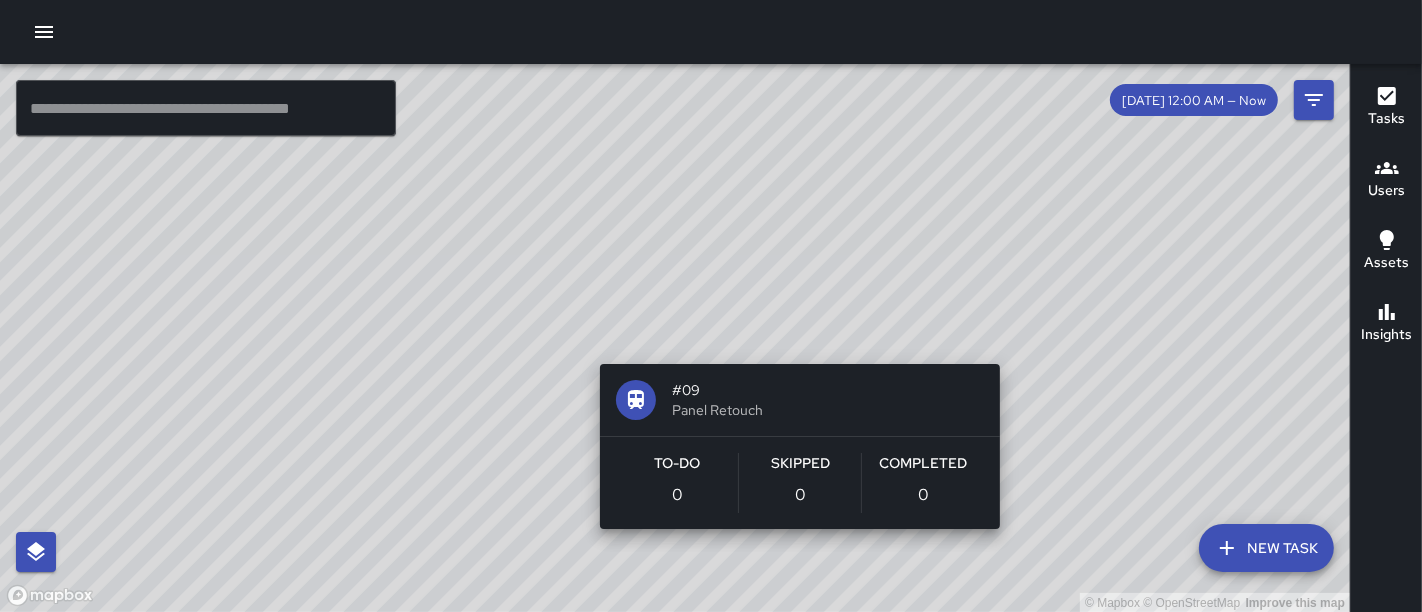drag, startPoint x: 770, startPoint y: 260, endPoint x: 1072, endPoint y: 664, distance: 504.40063 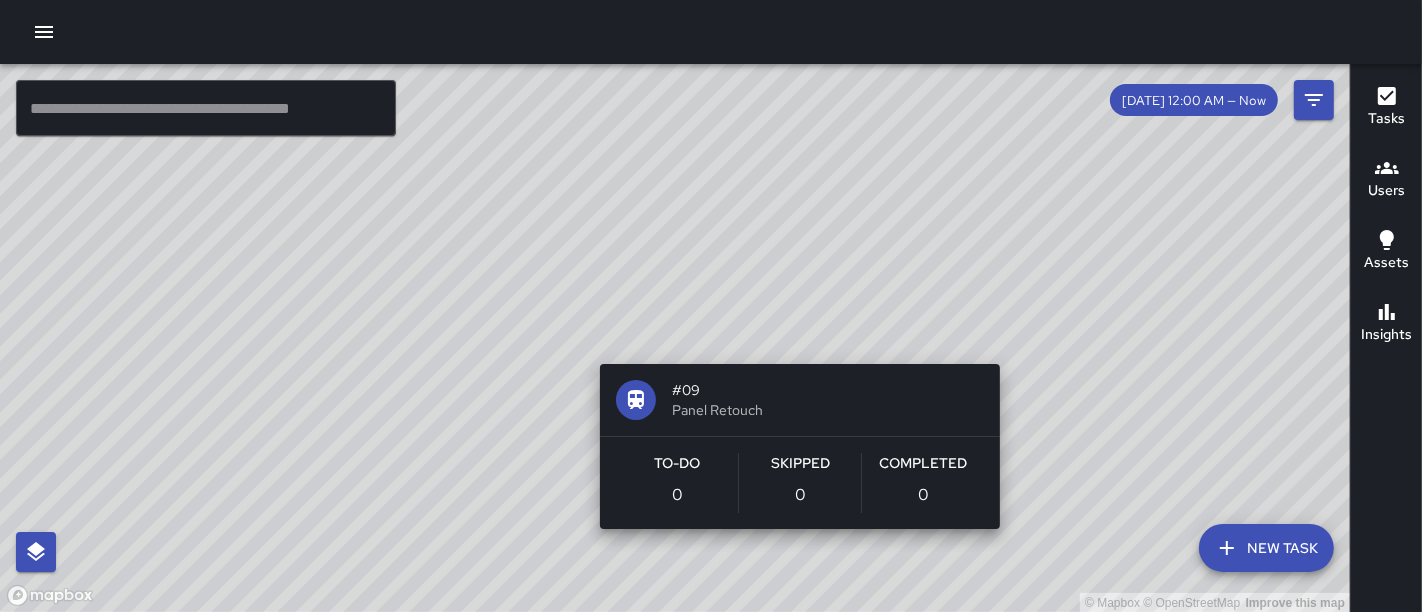 click on "© Mapbox   © OpenStreetMap   Improve this map #09 Panel Retouch To-Do 0 Skipped 0 Completed 0 ​ New Task [DATE] 12:00 AM — Now Map Layers Tasks Users Assets Location History Tasks Newest Tasks First * ​ [STREET_ADDRESS][PERSON_NAME][PERSON_NAME] [DATE] 2:44 PM Pan and Broom Block Faces DO [PERSON_NAME][GEOGRAPHIC_DATA][DATE] 2:38 PM Directions Provided [GEOGRAPHIC_DATA][PERSON_NAME][US_STATE][DATE] 2:37 PM Pan and Broom Block Faces MC [PERSON_NAME] [GEOGRAPHIC_DATA][US_STATE][DATE] 2:36 PM Pan and Broom Block Faces MC [PERSON_NAME] [STREET_ADDRESS][GEOGRAPHIC_DATA][US_STATE][DATE] 2:34 PM Pan and Broom Block Faces Filters Date Range Now [DATE] [DATE] 2:24 pm Status To Do Skipped Completed Source Jia 311 Workflows Divisions Public Realm Assets Special Projects Team One Maritime Safety Team Hospitality Team Clean Team Port Events Categories ​ Users ​ Assets ​ Reset Apply Users Most completed tasks * ​ 36  users FV [PERSON_NAME] Ambassador Tasks 62  /  62 Time 7h 59m 6:44 AM - 2:44 PM Distance 4" at bounding box center [711, 306] 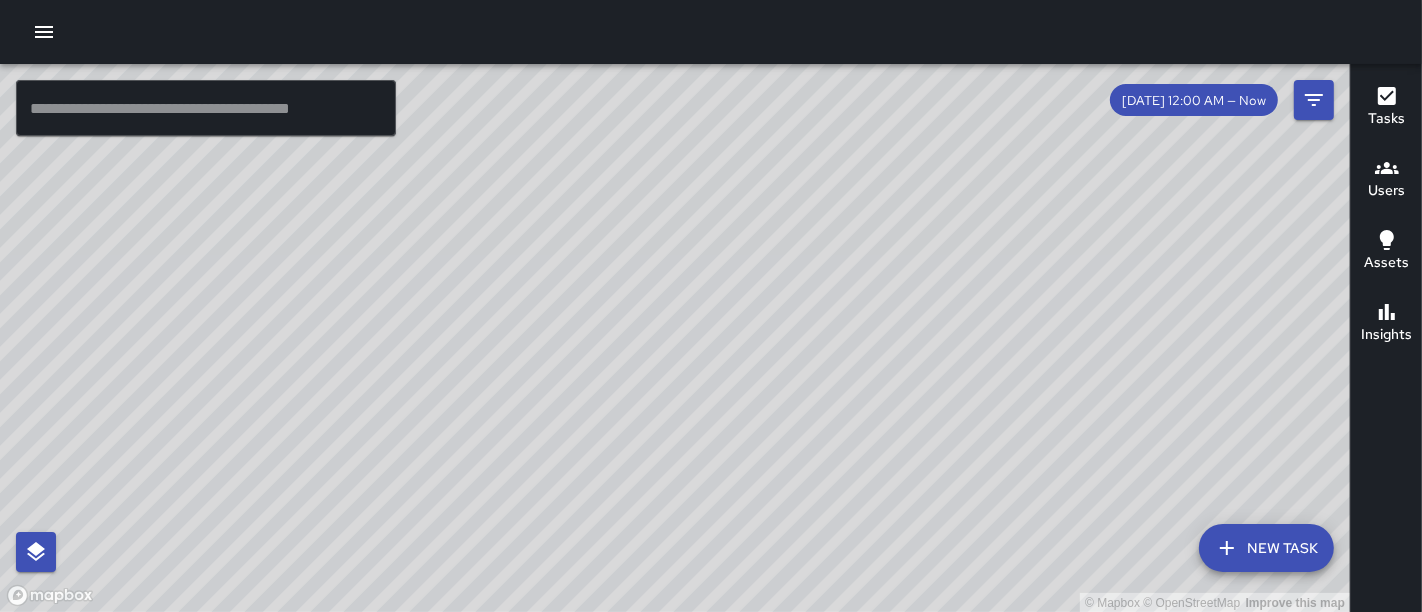 drag, startPoint x: 581, startPoint y: 209, endPoint x: 683, endPoint y: 283, distance: 126.01587 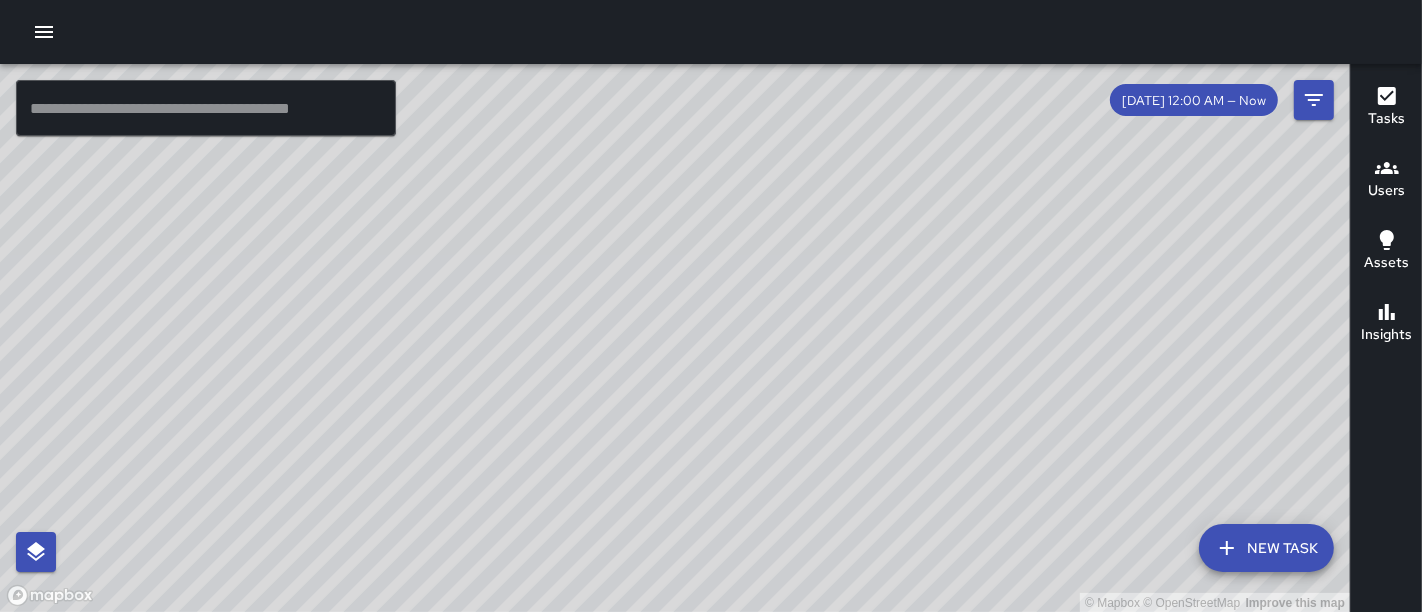 click on "© Mapbox   © OpenStreetMap   Improve this map" at bounding box center (675, 338) 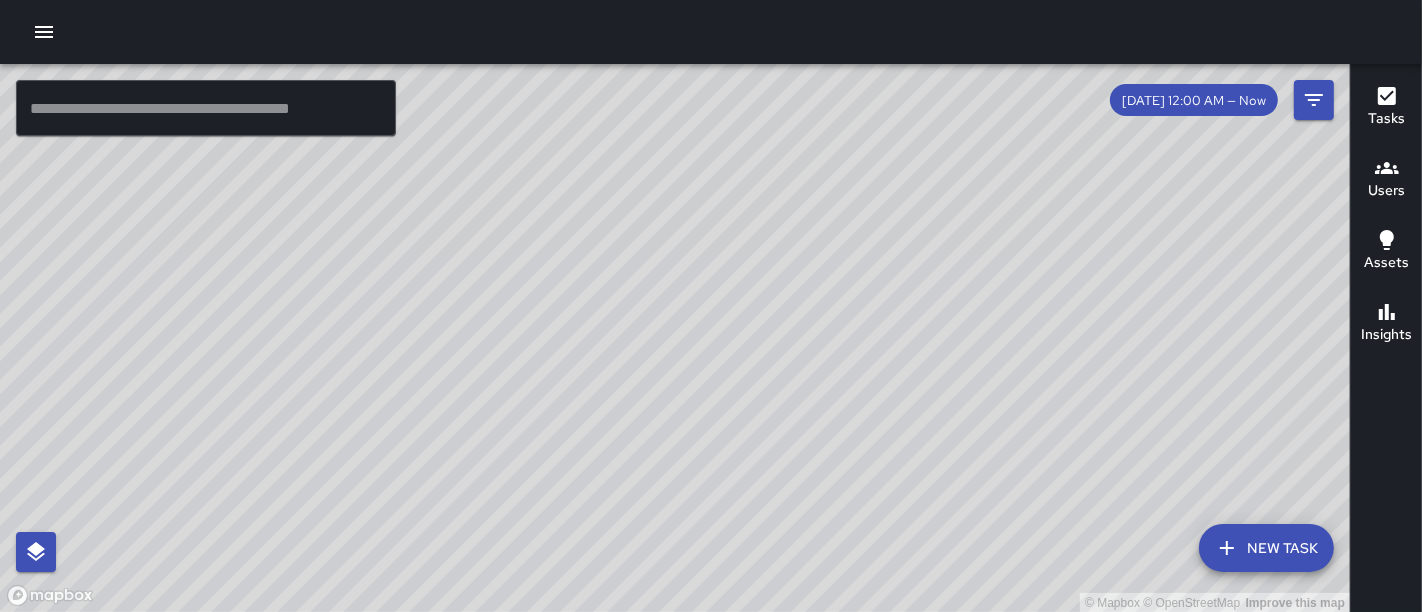 drag, startPoint x: 614, startPoint y: 268, endPoint x: 582, endPoint y: 461, distance: 195.63486 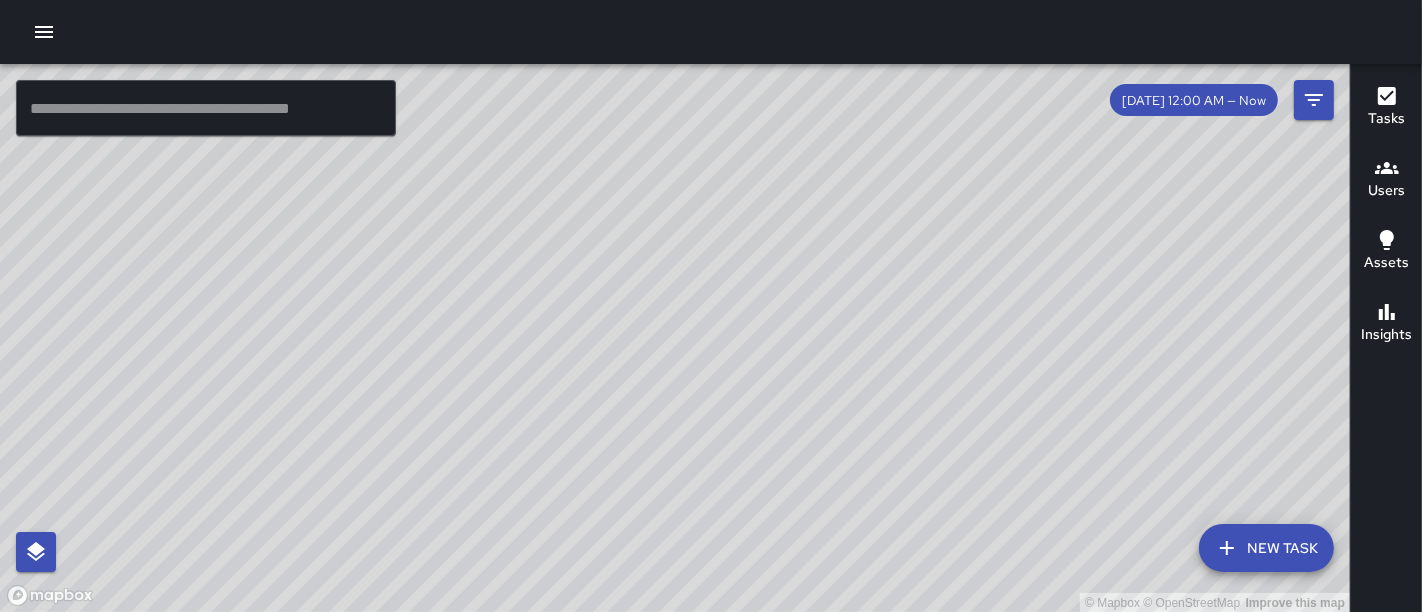 click on "© Mapbox   © OpenStreetMap   Improve this map" at bounding box center (675, 338) 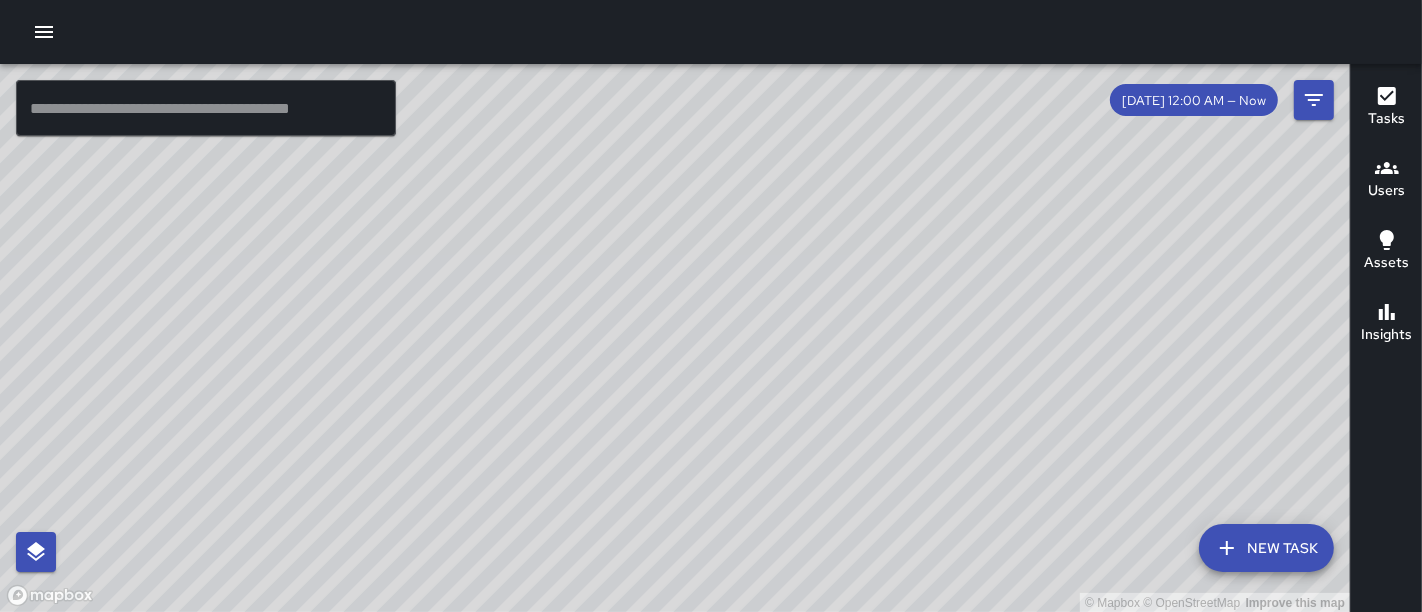 drag, startPoint x: 1103, startPoint y: 415, endPoint x: 988, endPoint y: 486, distance: 135.15176 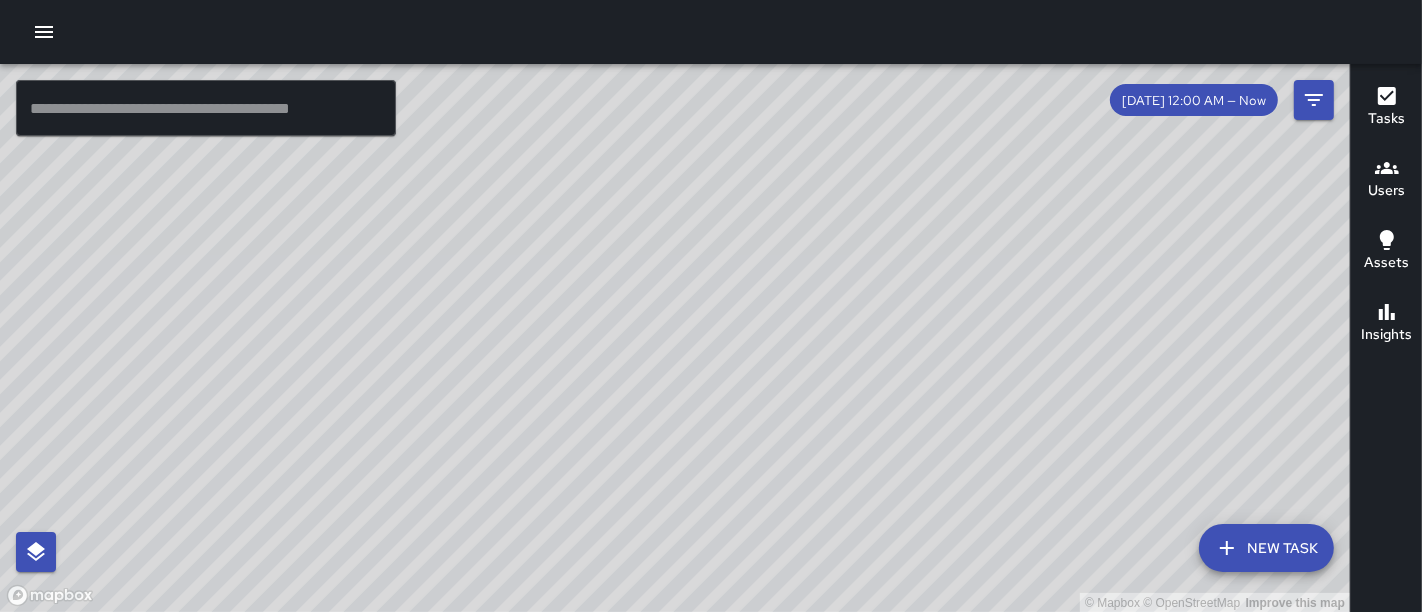 click on "© Mapbox   © OpenStreetMap   Improve this map" at bounding box center (675, 338) 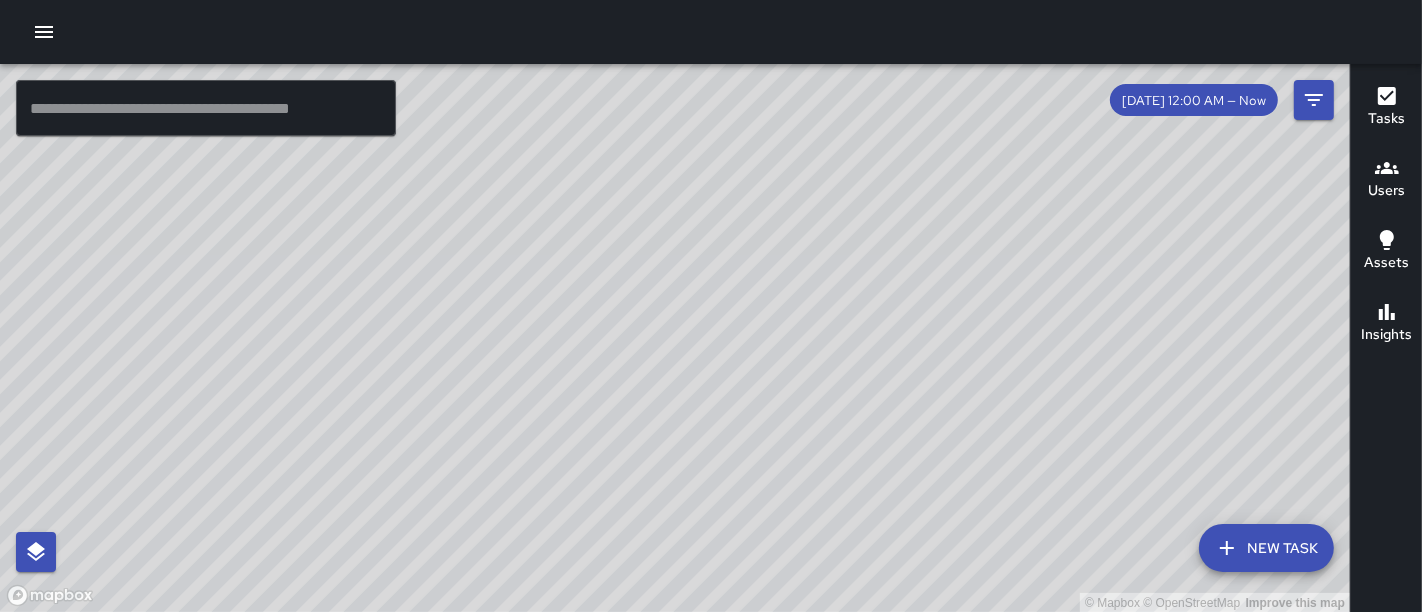 drag, startPoint x: 1015, startPoint y: 408, endPoint x: 1090, endPoint y: 639, distance: 242.87033 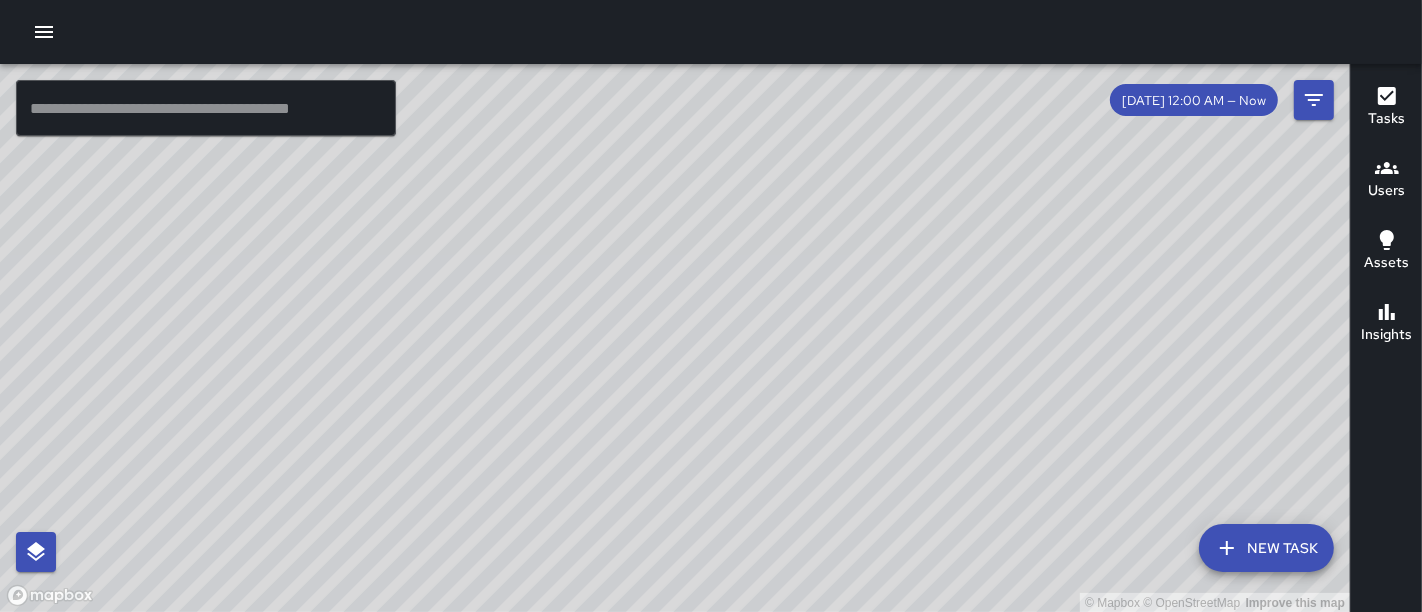 click on "© Mapbox   © OpenStreetMap   Improve this map ​ New Task [DATE] 12:00 AM — Now Map Layers Tasks Users Assets Location History Tasks Newest Tasks First * ​ [STREET_ADDRESS][PERSON_NAME][PERSON_NAME] [DATE] 2:44 PM Pan and Broom Block Faces DO [PERSON_NAME][GEOGRAPHIC_DATA][STREET_ADDRESS] [DATE] 2:38 PM Directions Provided [GEOGRAPHIC_DATA][PERSON_NAME][US_STATE][DATE] 2:37 PM Pan and Broom Block Faces MC [PERSON_NAME] [STREET_ADDRESS][GEOGRAPHIC_DATA][US_STATE][DATE] 2:36 PM Pan and Broom Block Faces MC [PERSON_NAME] [STREET_ADDRESS][GEOGRAPHIC_DATA][US_STATE][DATE] 2:34 PM Pan and Broom Block Faces Filters Date Range Now [DATE] [DATE] 2:24 pm Status To Do Skipped Completed Source Jia 311 Workflows Divisions Public Realm Assets Special Projects Team One Maritime Safety Team Hospitality Team Clean Team Port Events Categories ​ Users ​ Assets ​ Reset Apply Users Most completed tasks * ​ 36  users FV [PERSON_NAME] Ambassador Tasks 62  /  62 Time 8h 1m 6:44 AM - 2:45 PM Distance 8.65  miles EP Eldrianna Persons Supervisor Tasks" at bounding box center (711, 306) 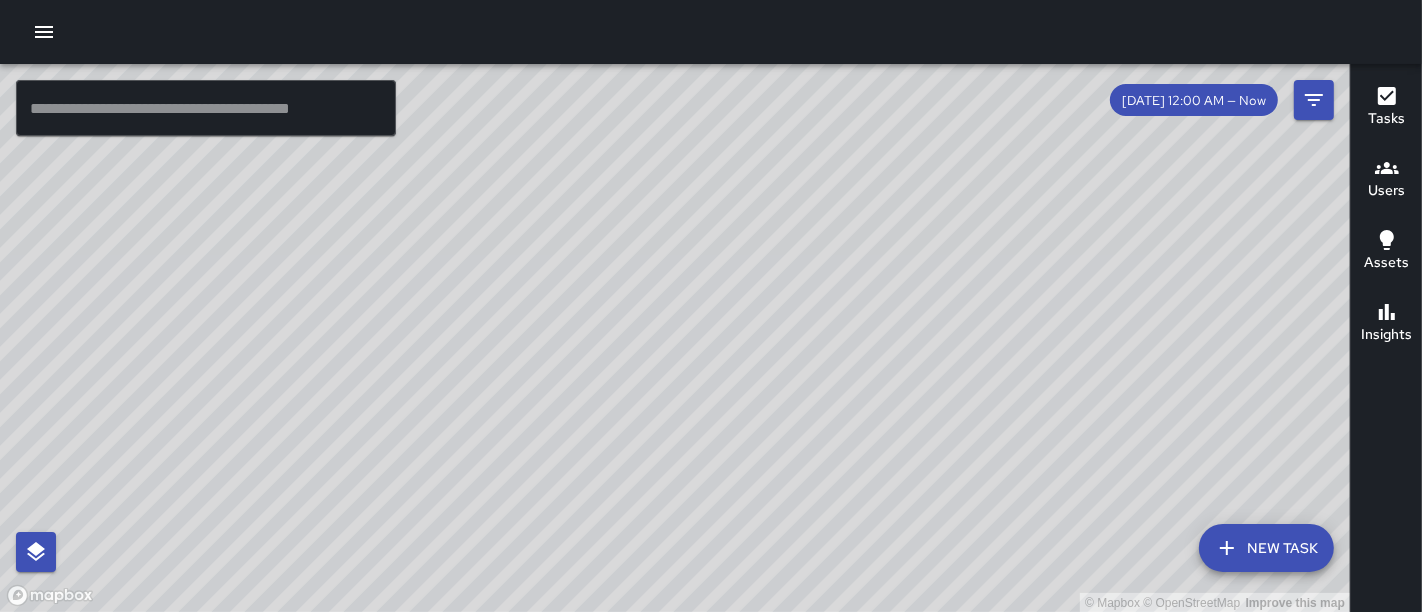 drag, startPoint x: 1042, startPoint y: 410, endPoint x: 1138, endPoint y: 173, distance: 255.70491 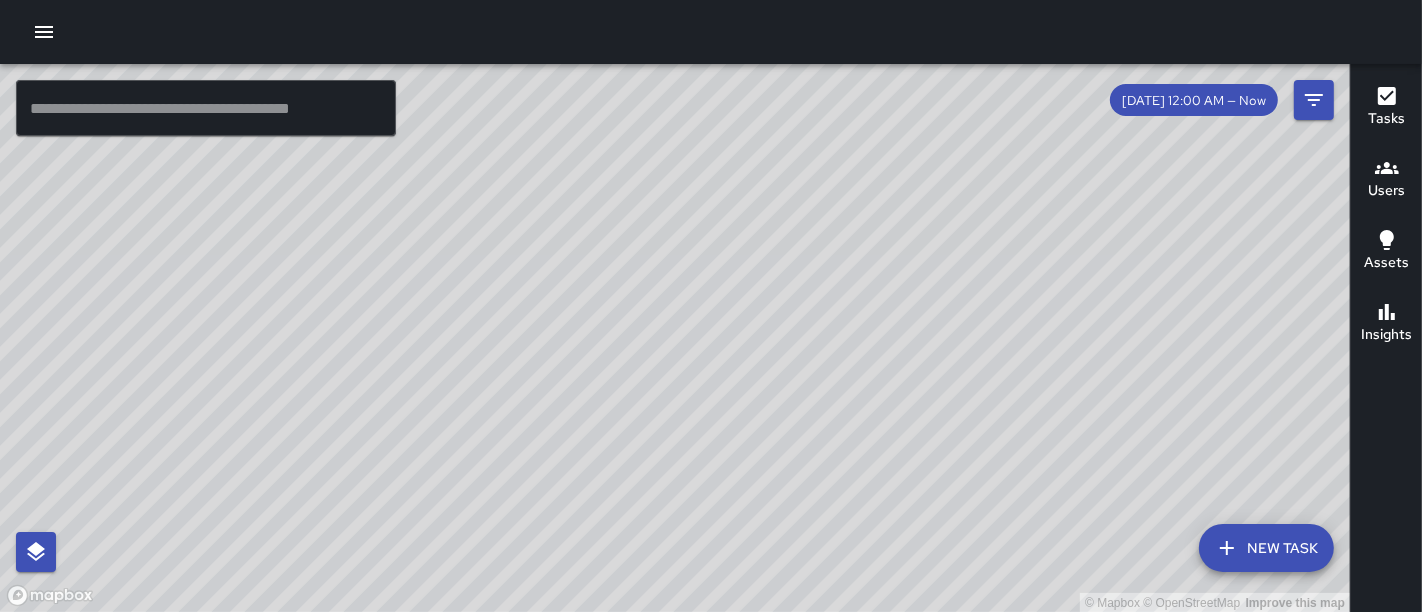 click on "© Mapbox   © OpenStreetMap   Improve this map" at bounding box center (675, 338) 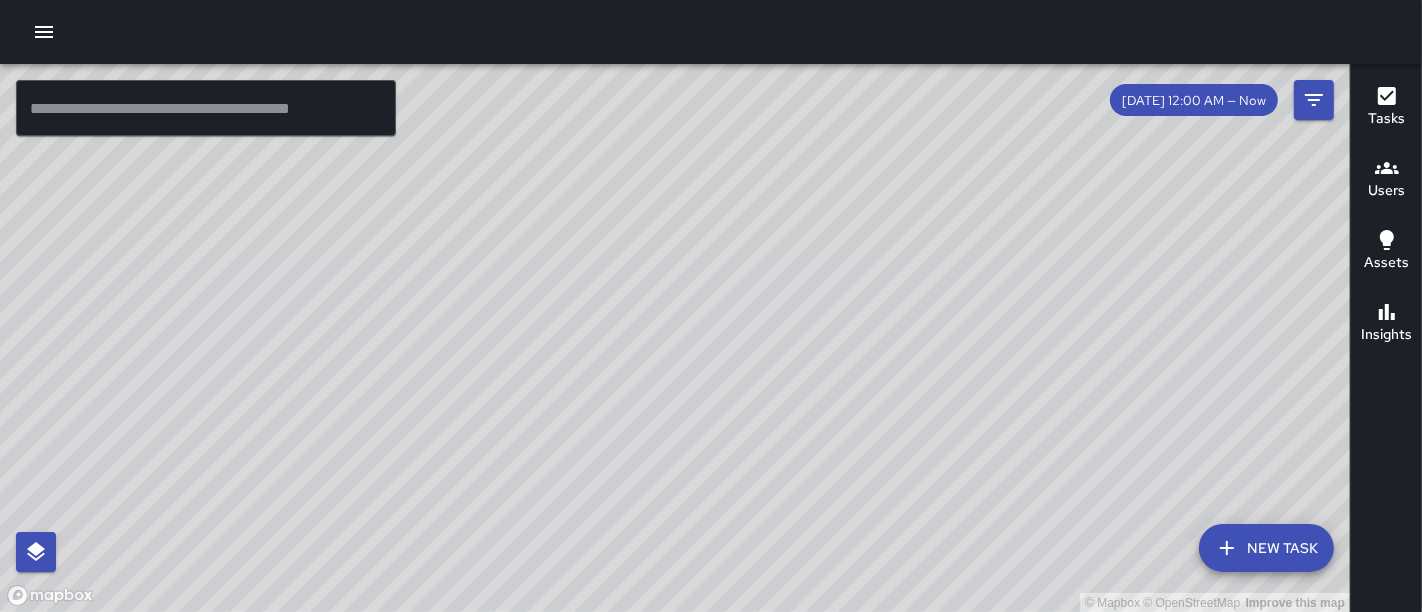 drag, startPoint x: 880, startPoint y: 243, endPoint x: 852, endPoint y: 527, distance: 285.37695 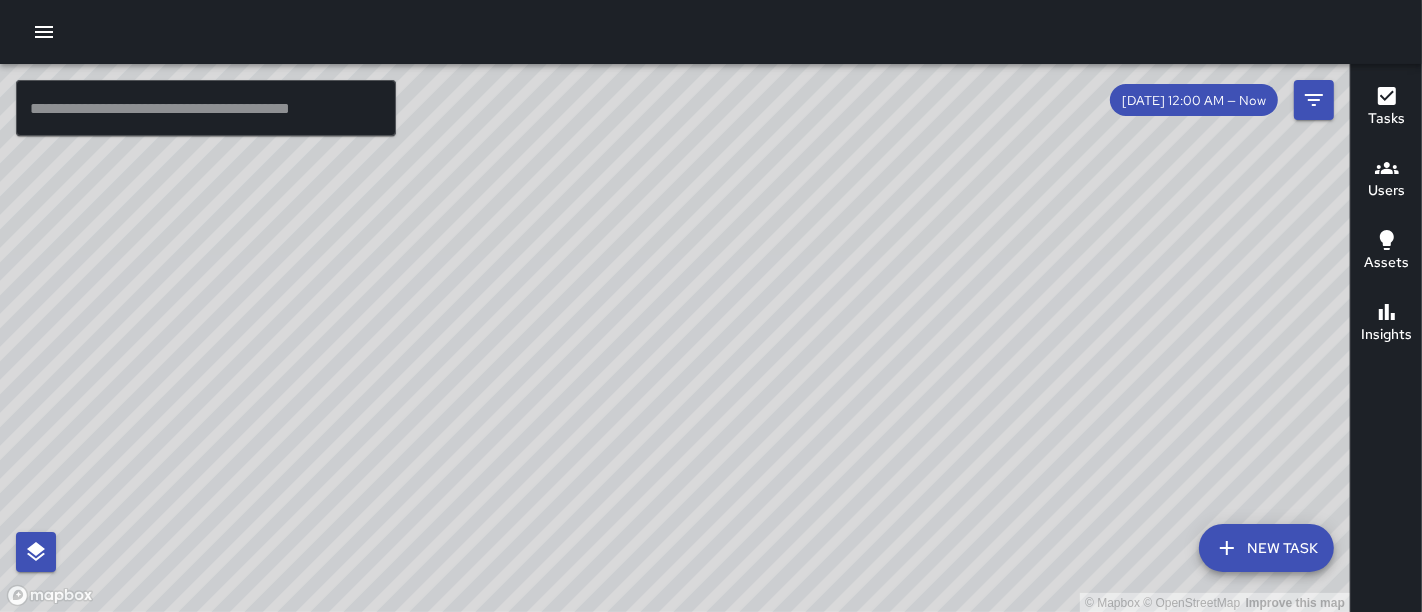 click on "© Mapbox   © OpenStreetMap   Improve this map" at bounding box center (675, 338) 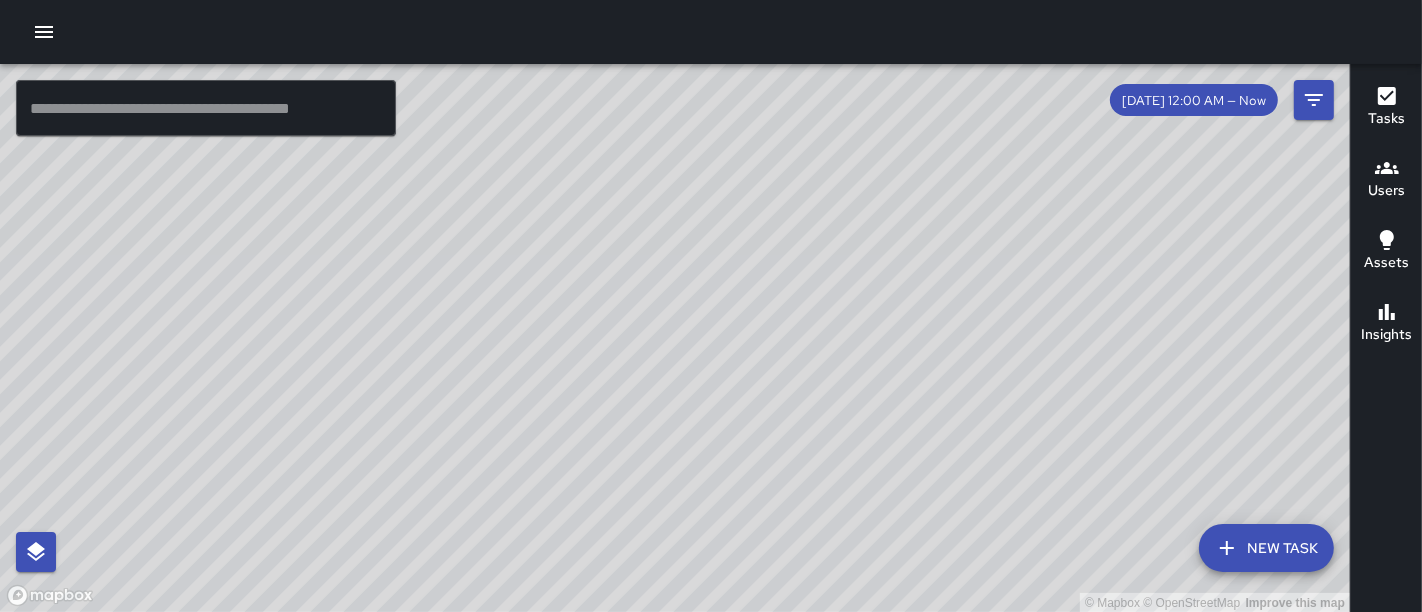 drag, startPoint x: 699, startPoint y: 398, endPoint x: 824, endPoint y: 74, distance: 347.27655 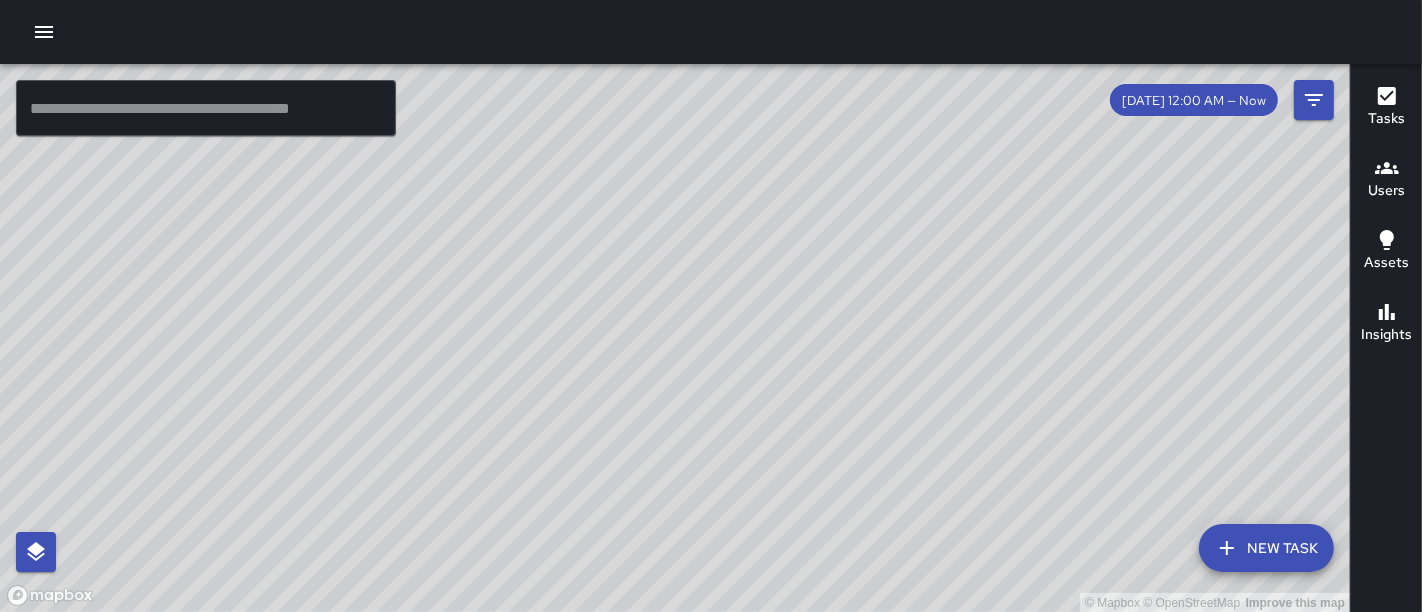 click on "© Mapbox   © OpenStreetMap   Improve this map" at bounding box center [675, 338] 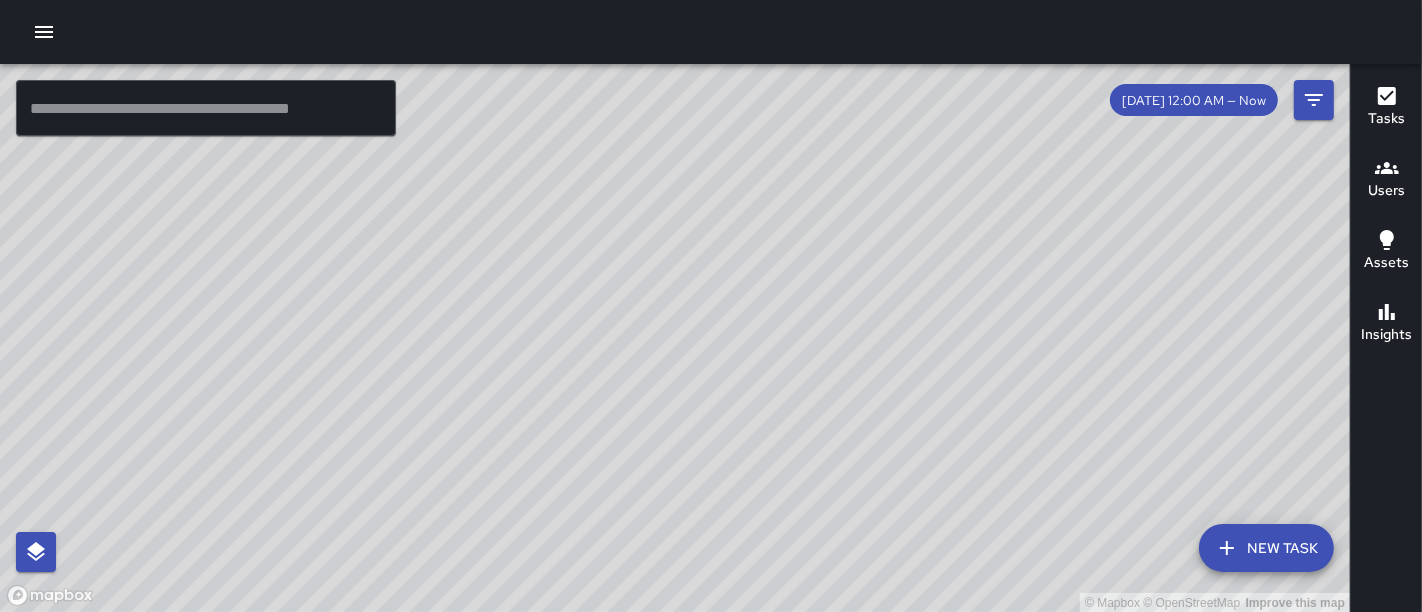drag, startPoint x: 551, startPoint y: 385, endPoint x: 632, endPoint y: 223, distance: 181.1215 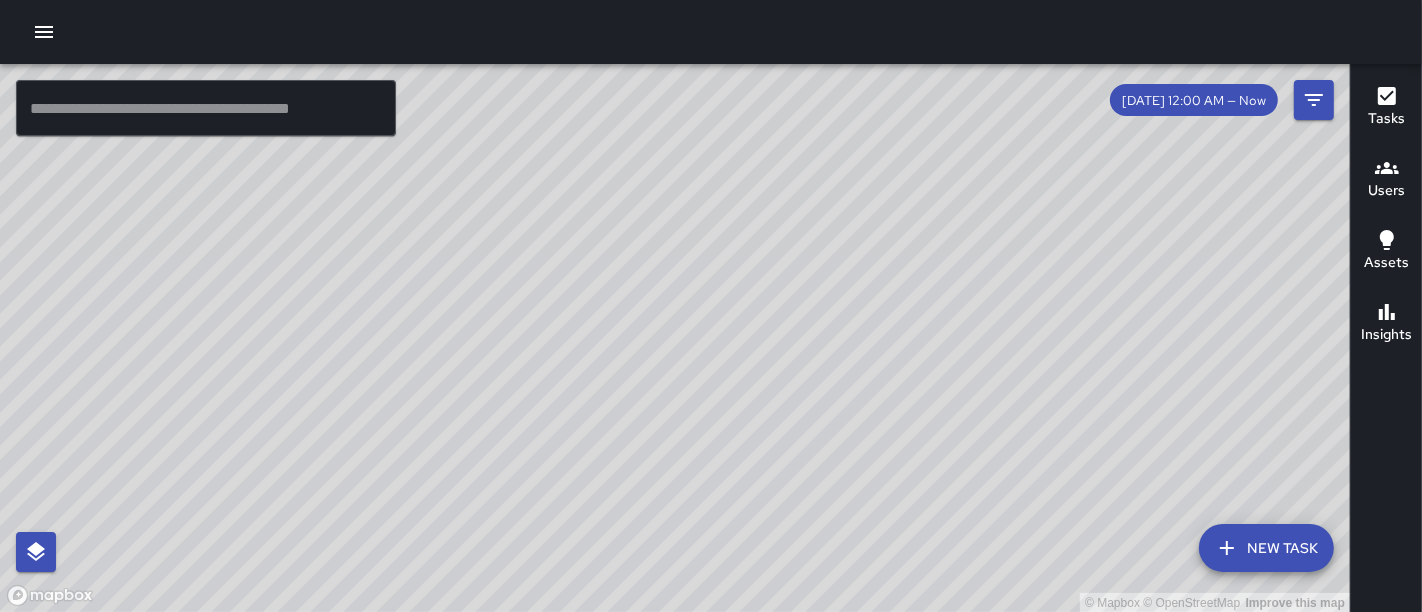 click on "© Mapbox   © OpenStreetMap   Improve this map" at bounding box center (675, 338) 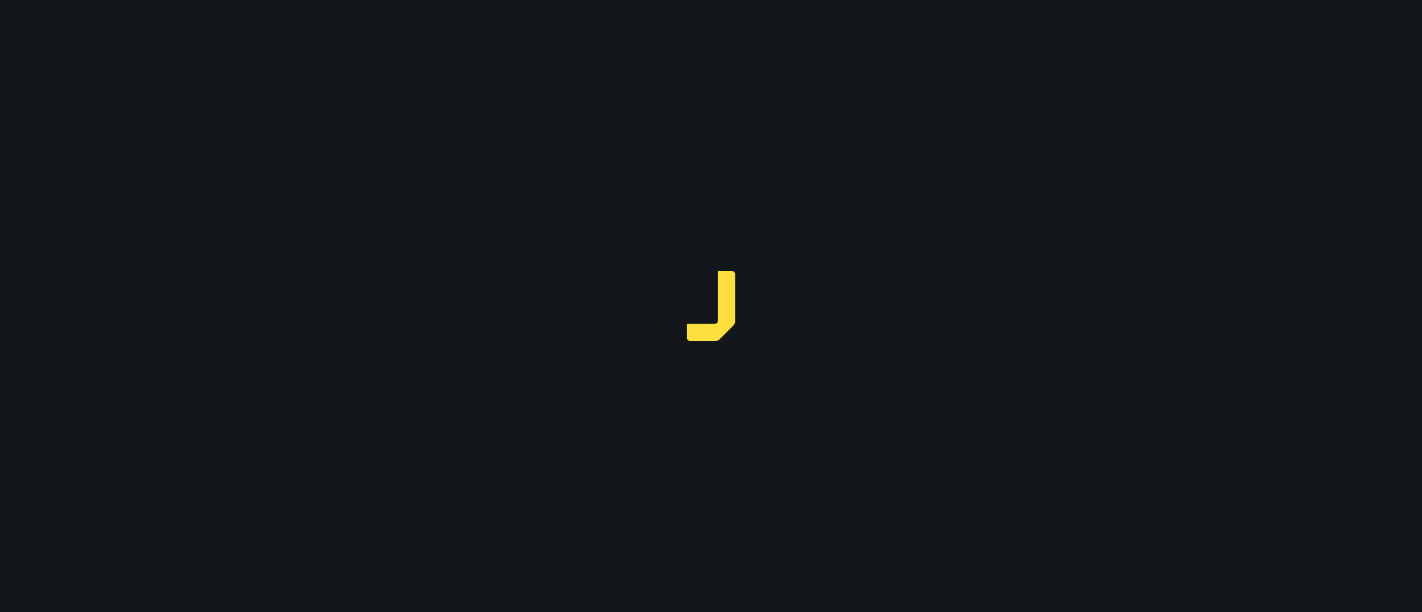 scroll, scrollTop: 0, scrollLeft: 0, axis: both 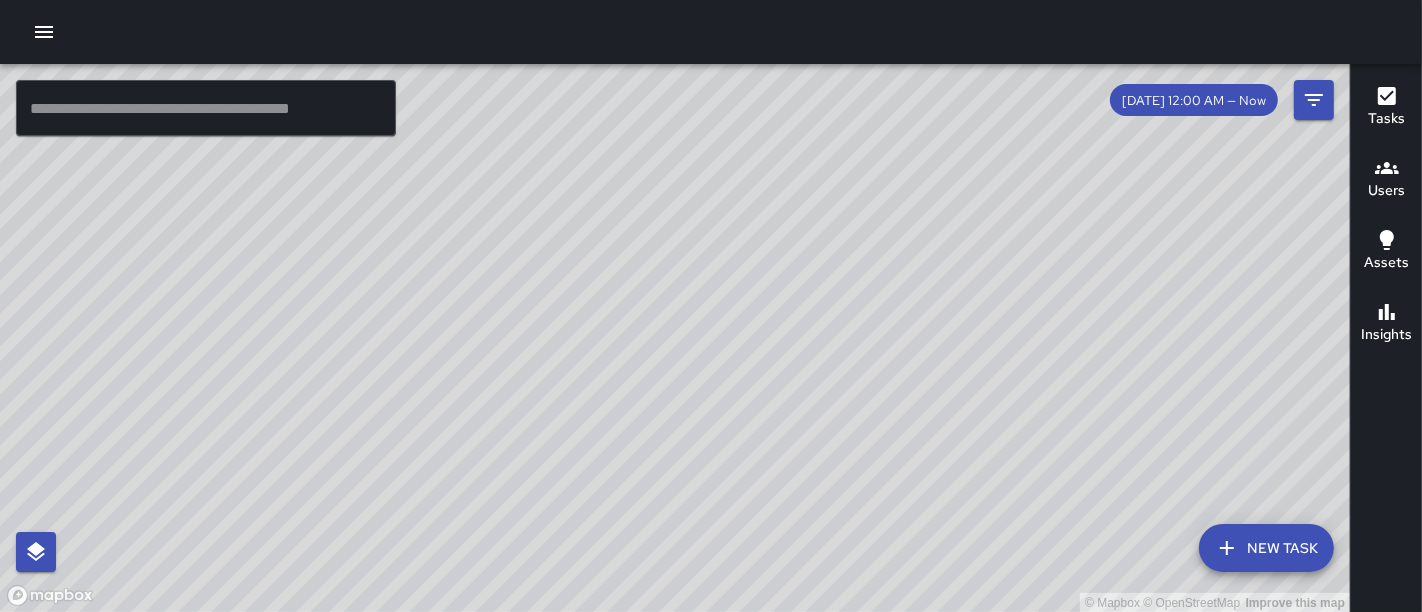 drag, startPoint x: 510, startPoint y: 343, endPoint x: 891, endPoint y: 47, distance: 482.4697 